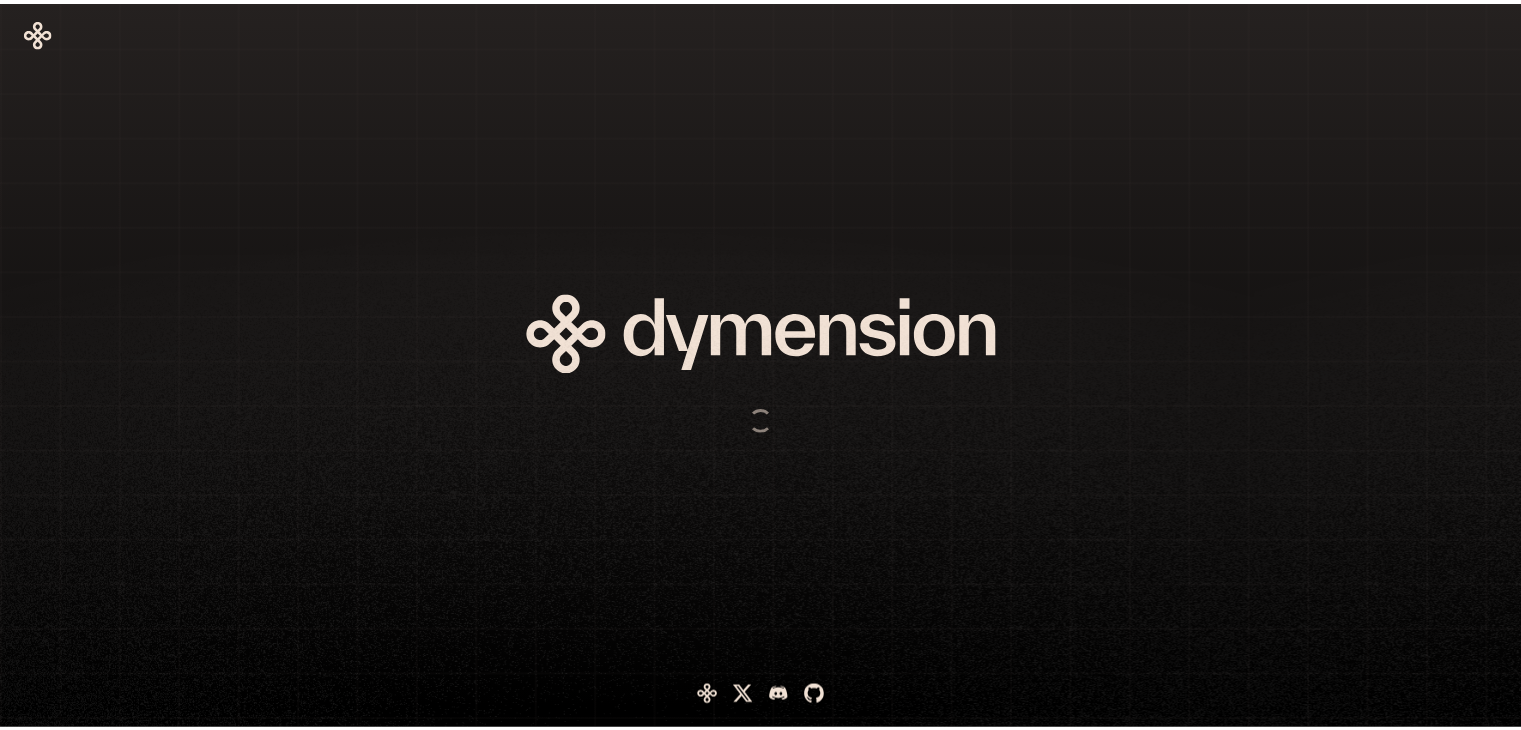 scroll, scrollTop: 0, scrollLeft: 0, axis: both 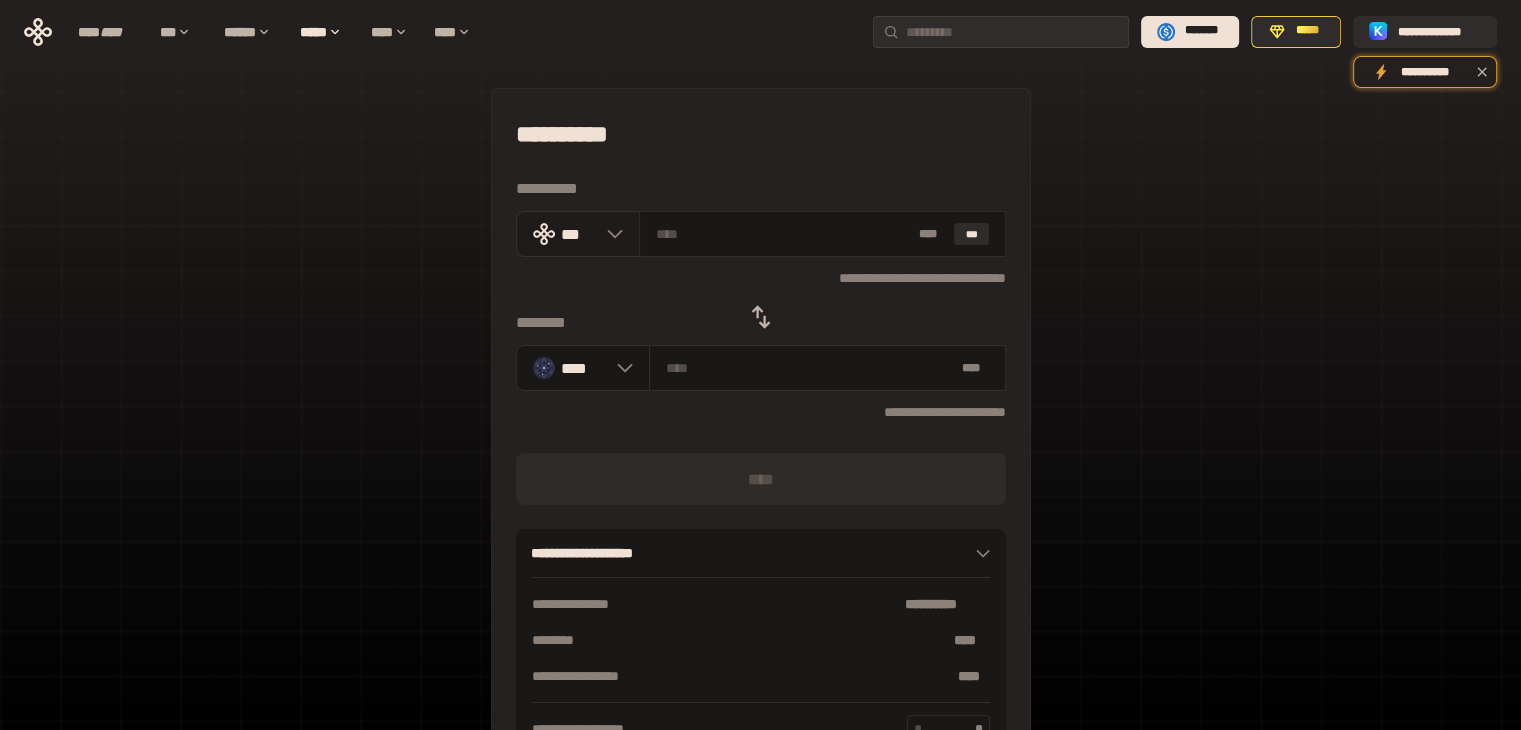 click 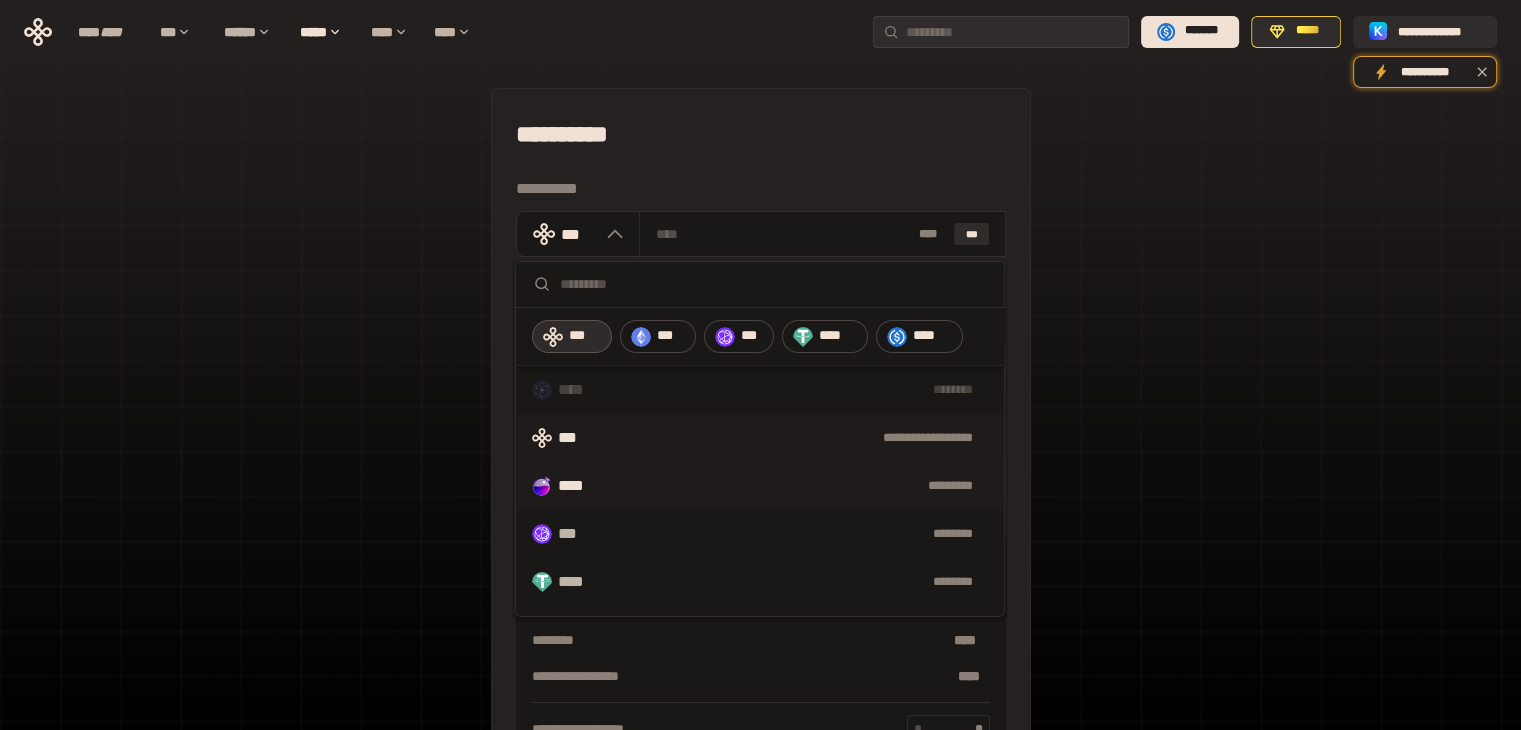 click on "**** *********" at bounding box center (760, 486) 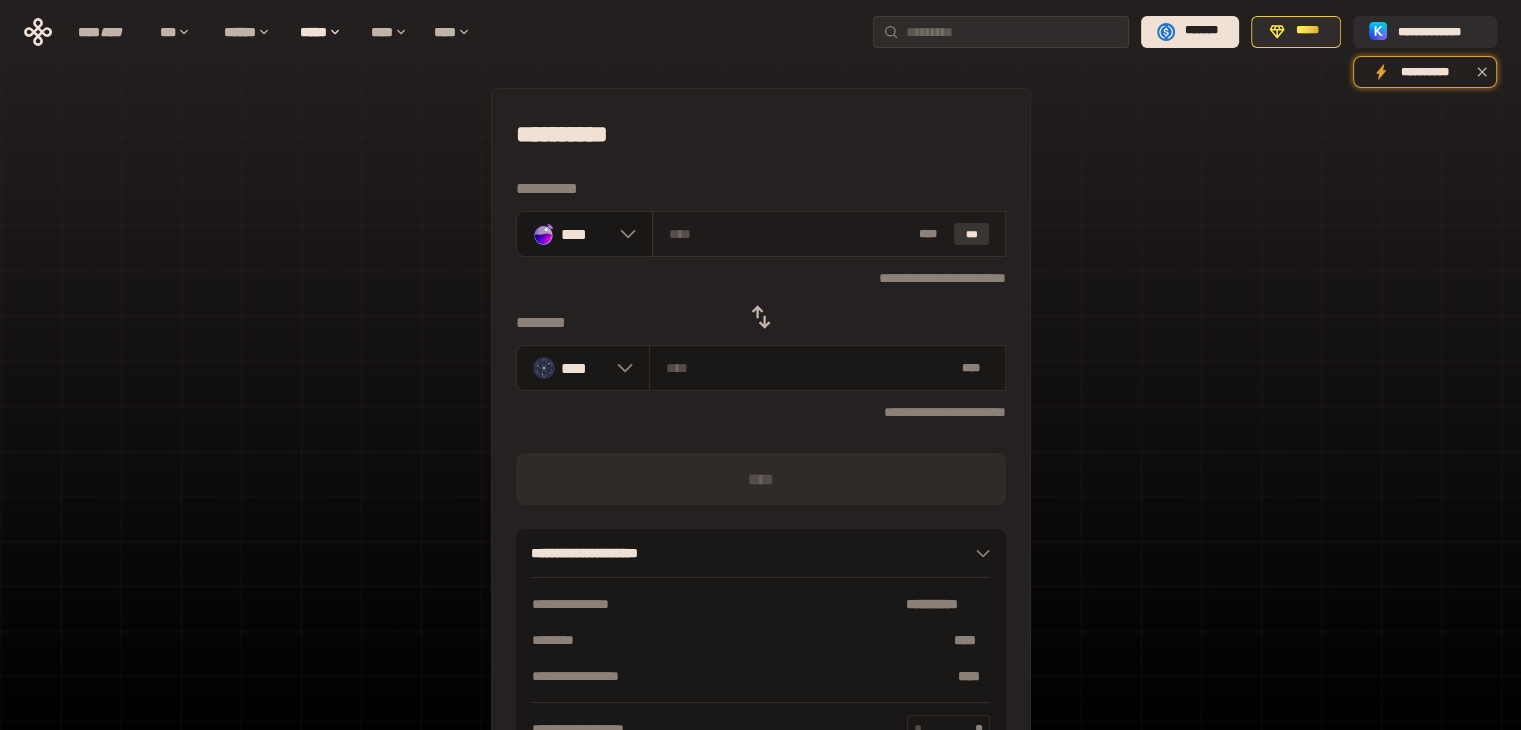 click on "***" at bounding box center [972, 234] 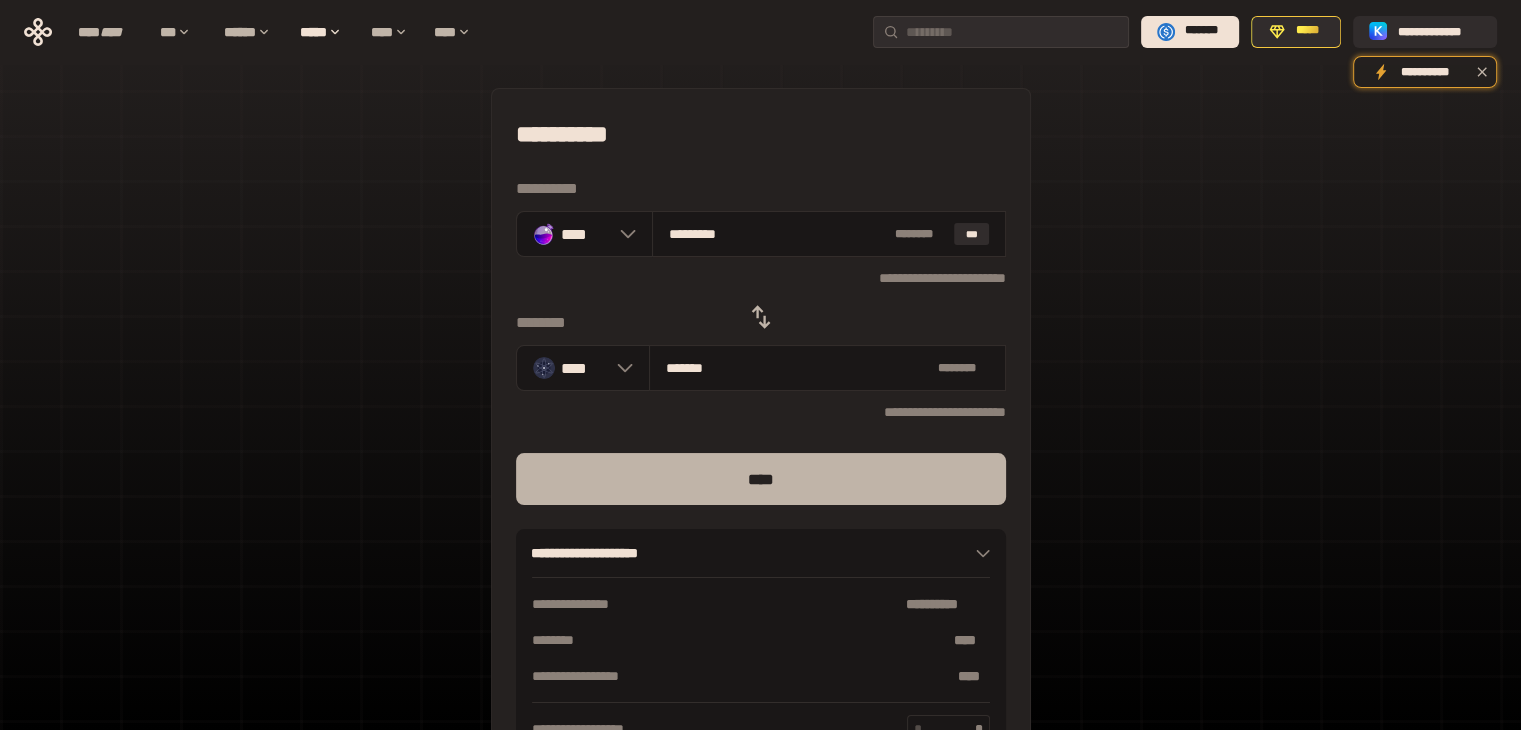 click on "****" at bounding box center [761, 479] 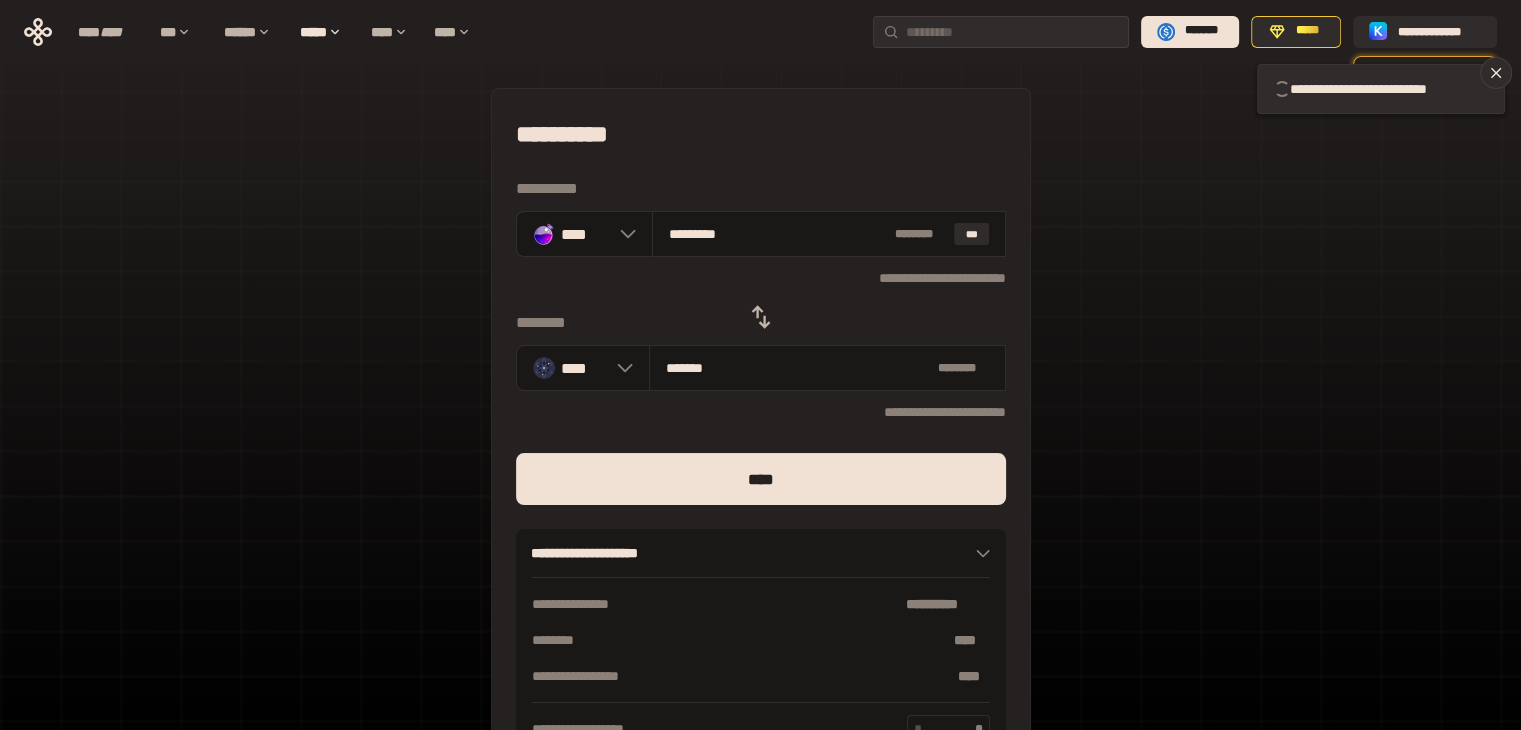 type 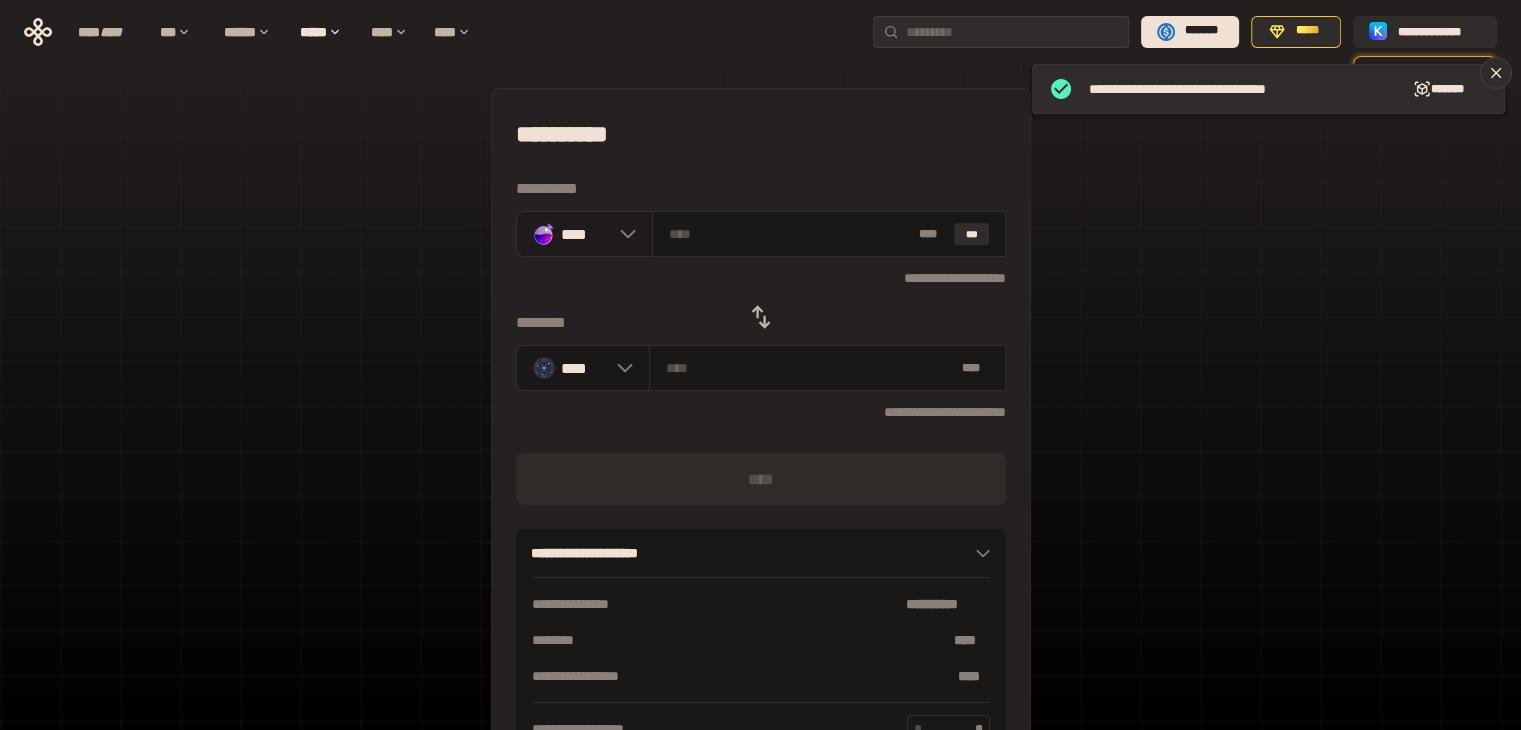 click at bounding box center [623, 234] 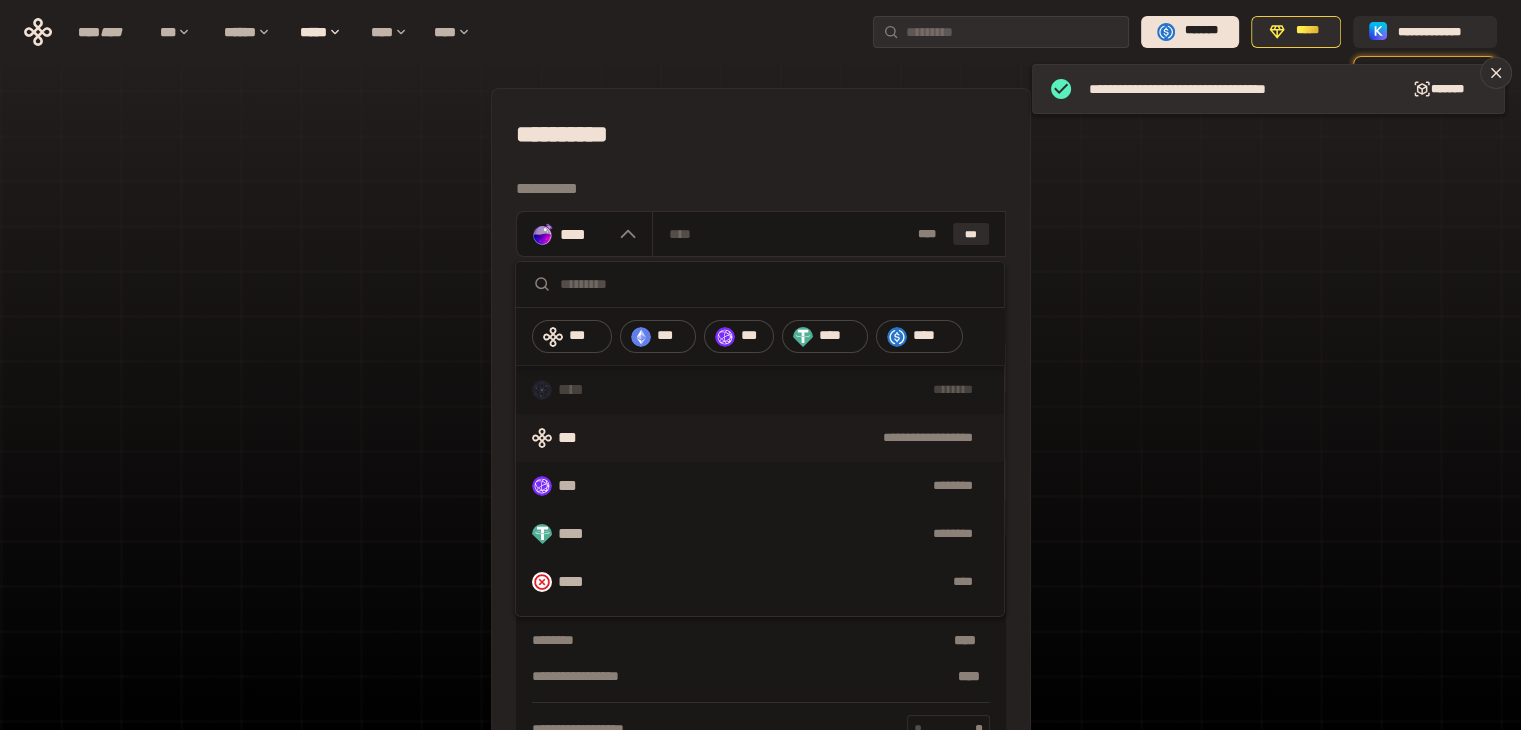 click on "**********" at bounding box center [796, 438] 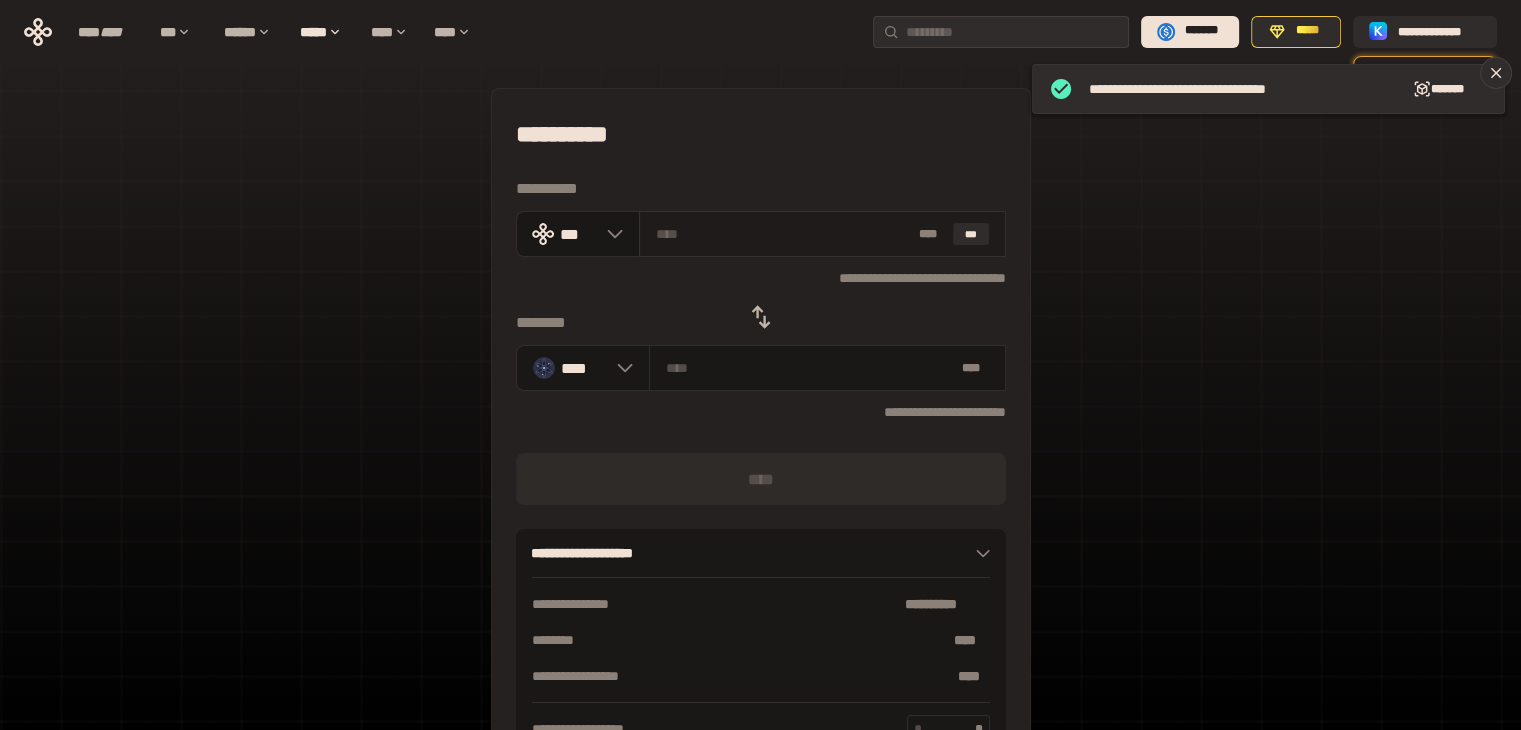 click on "* ** ***" at bounding box center [822, 234] 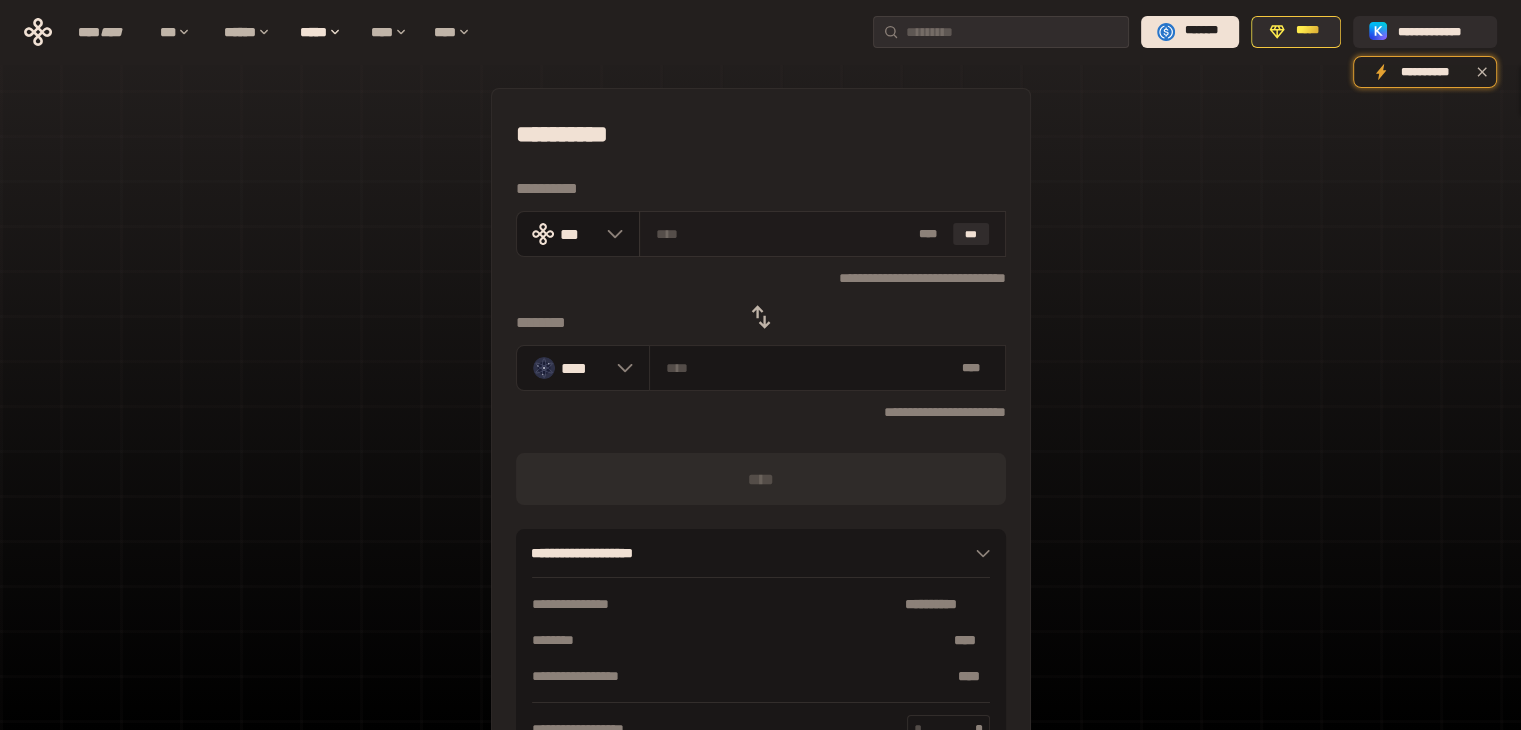 type on "*" 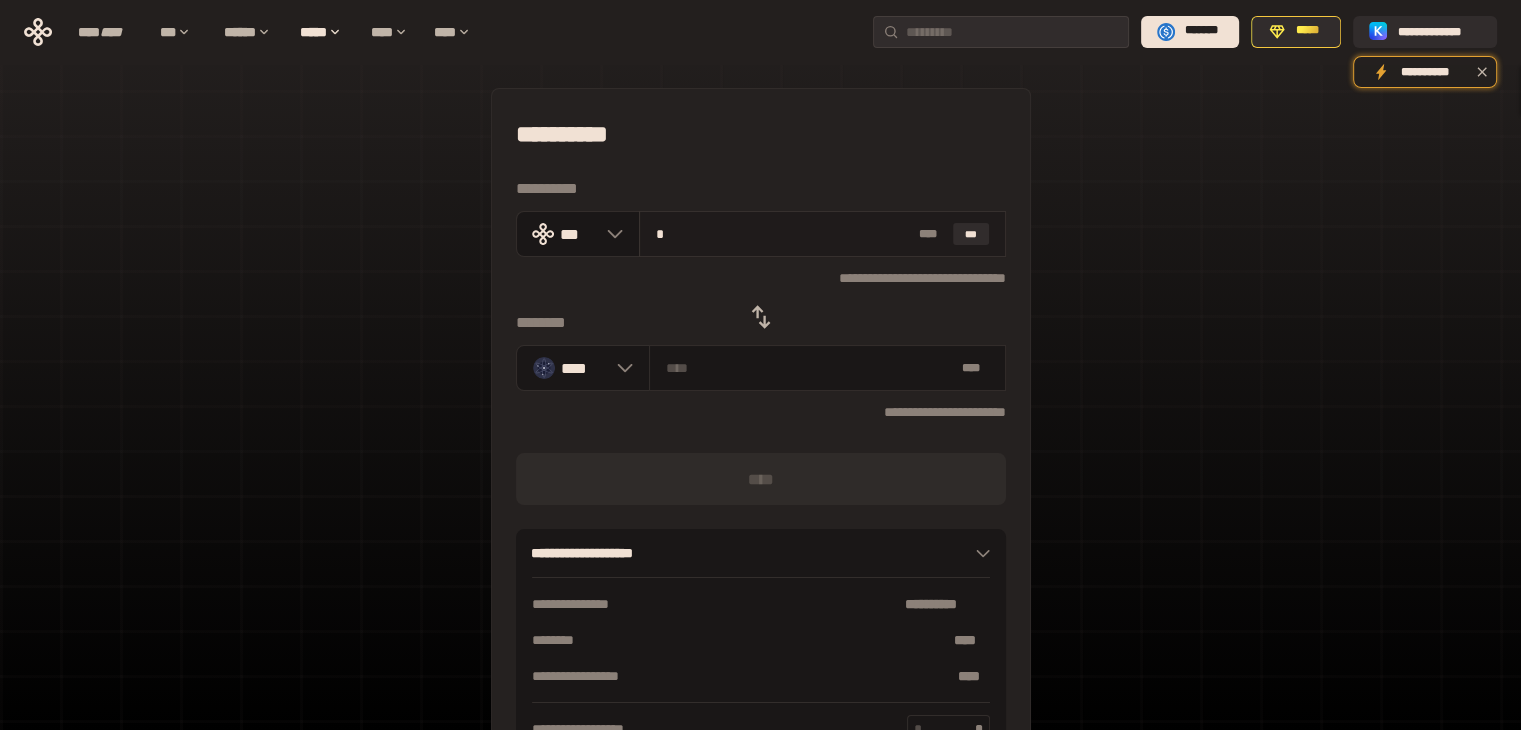 type on "********" 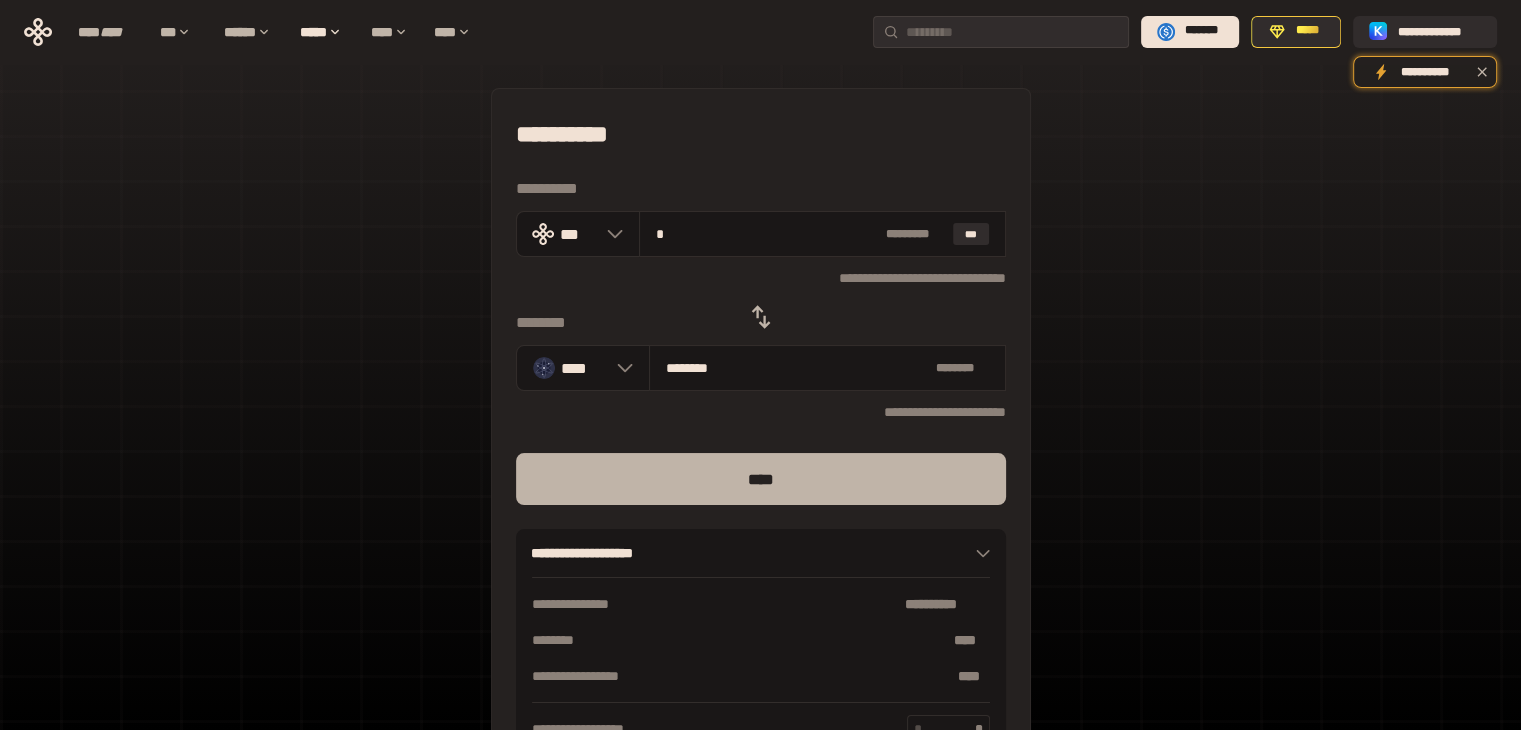 type on "*" 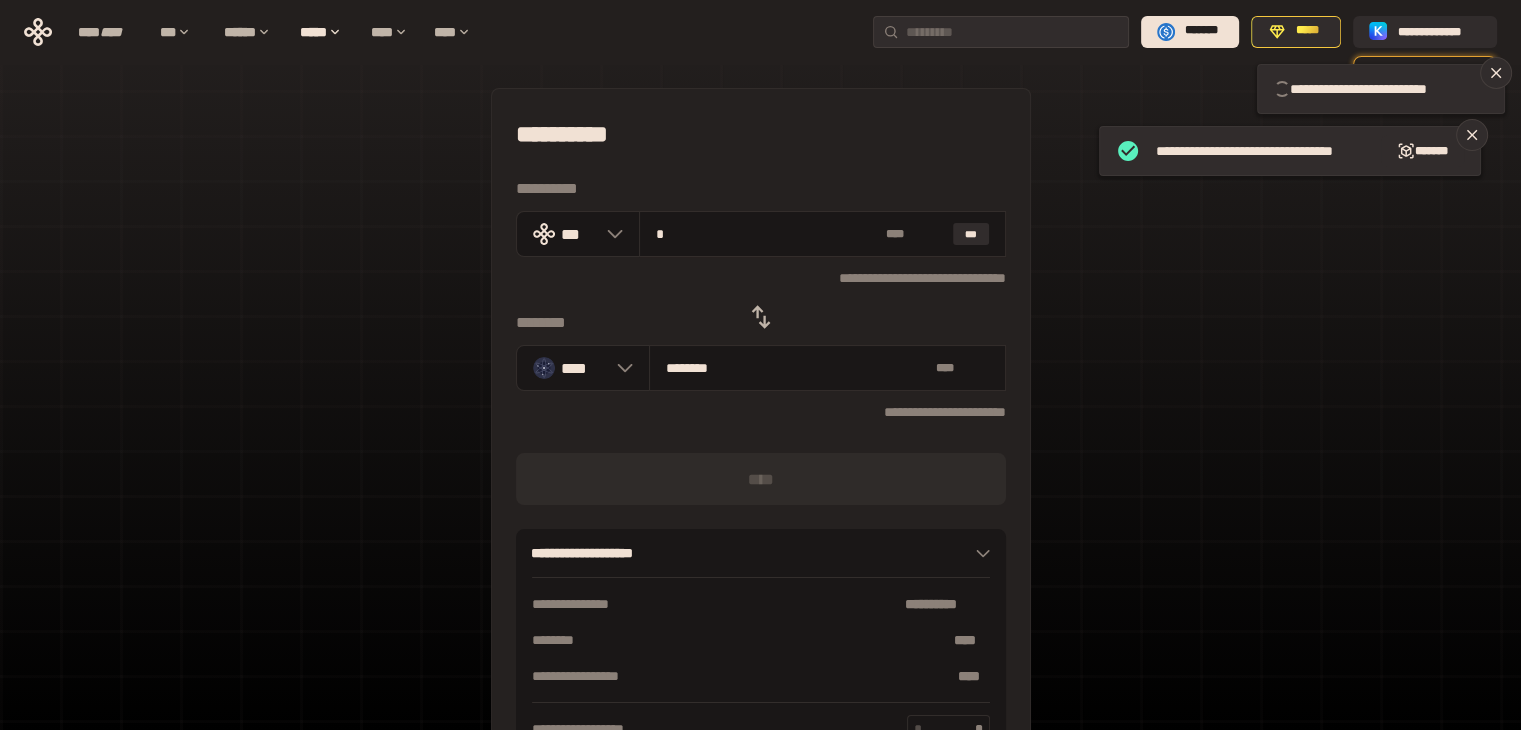 type 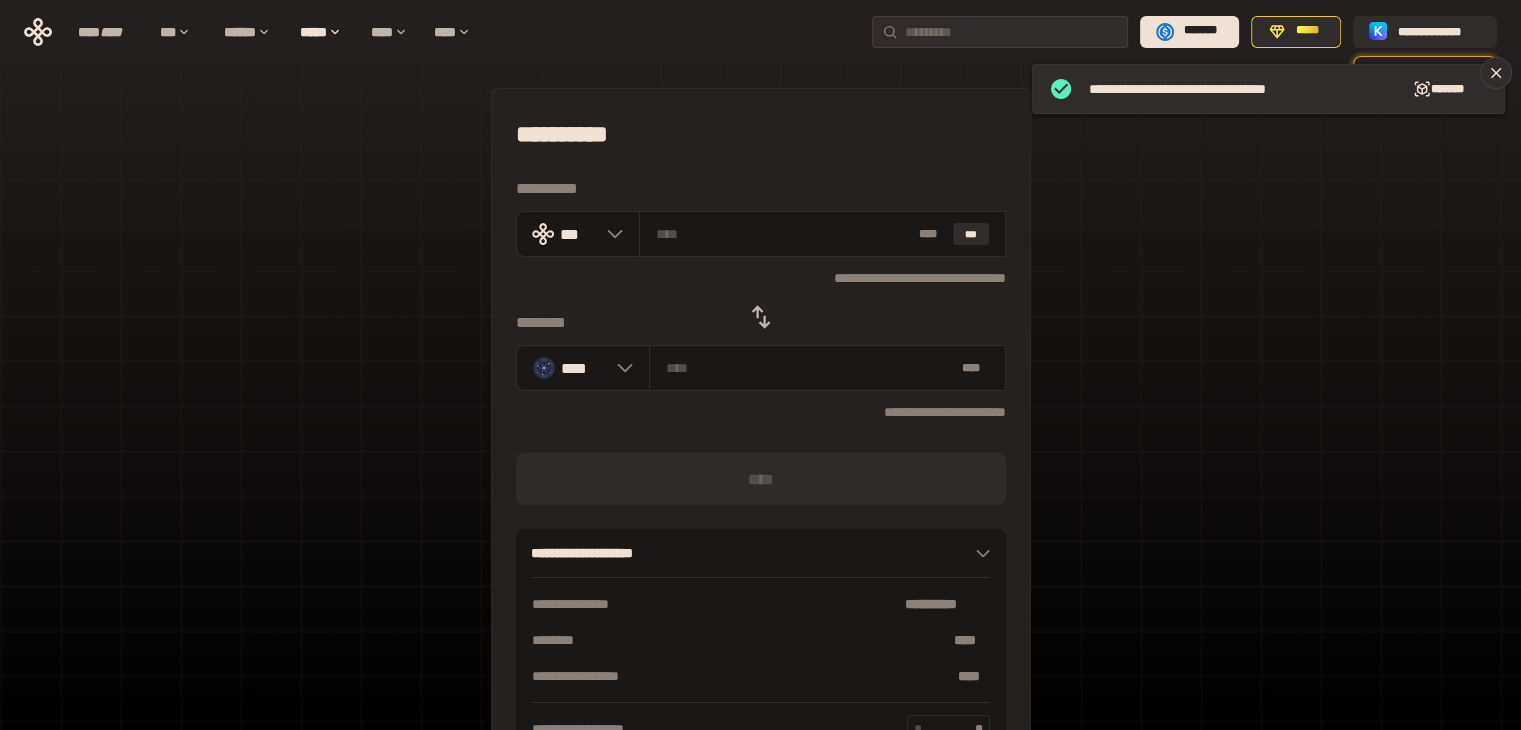 click on "**********" at bounding box center [760, 444] 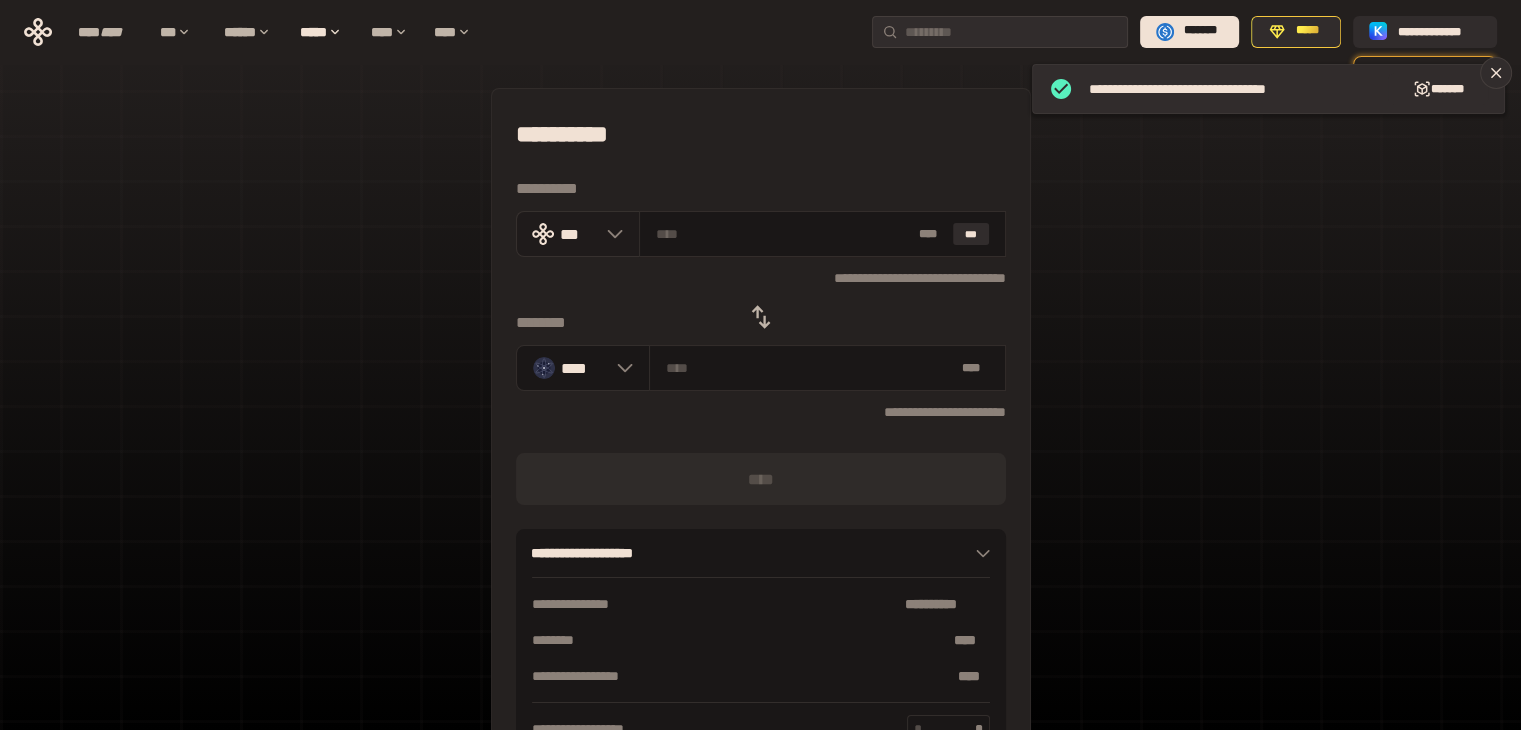 click 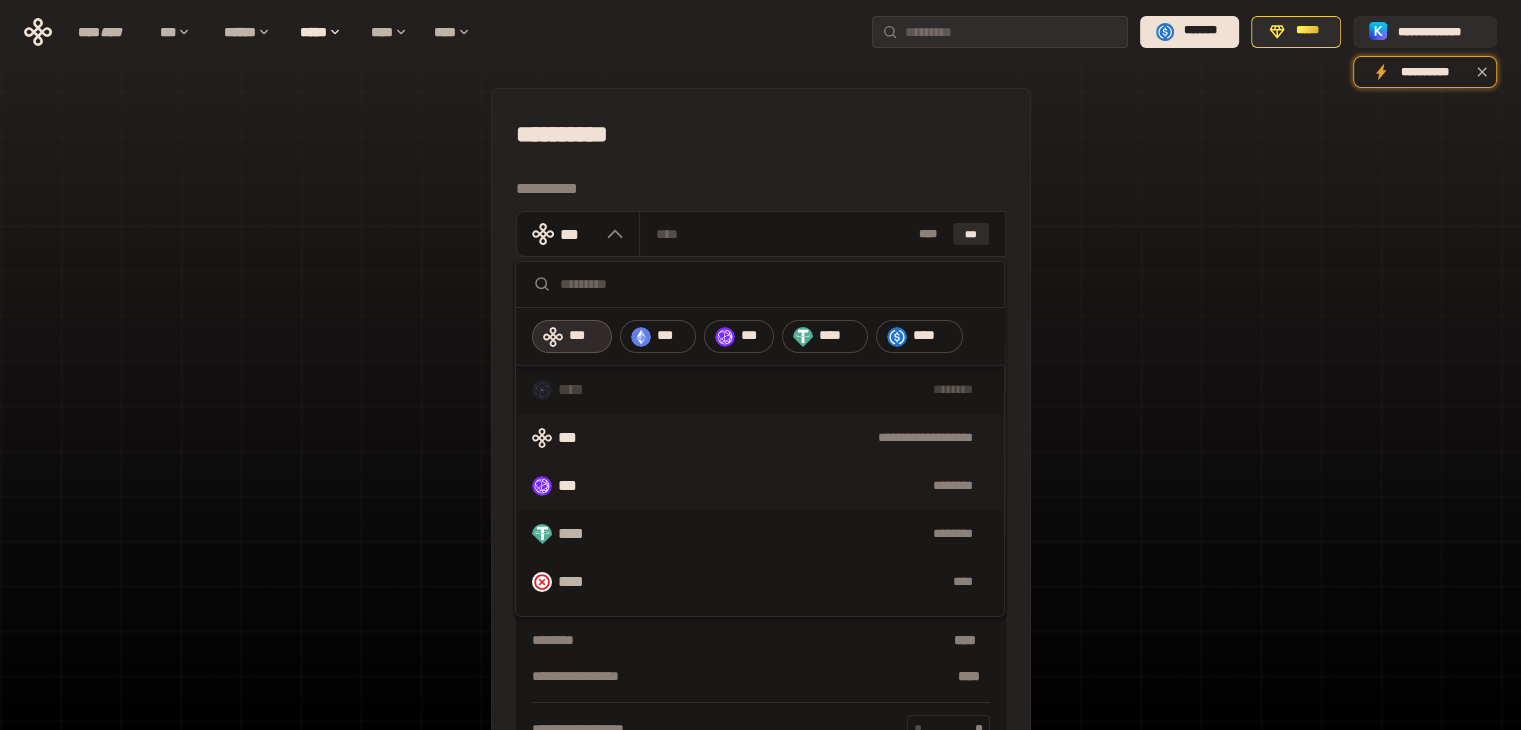 scroll, scrollTop: 103, scrollLeft: 0, axis: vertical 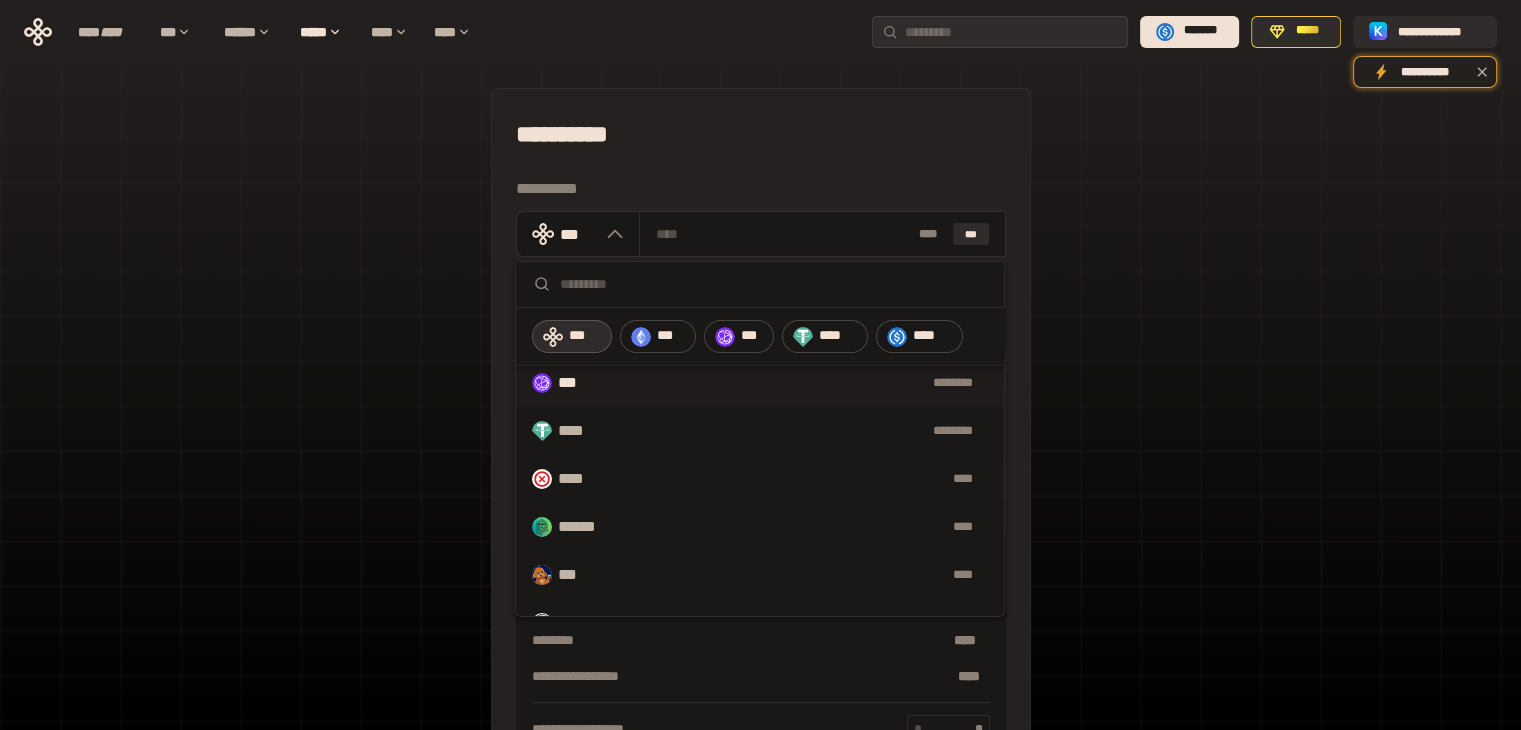 click on "********" at bounding box center (790, 383) 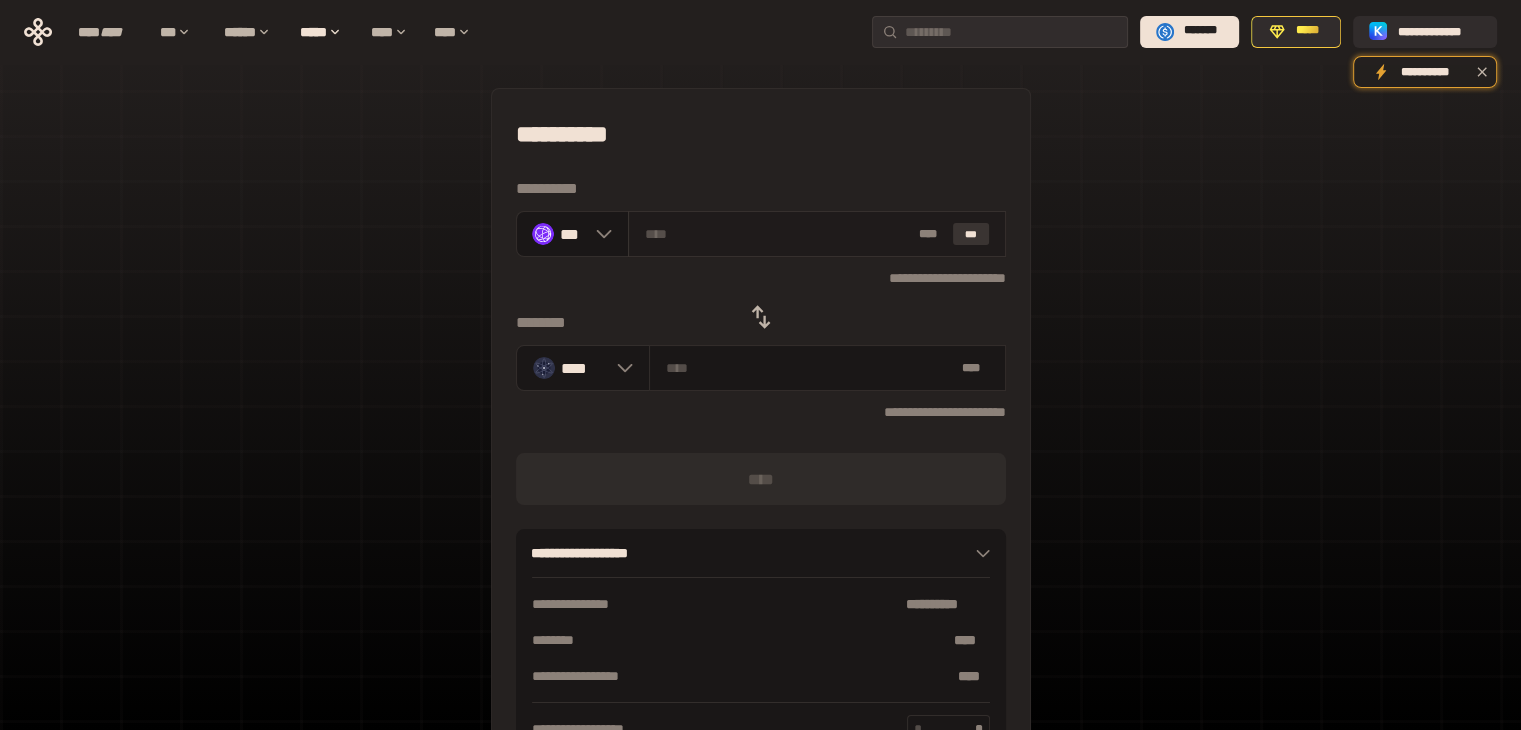 click on "***" at bounding box center [971, 234] 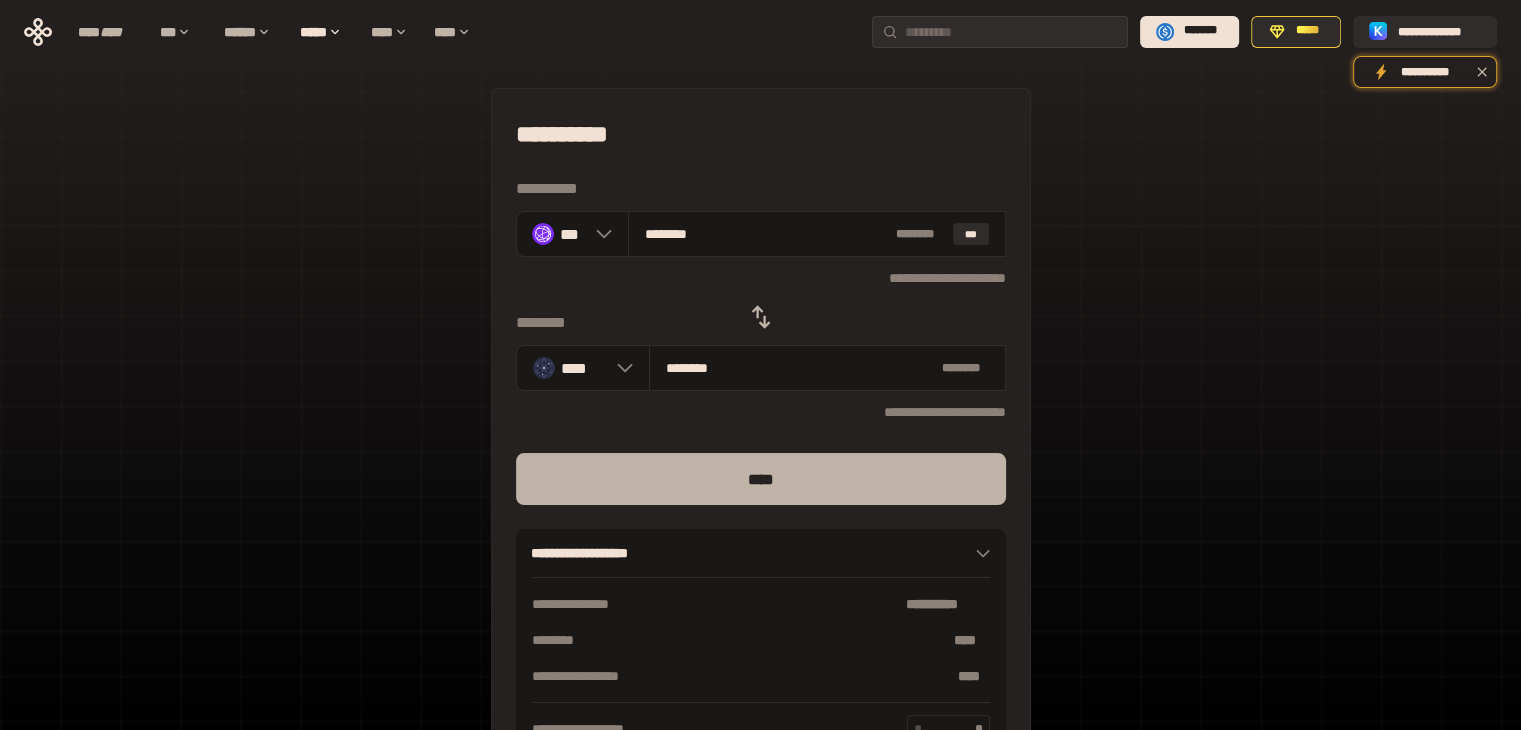 click on "****" at bounding box center [761, 479] 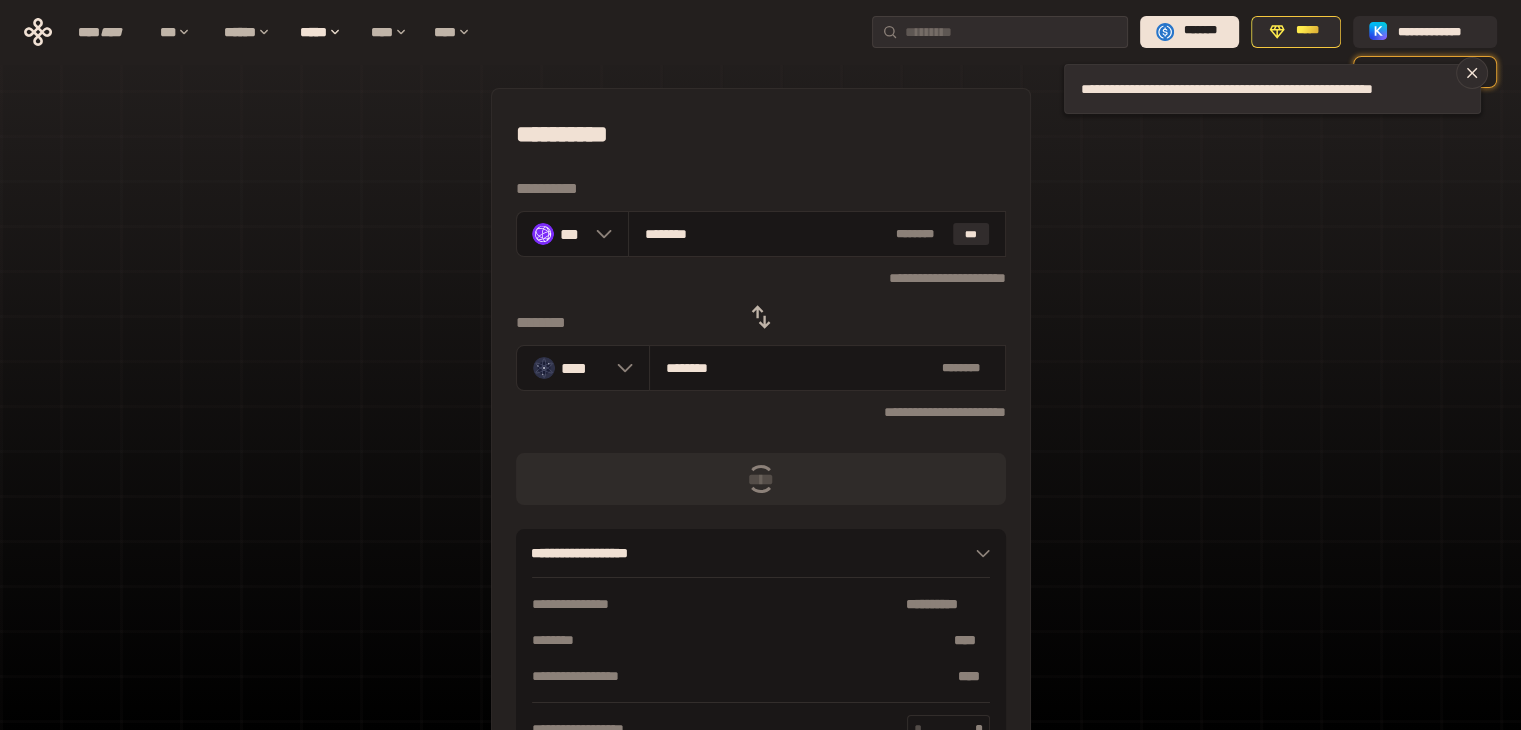 click on "****" at bounding box center [761, 479] 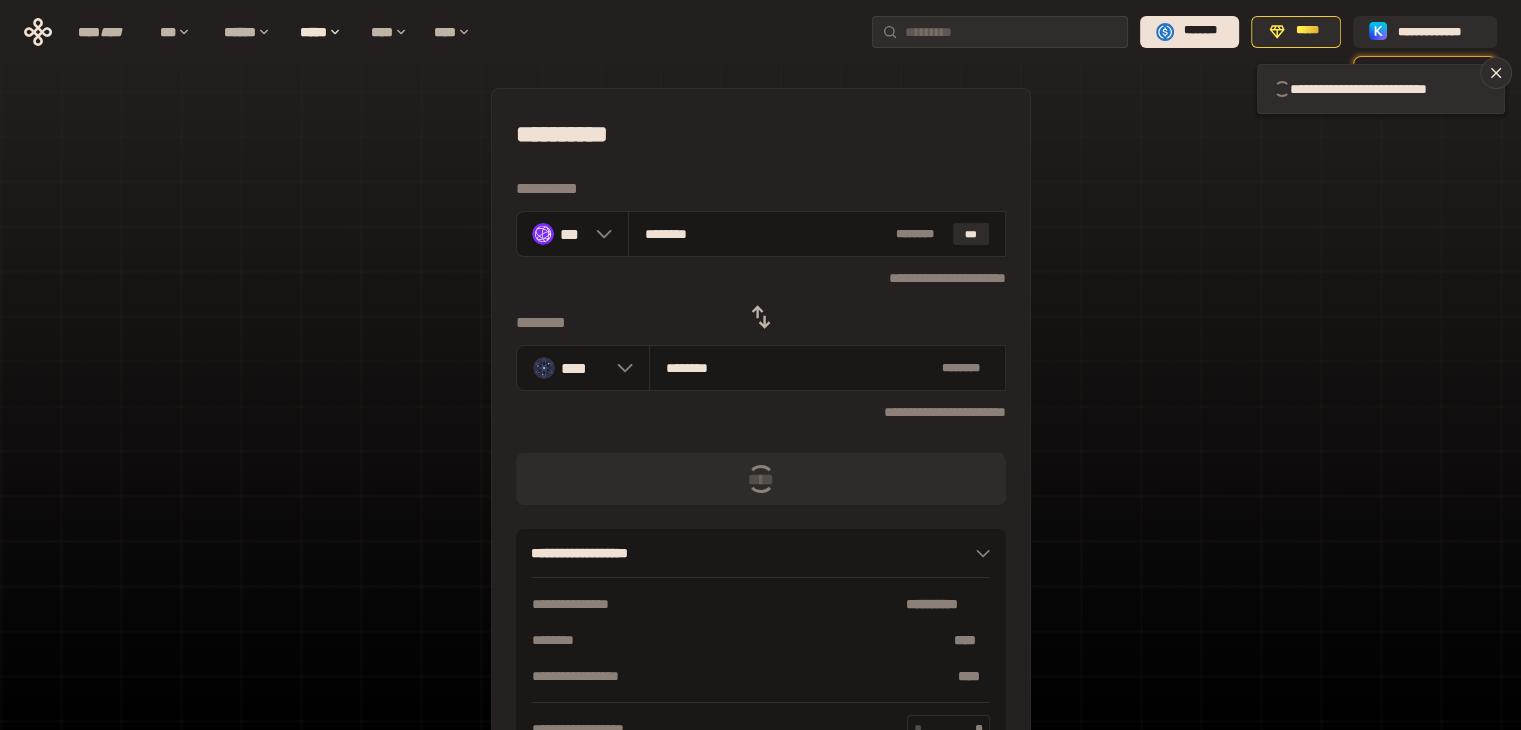 type 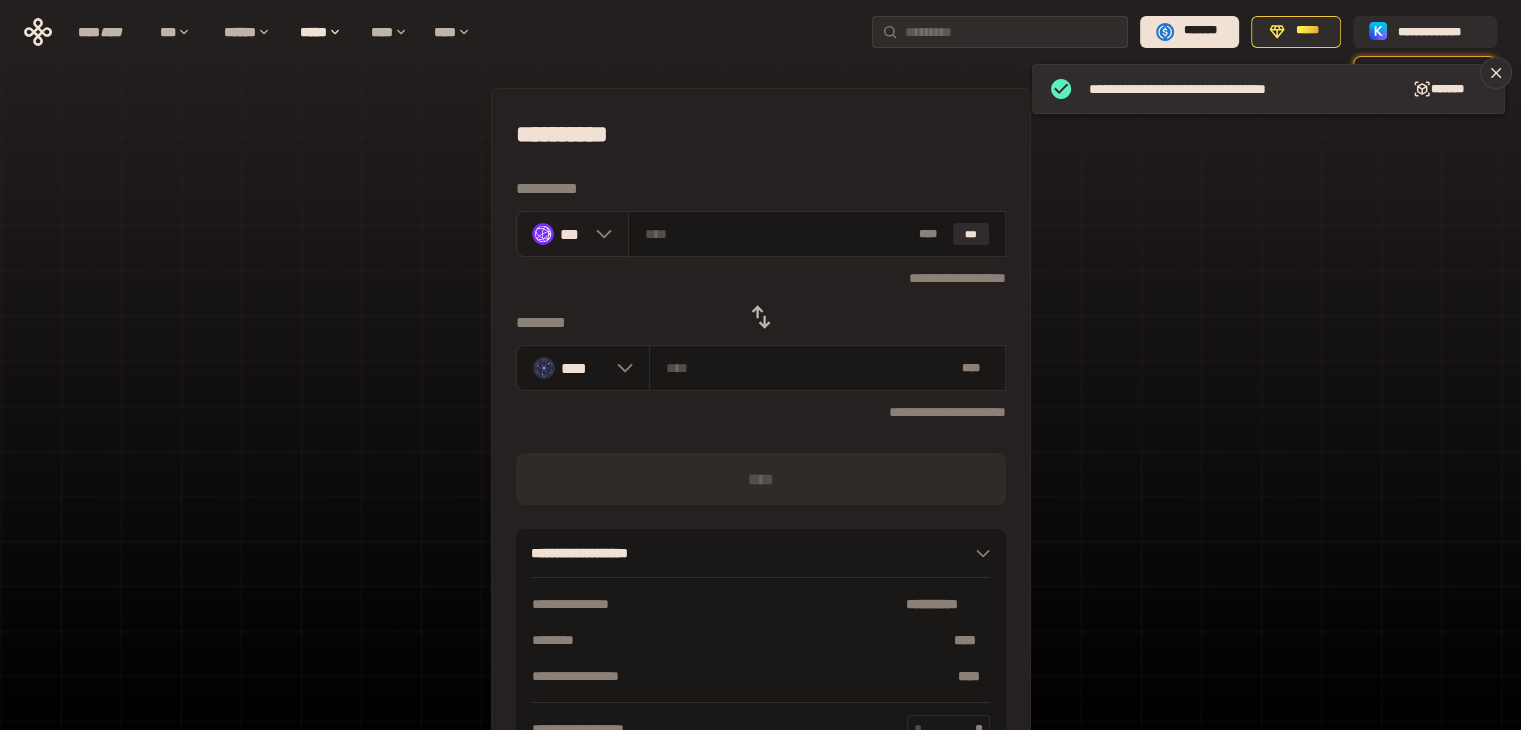 click 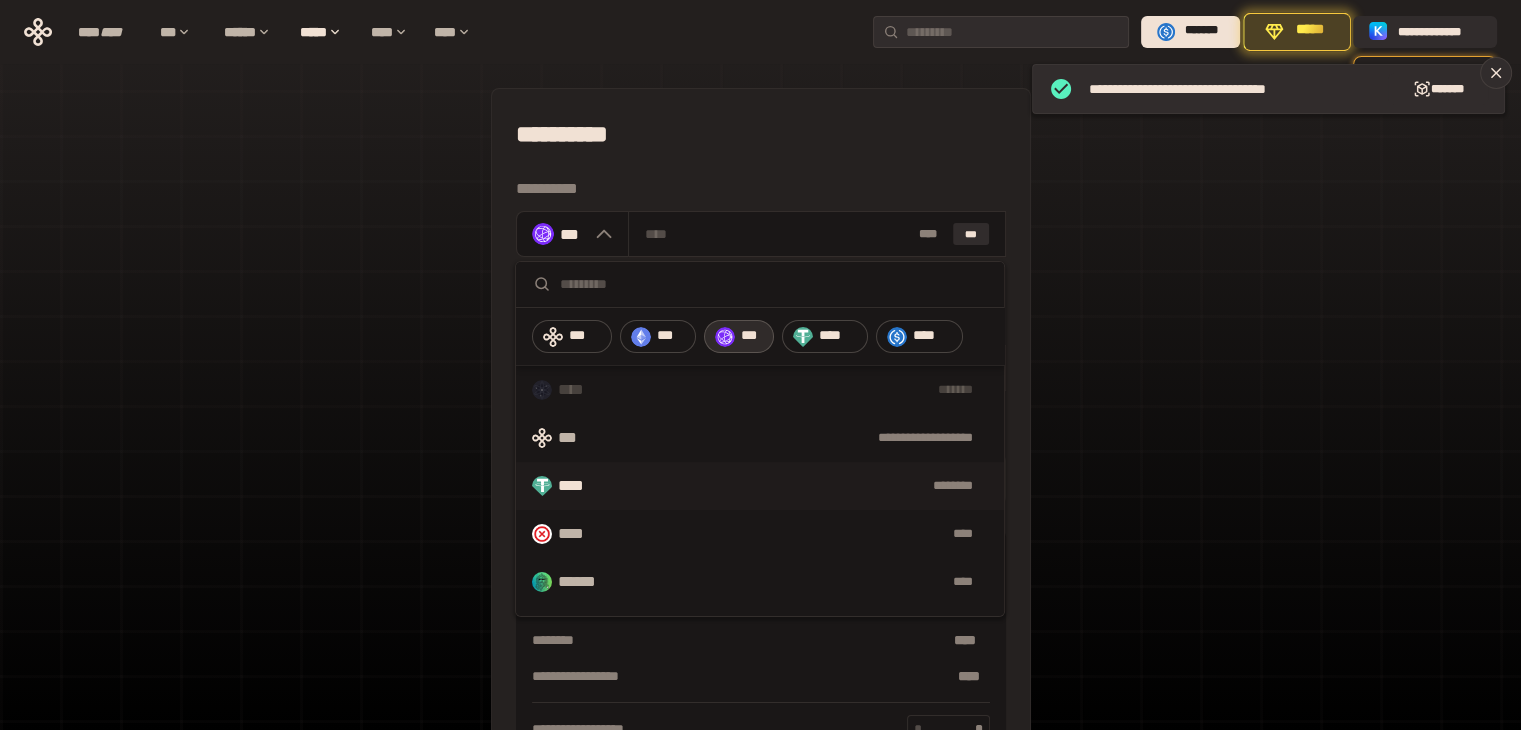 click on "**** ********" at bounding box center (760, 486) 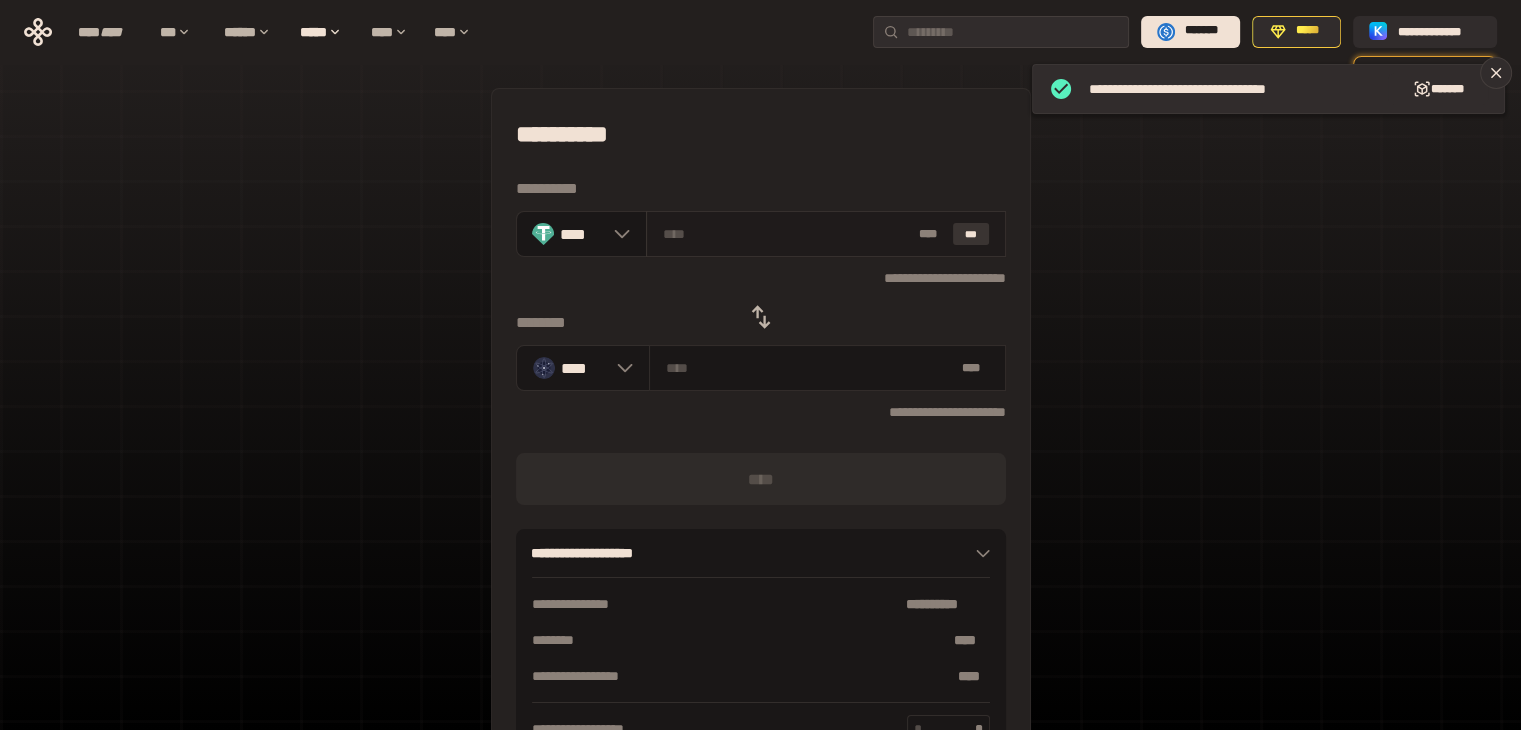 click on "***" at bounding box center [971, 234] 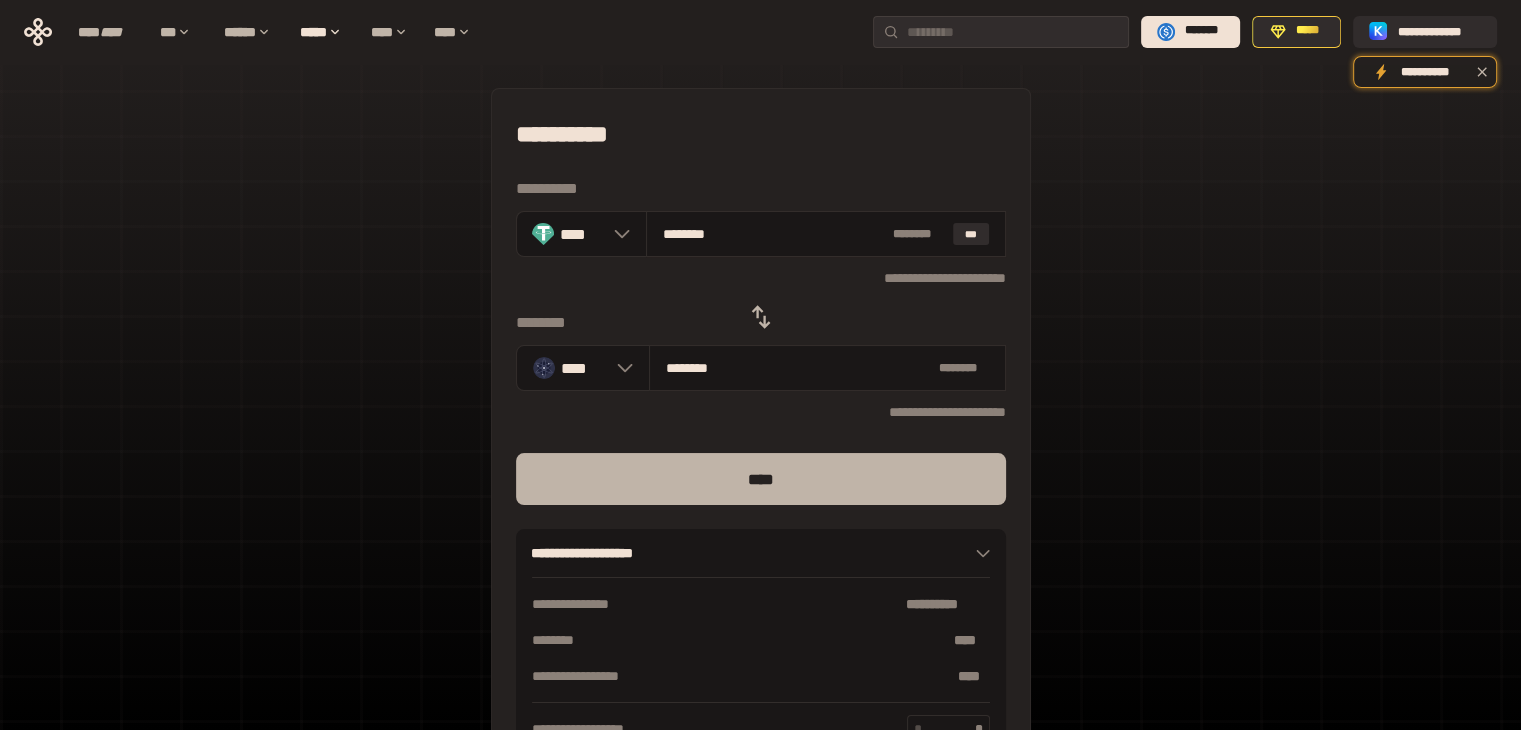 click on "****" at bounding box center [761, 479] 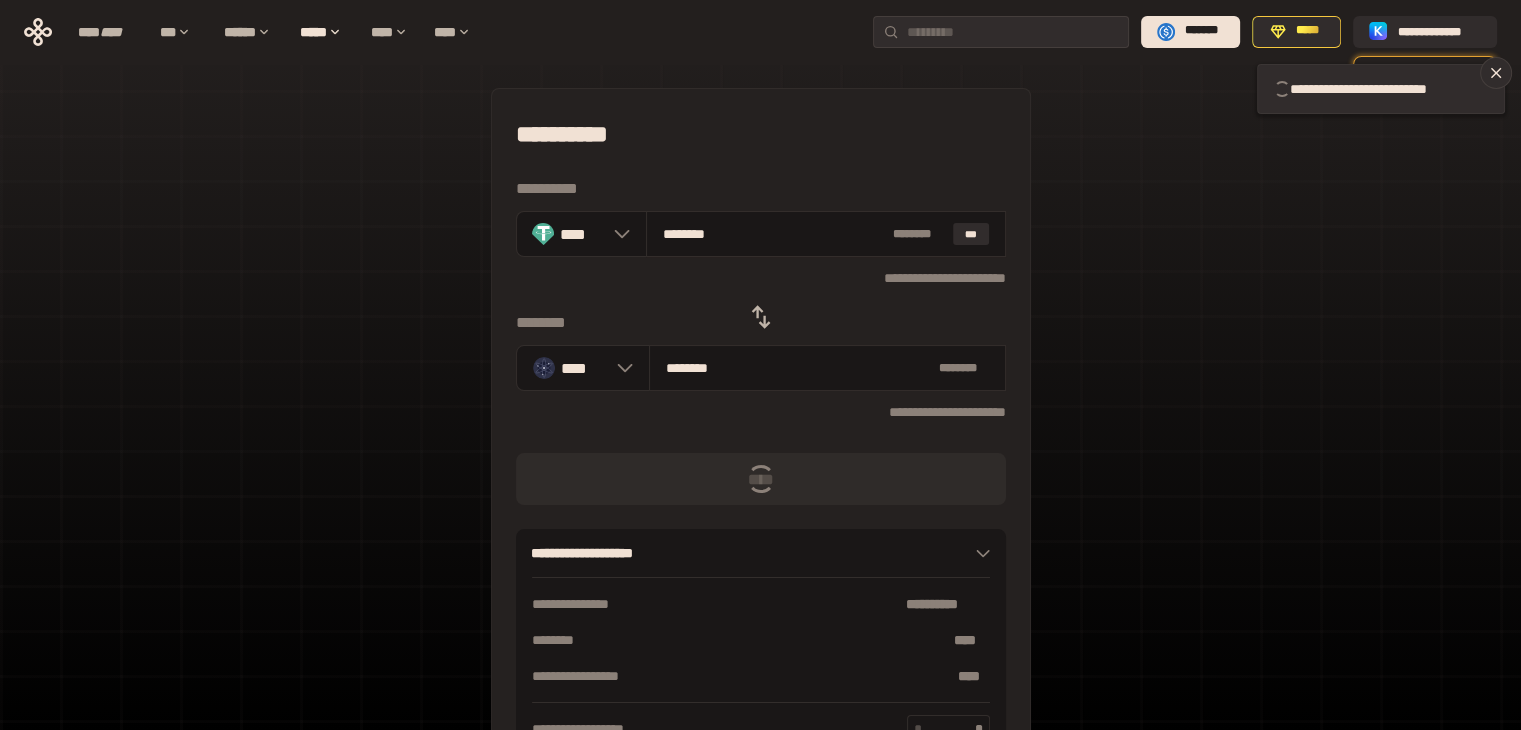 type 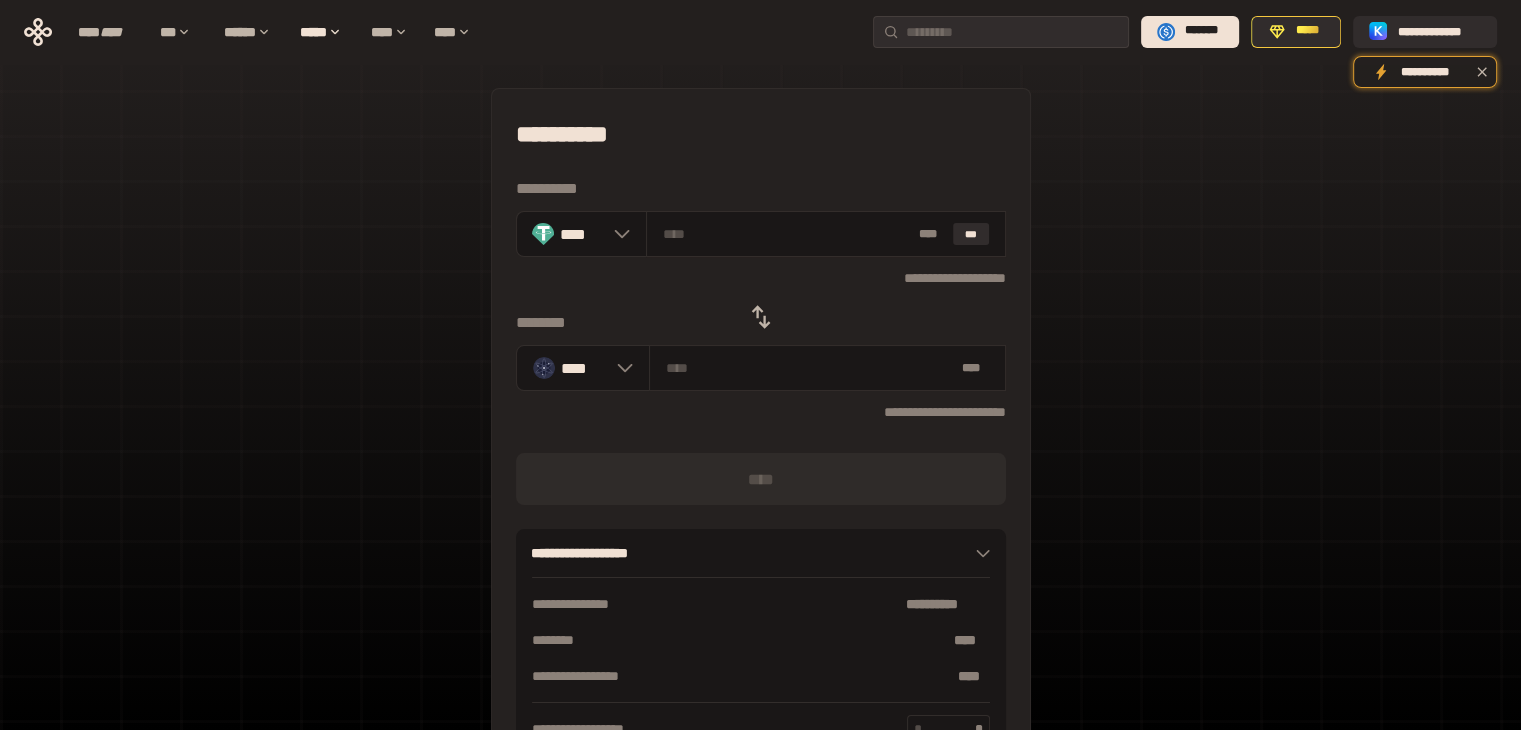 click 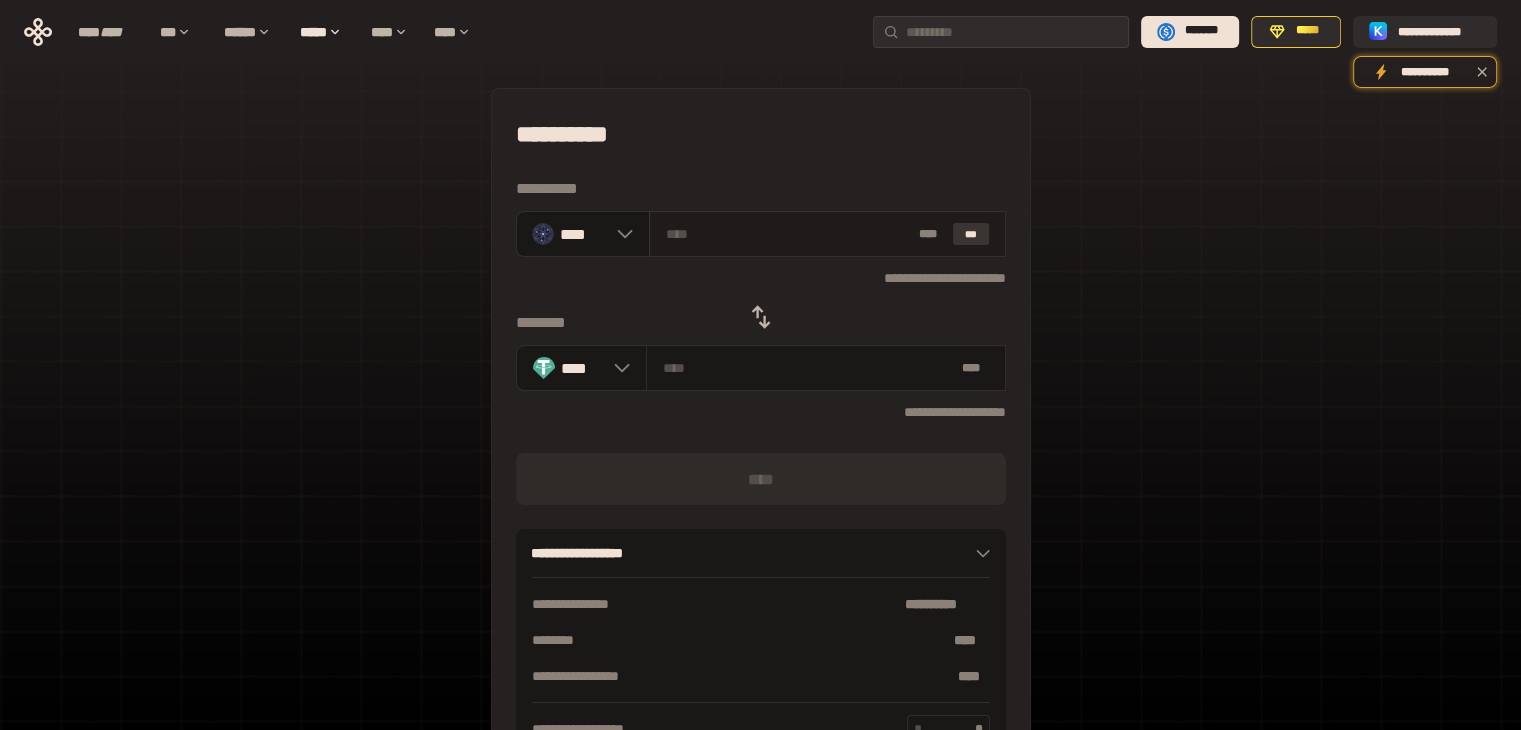 click on "***" at bounding box center [971, 234] 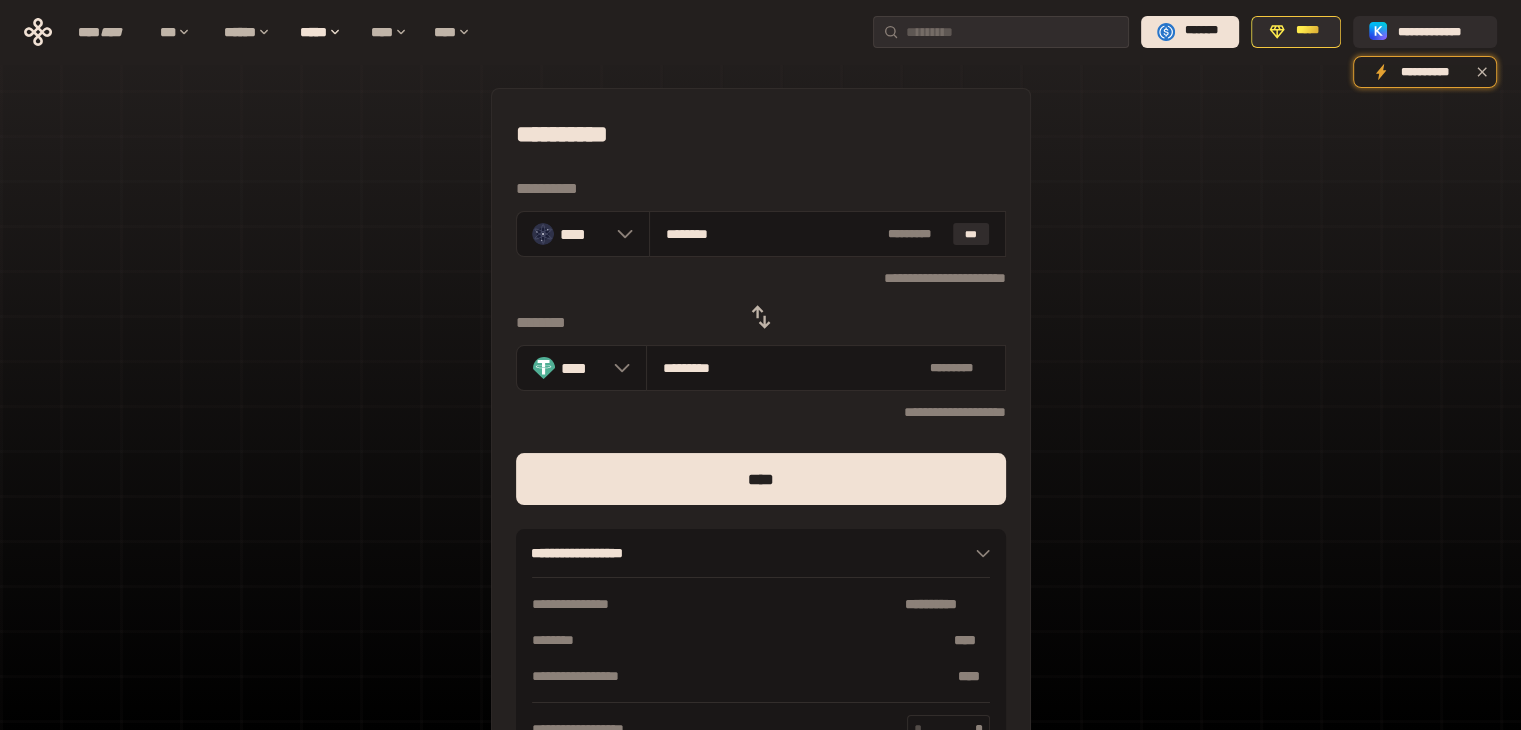 type on "*******" 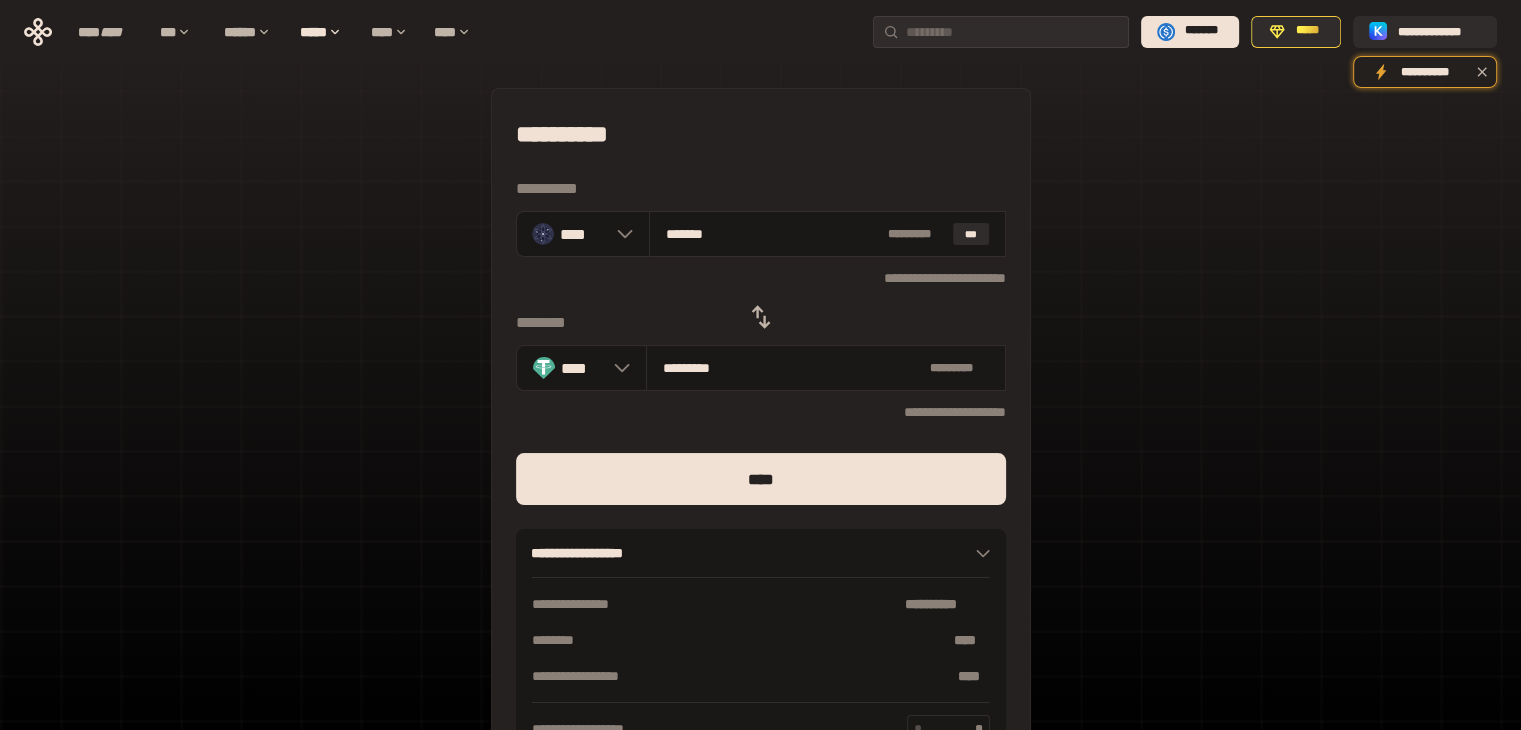 type on "*********" 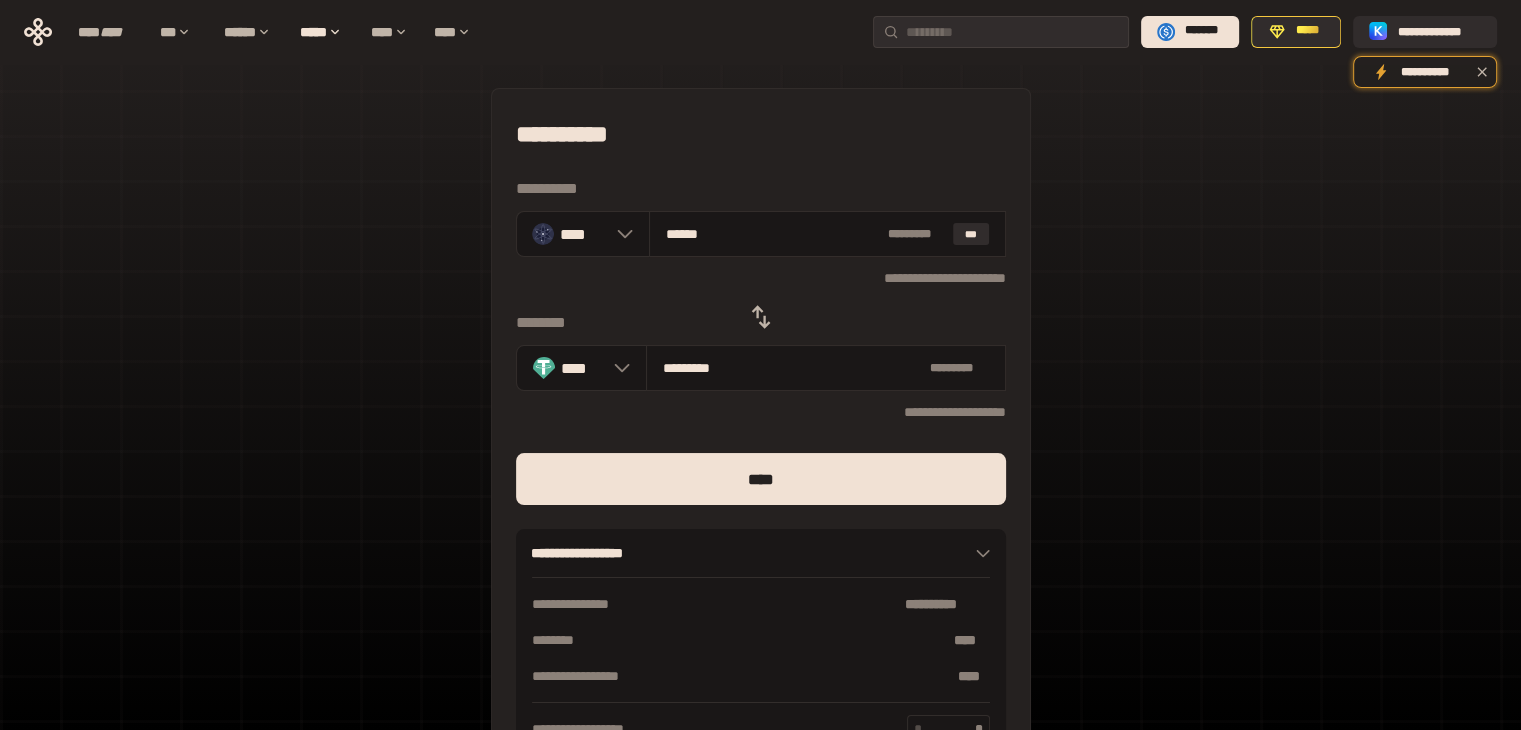 type on "*********" 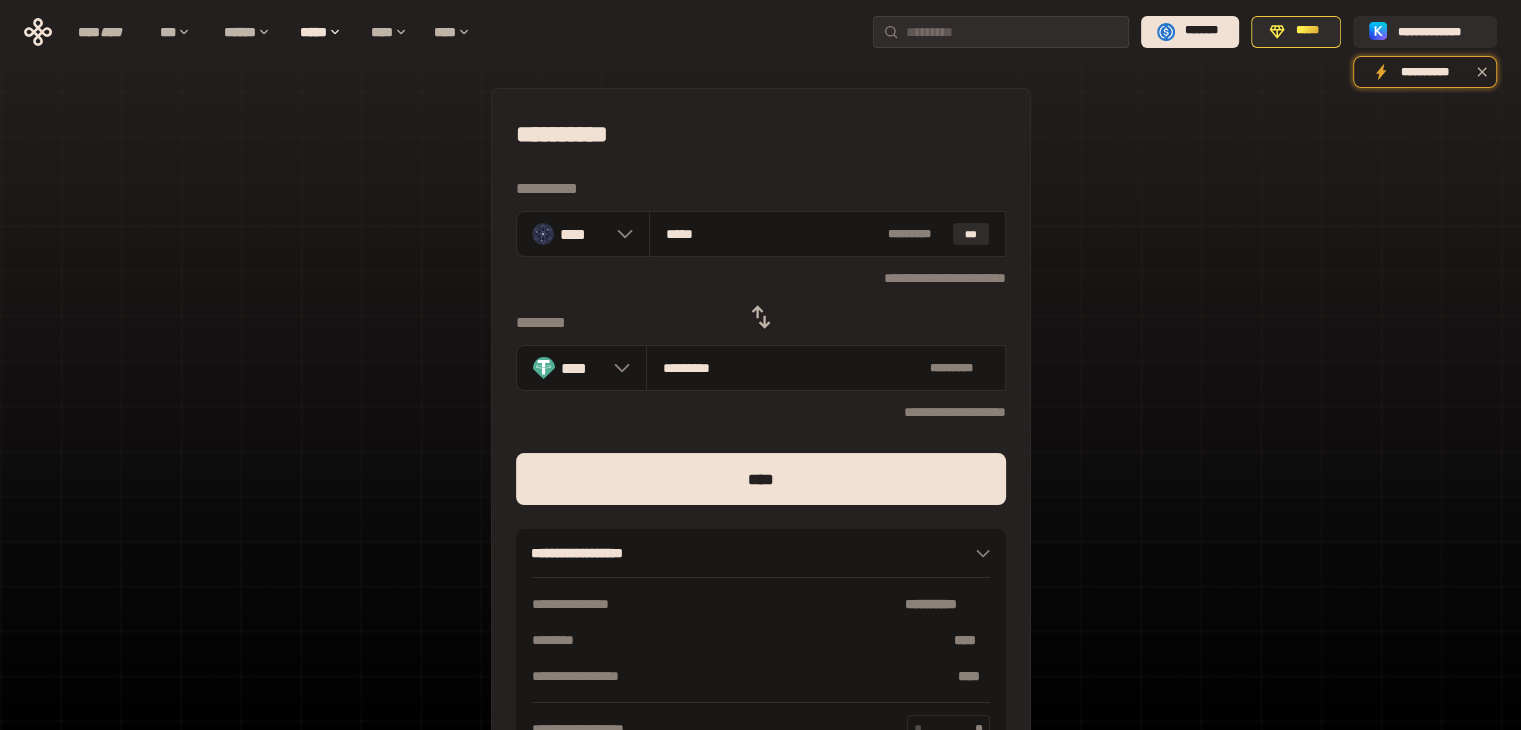 type on "*********" 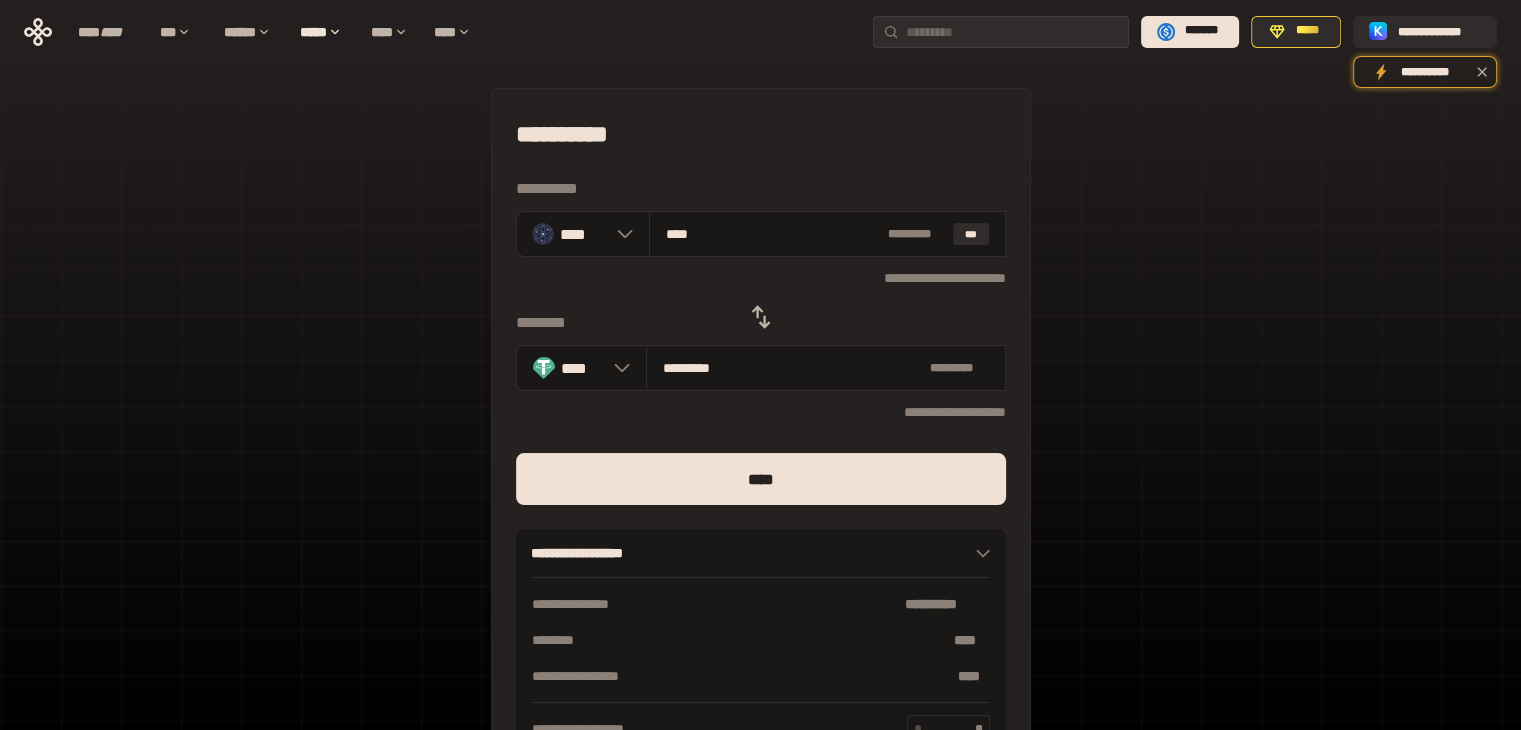 type on "*********" 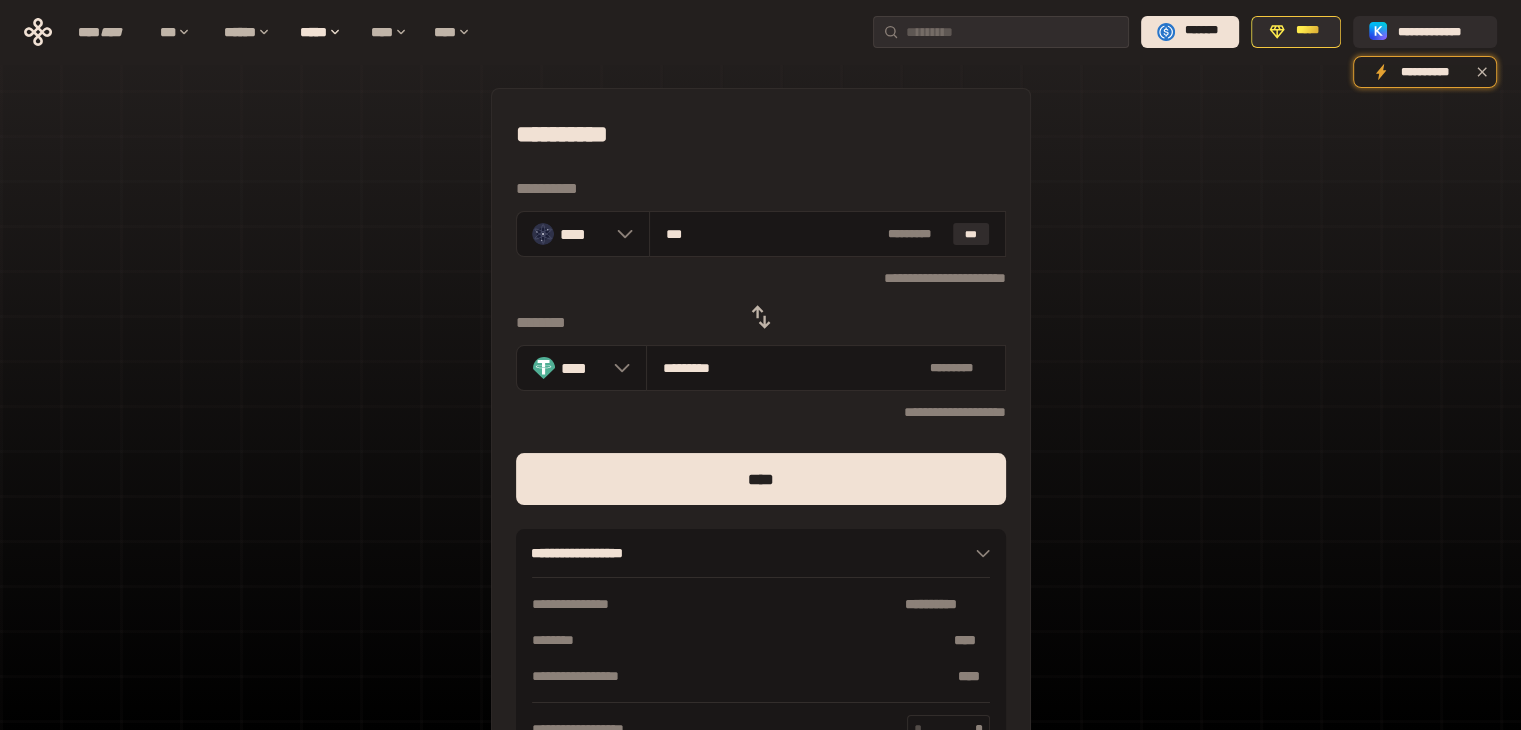 type on "*********" 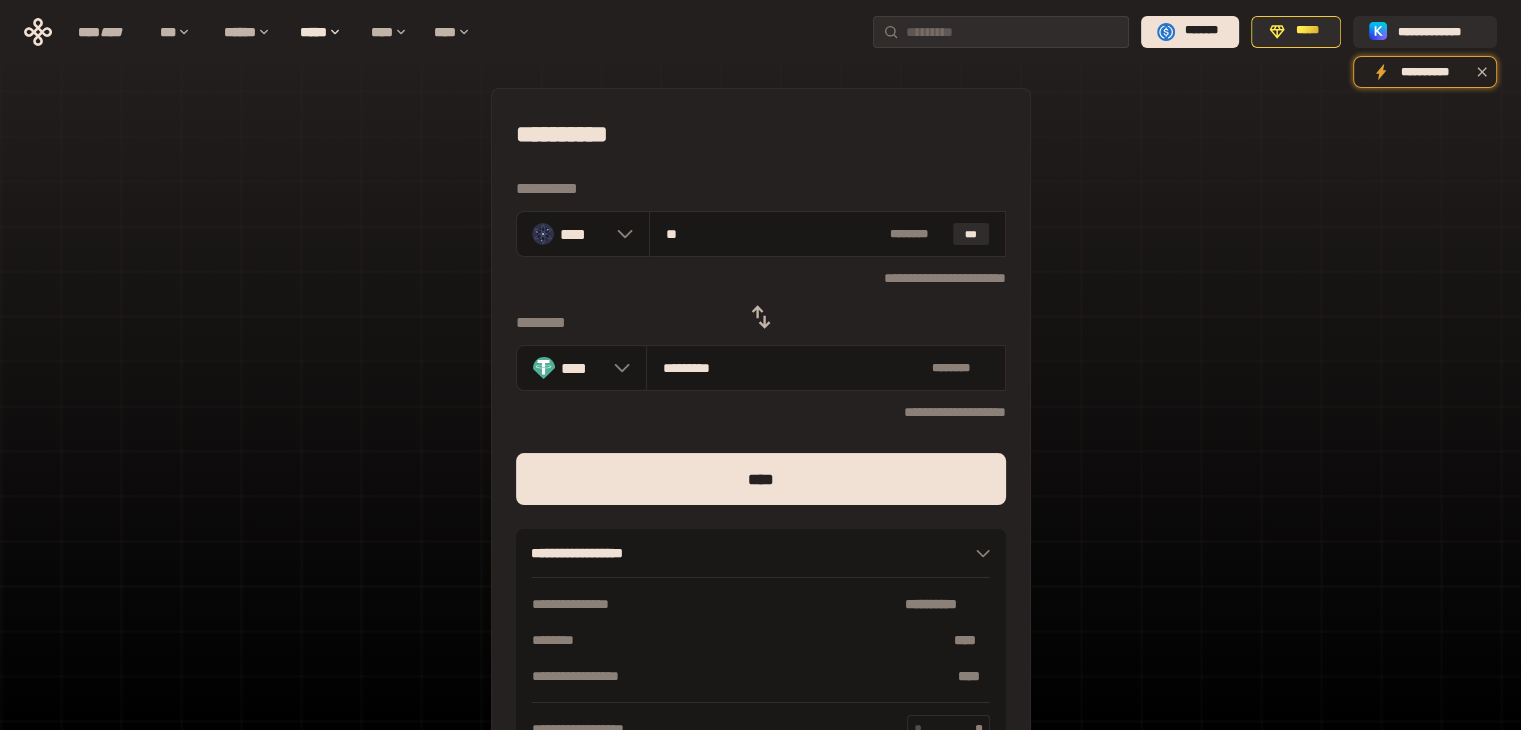type on "*" 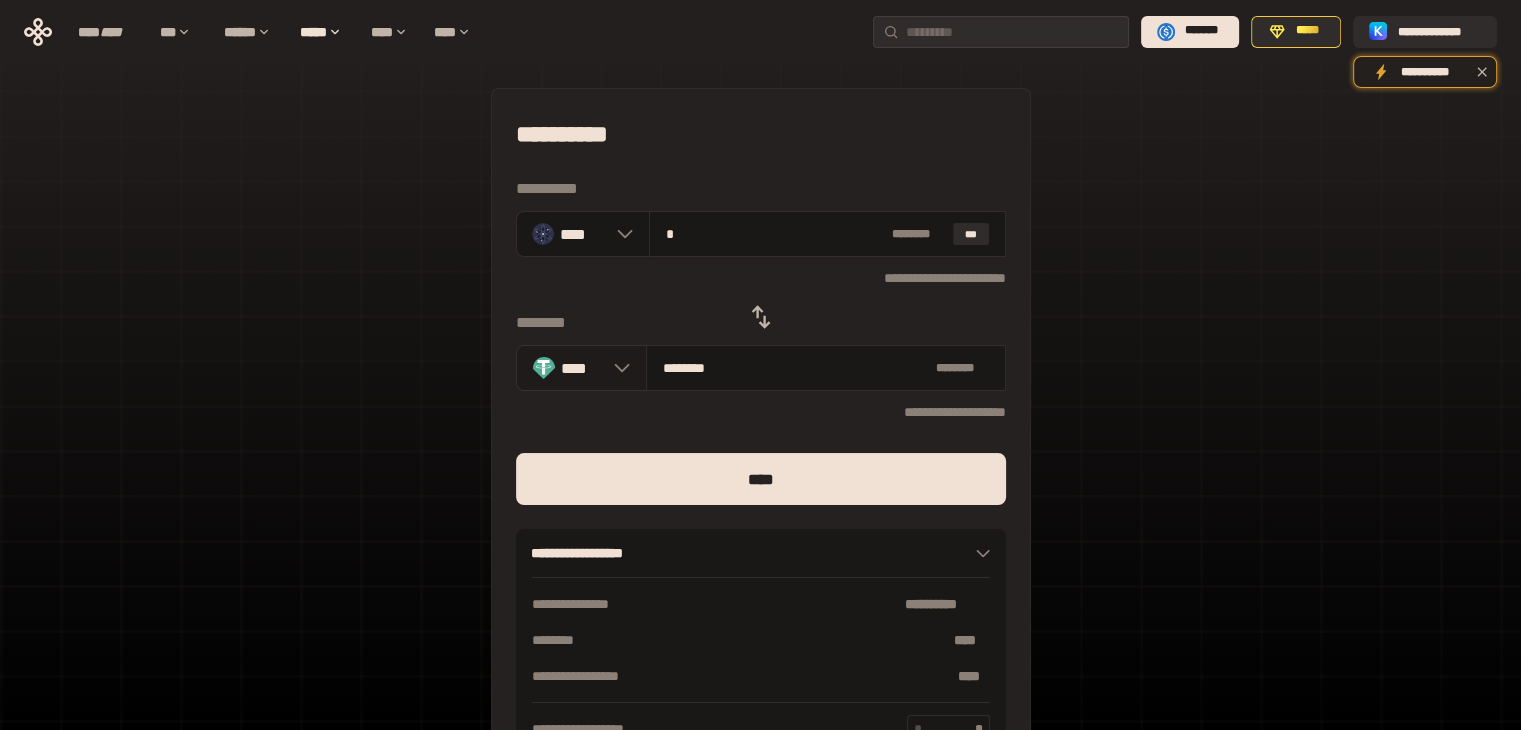 type on "*" 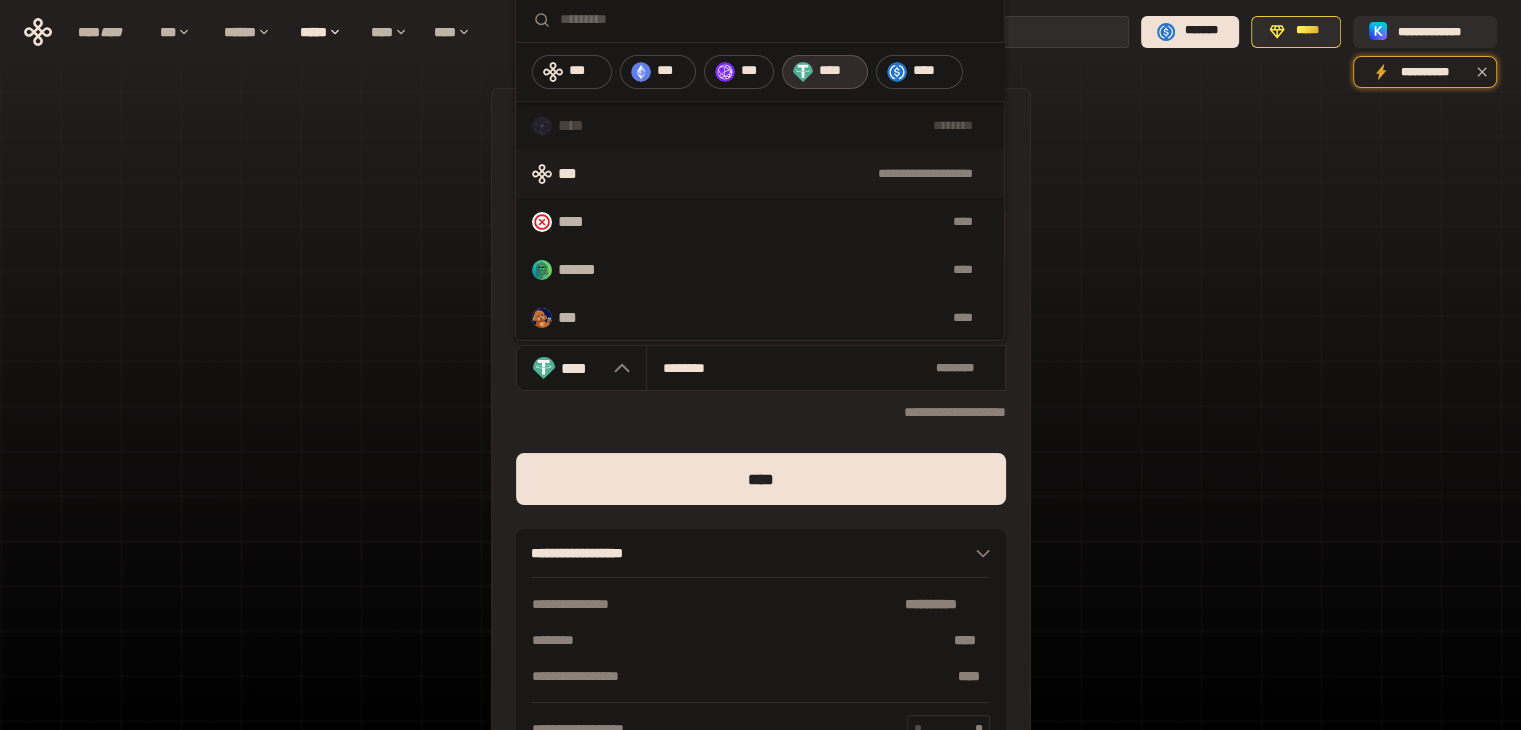 click on "***" at bounding box center [576, 174] 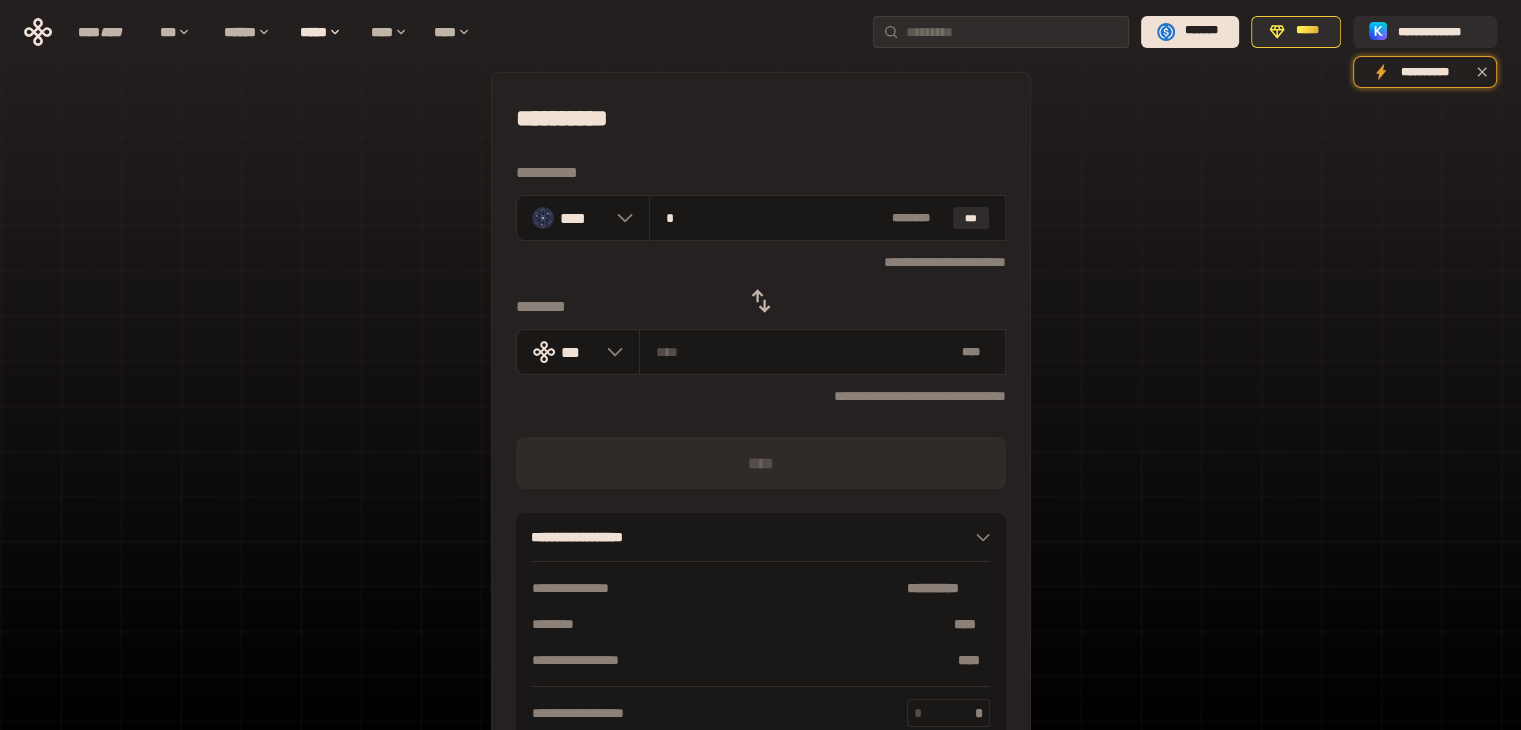 scroll, scrollTop: 0, scrollLeft: 0, axis: both 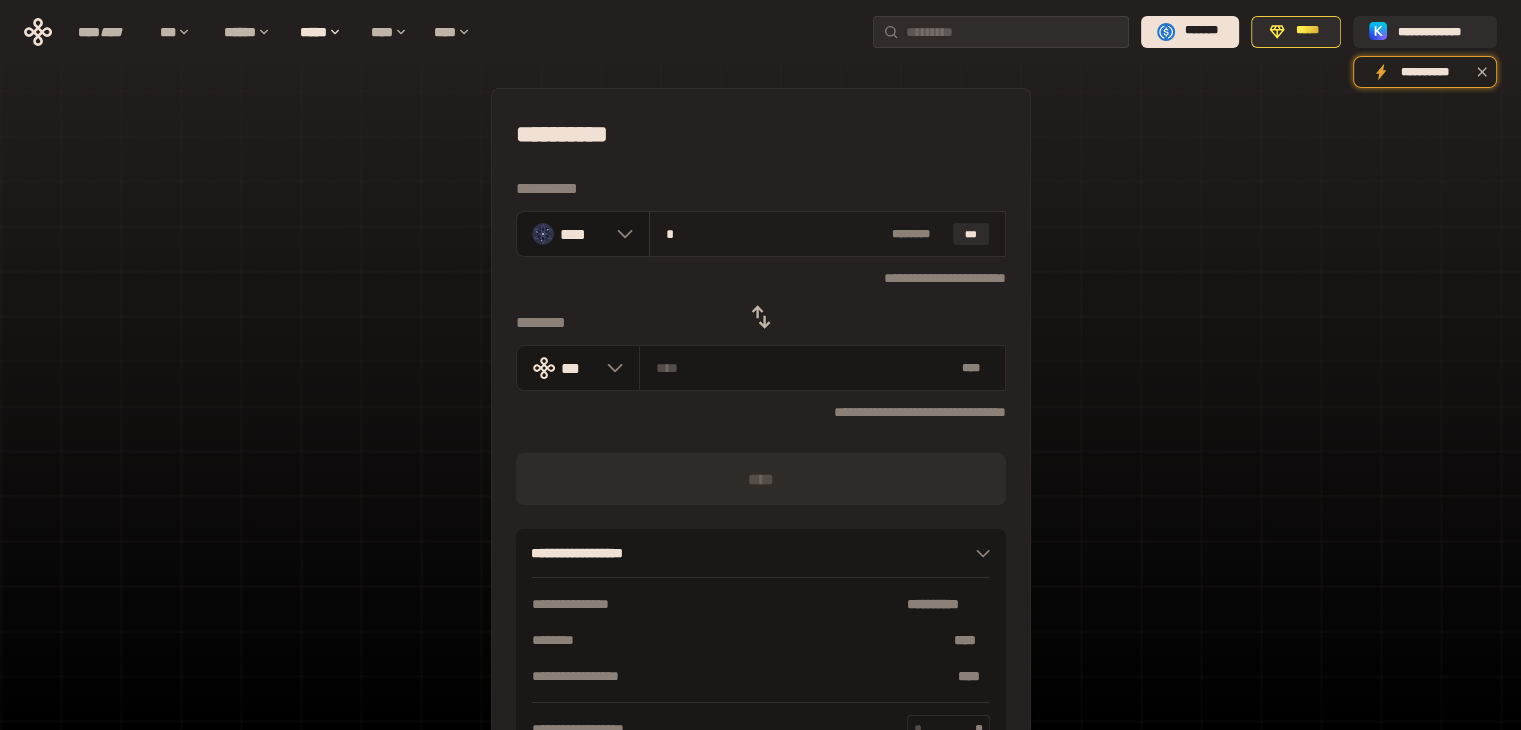 click on "* * ****** ***" at bounding box center (827, 234) 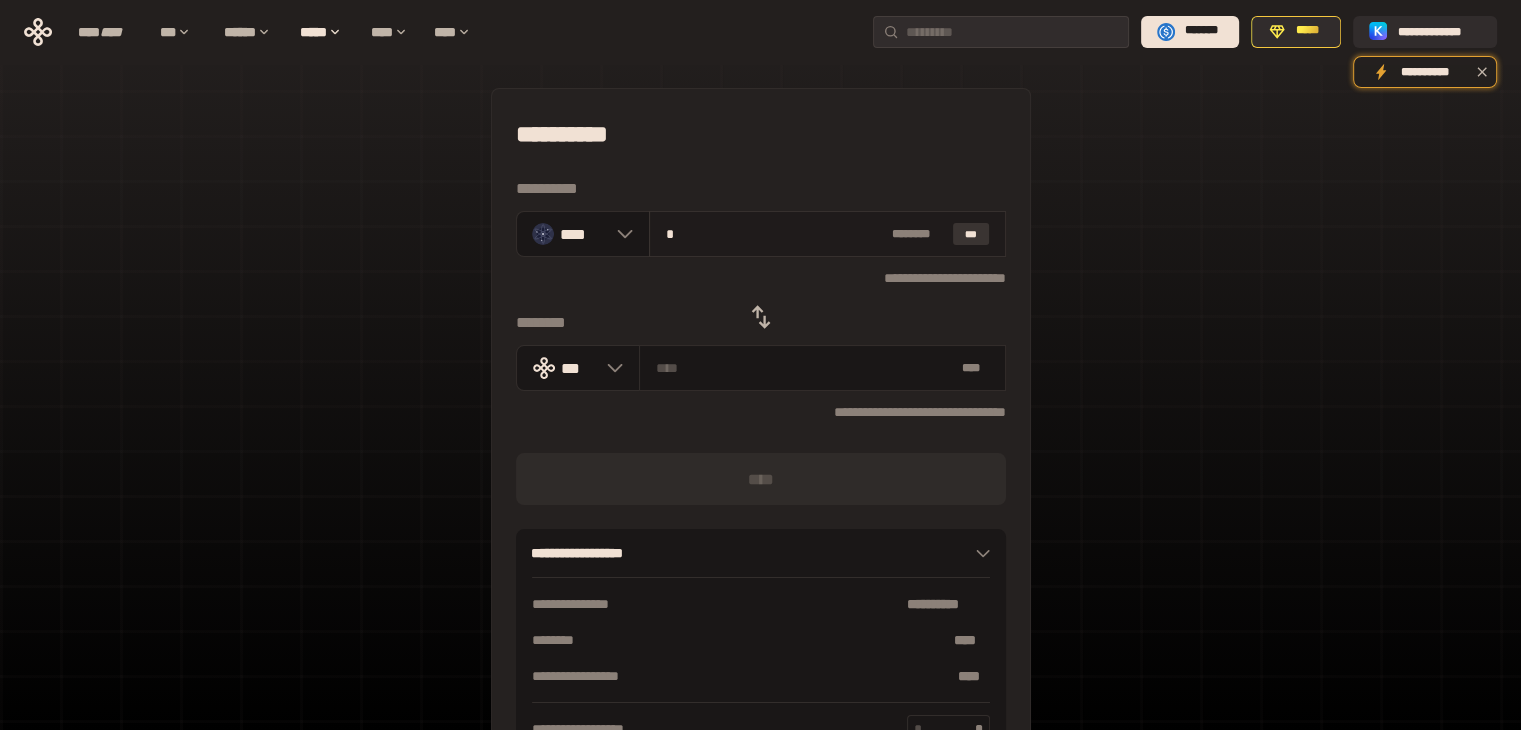 click on "***" at bounding box center (971, 234) 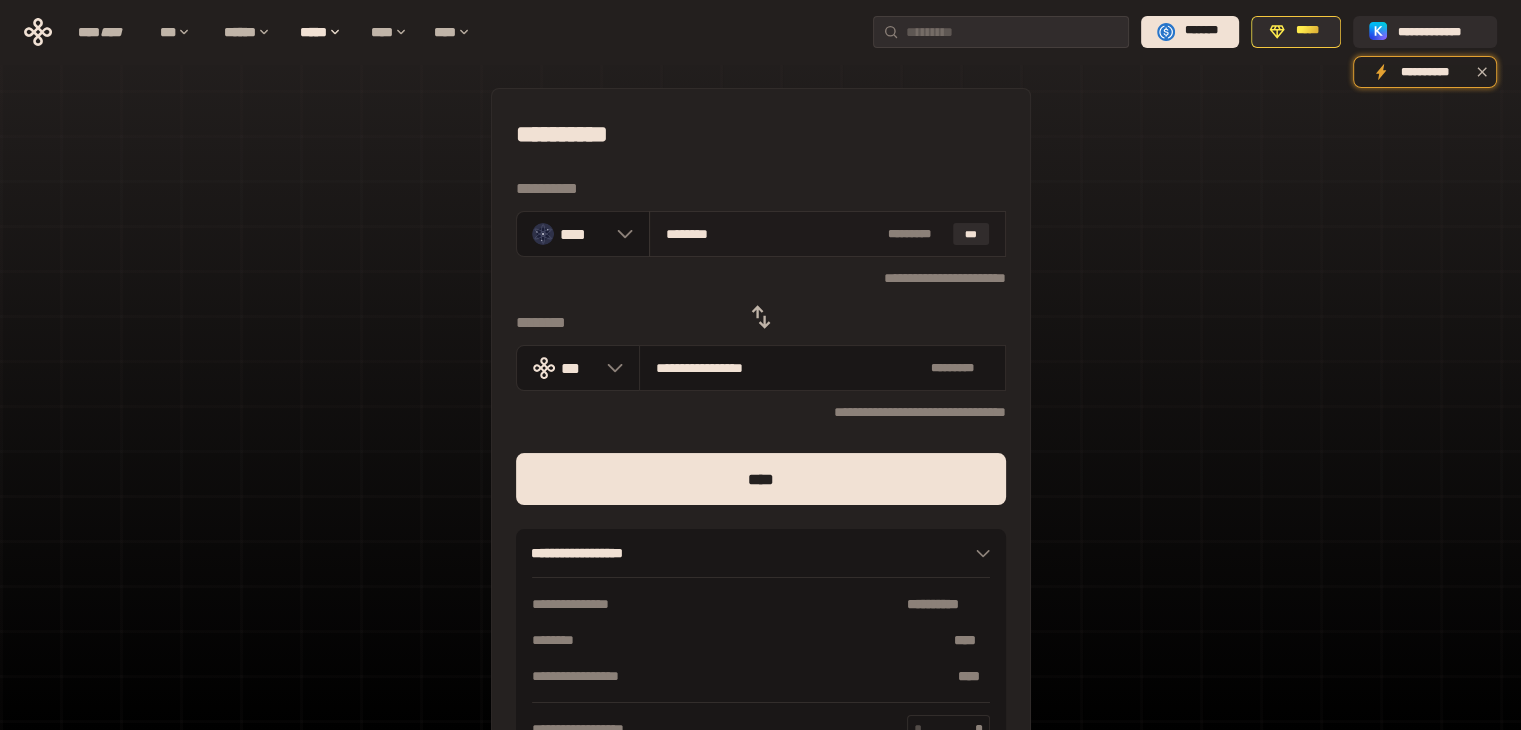 type on "*******" 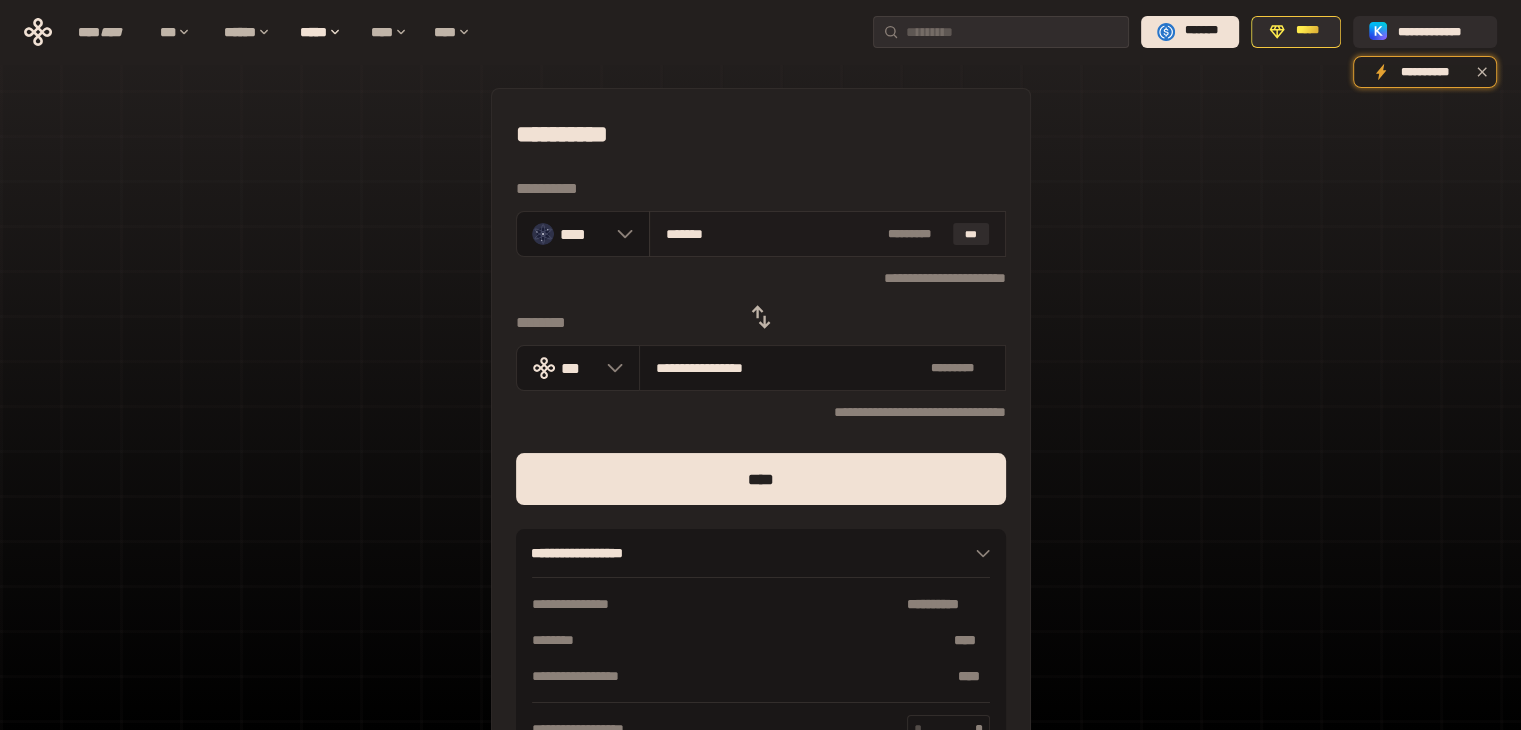 type on "**********" 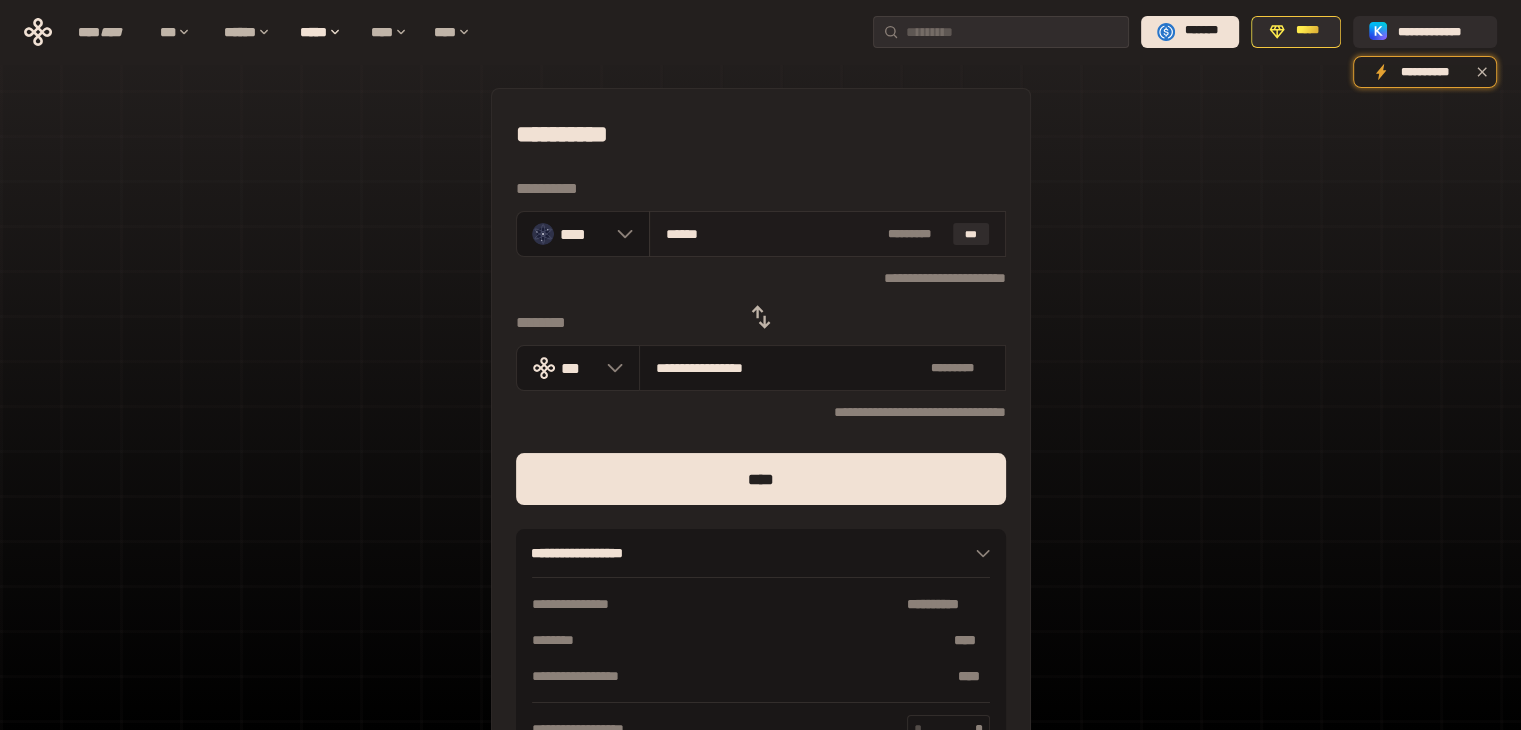 type on "**********" 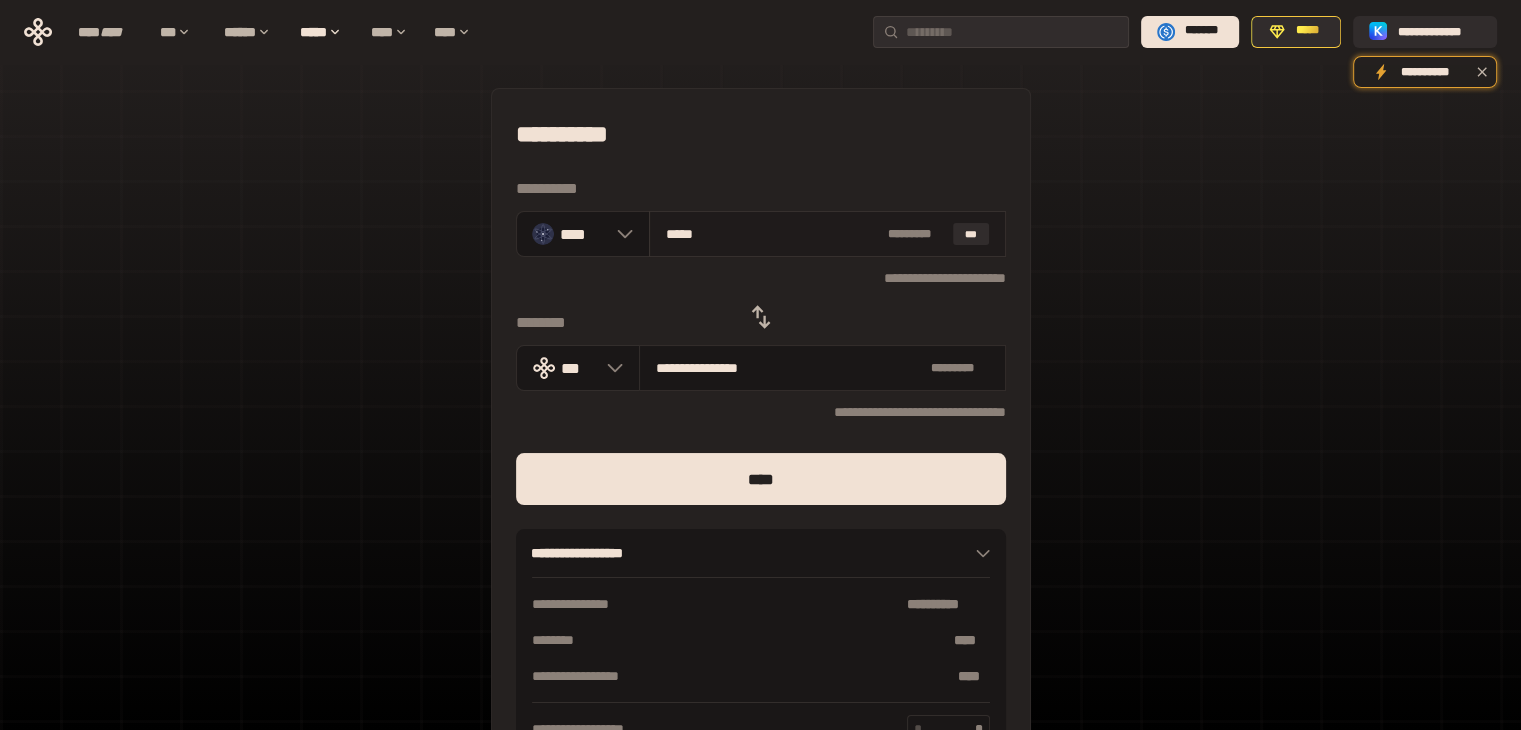 type on "****" 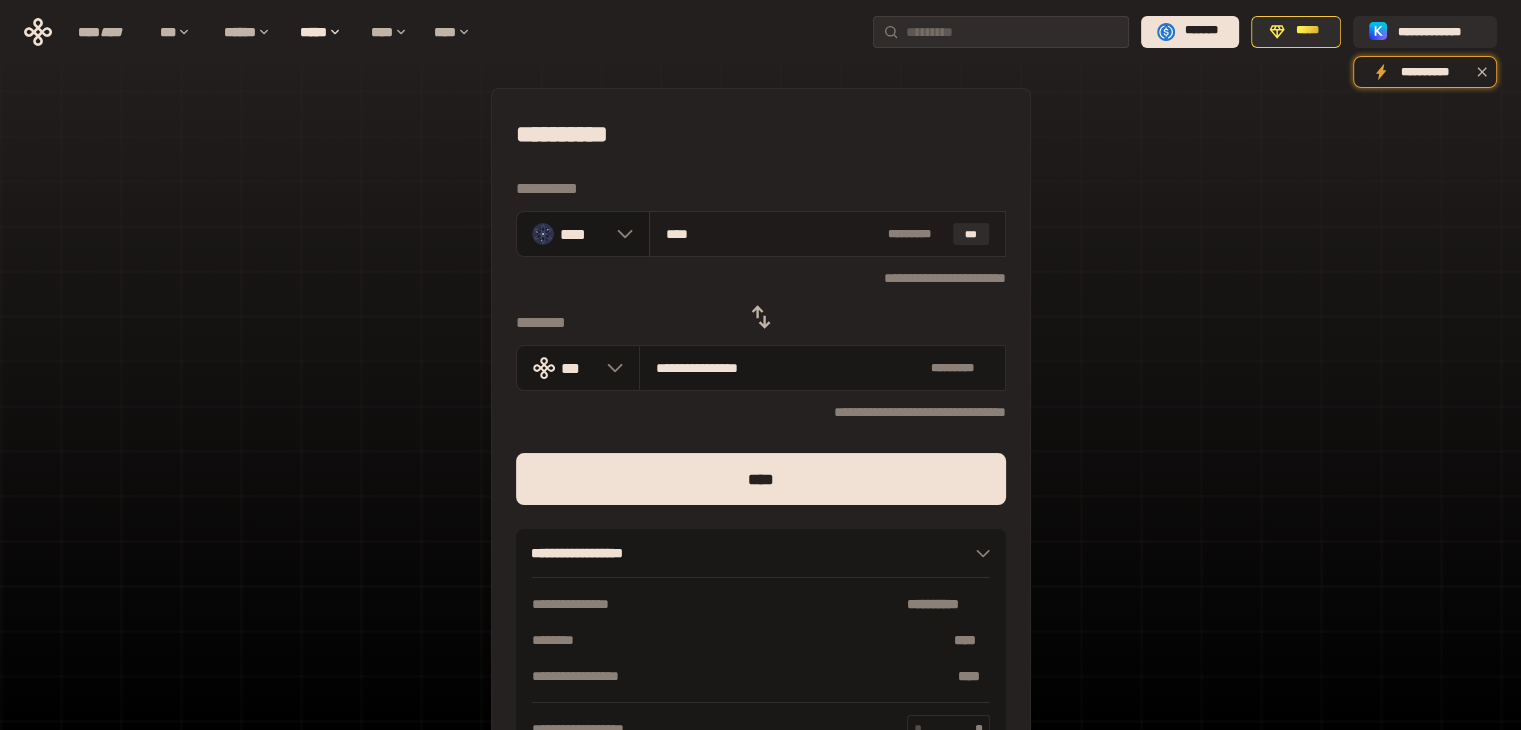 type on "**********" 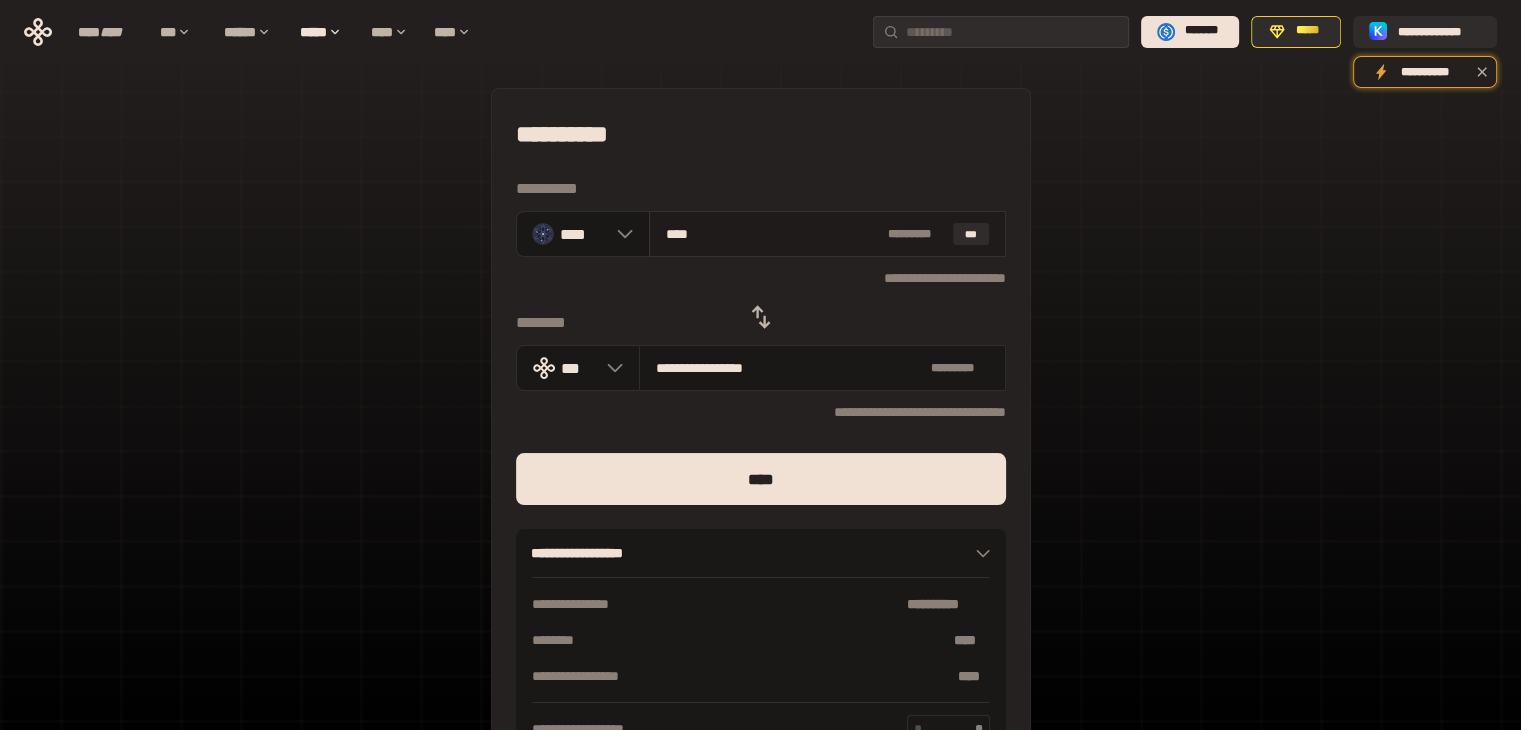 type on "***" 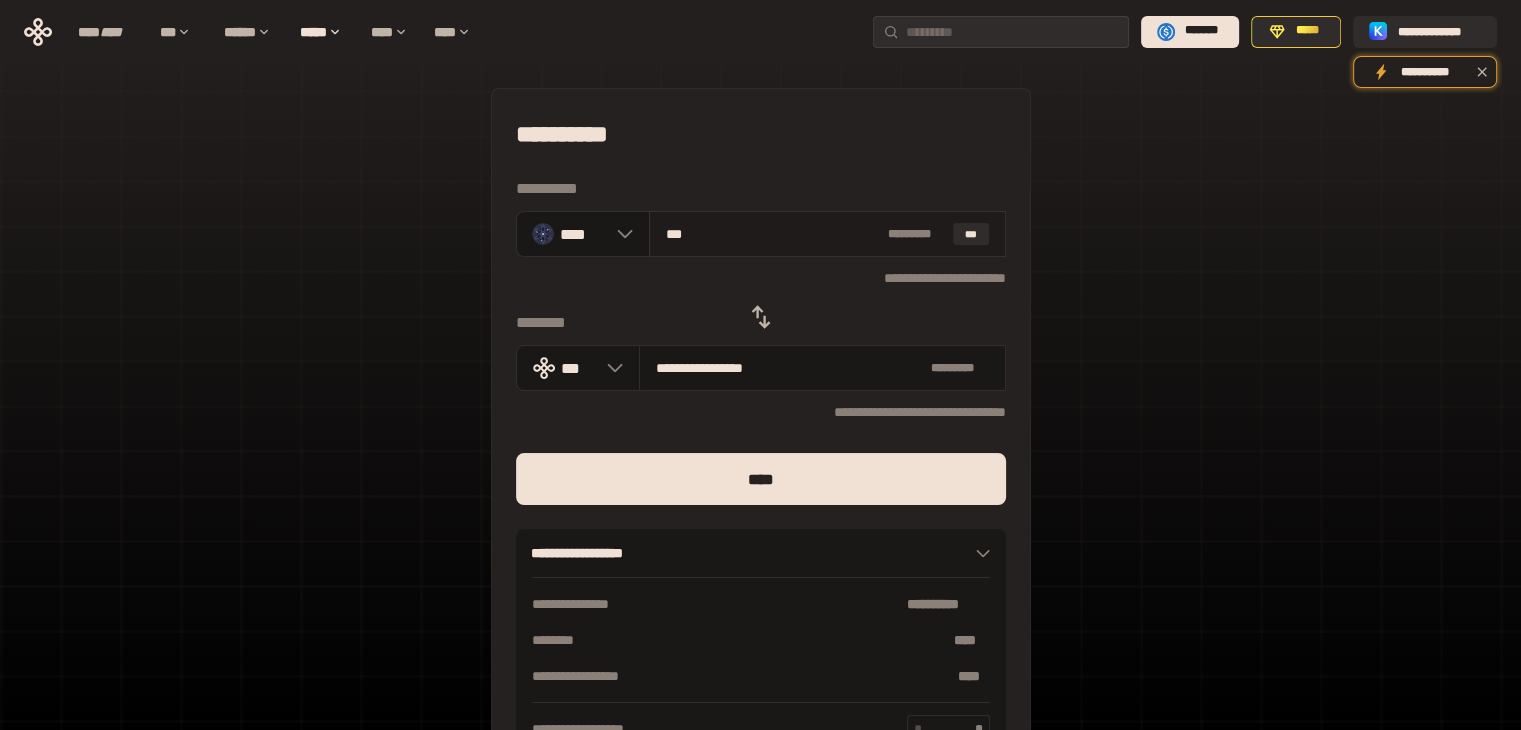type on "**********" 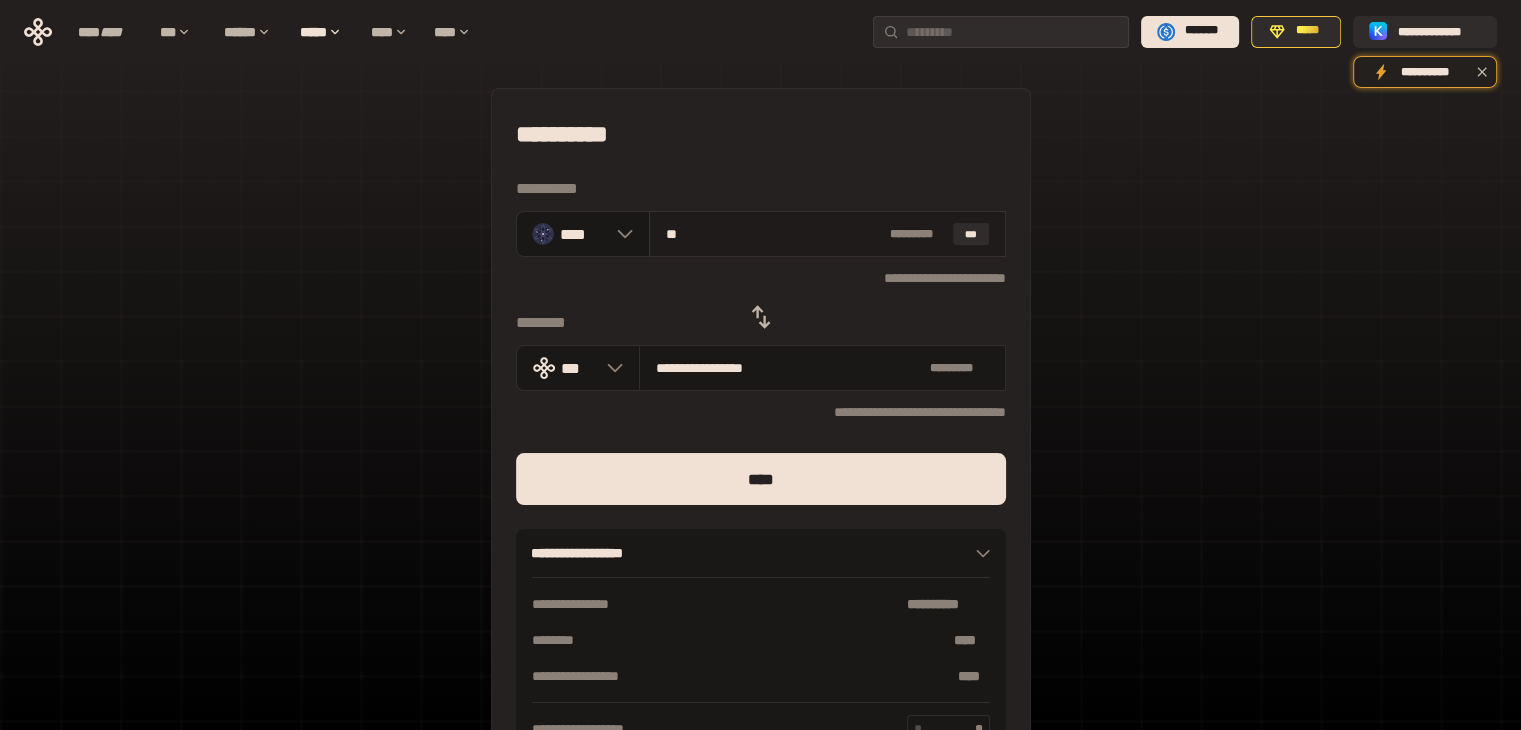 type on "*" 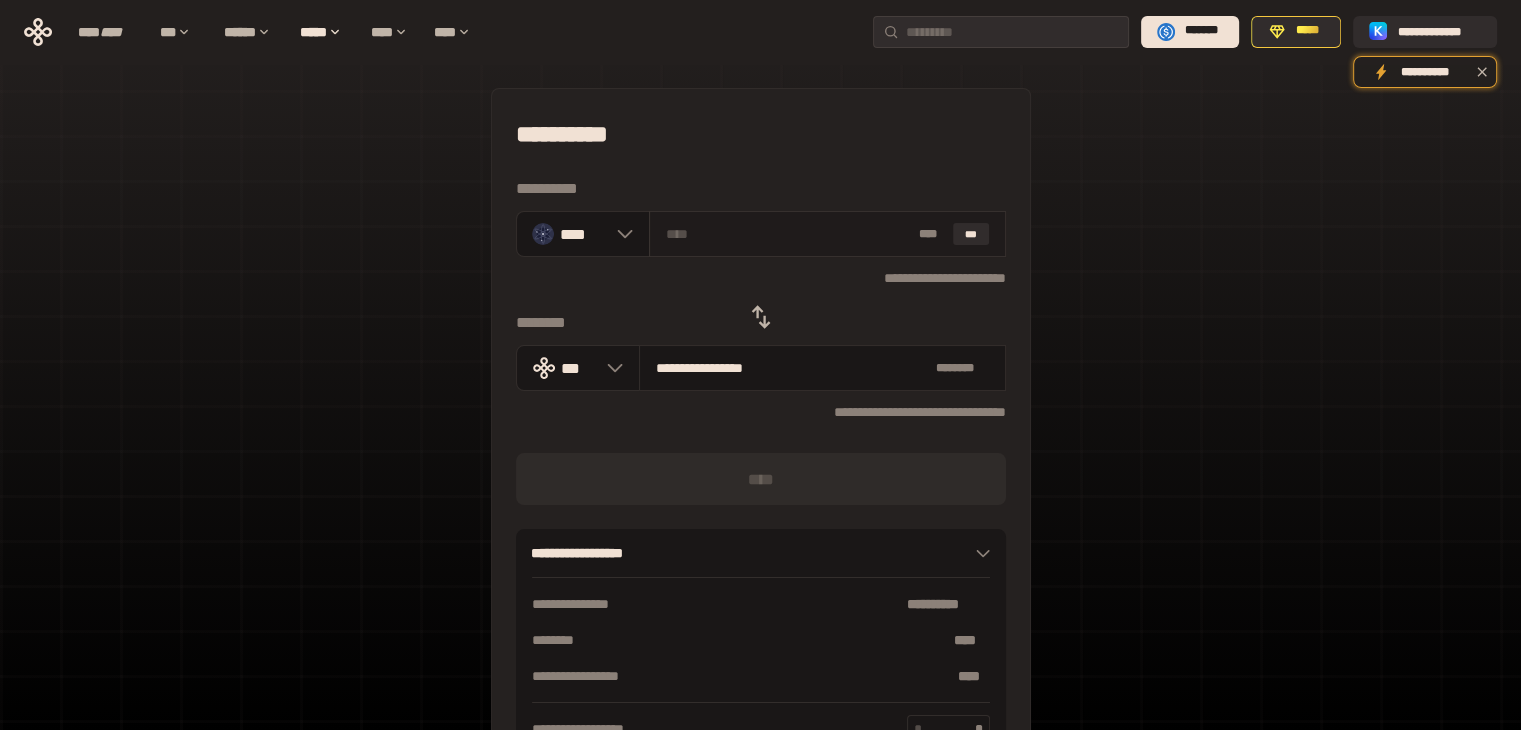 type on "*" 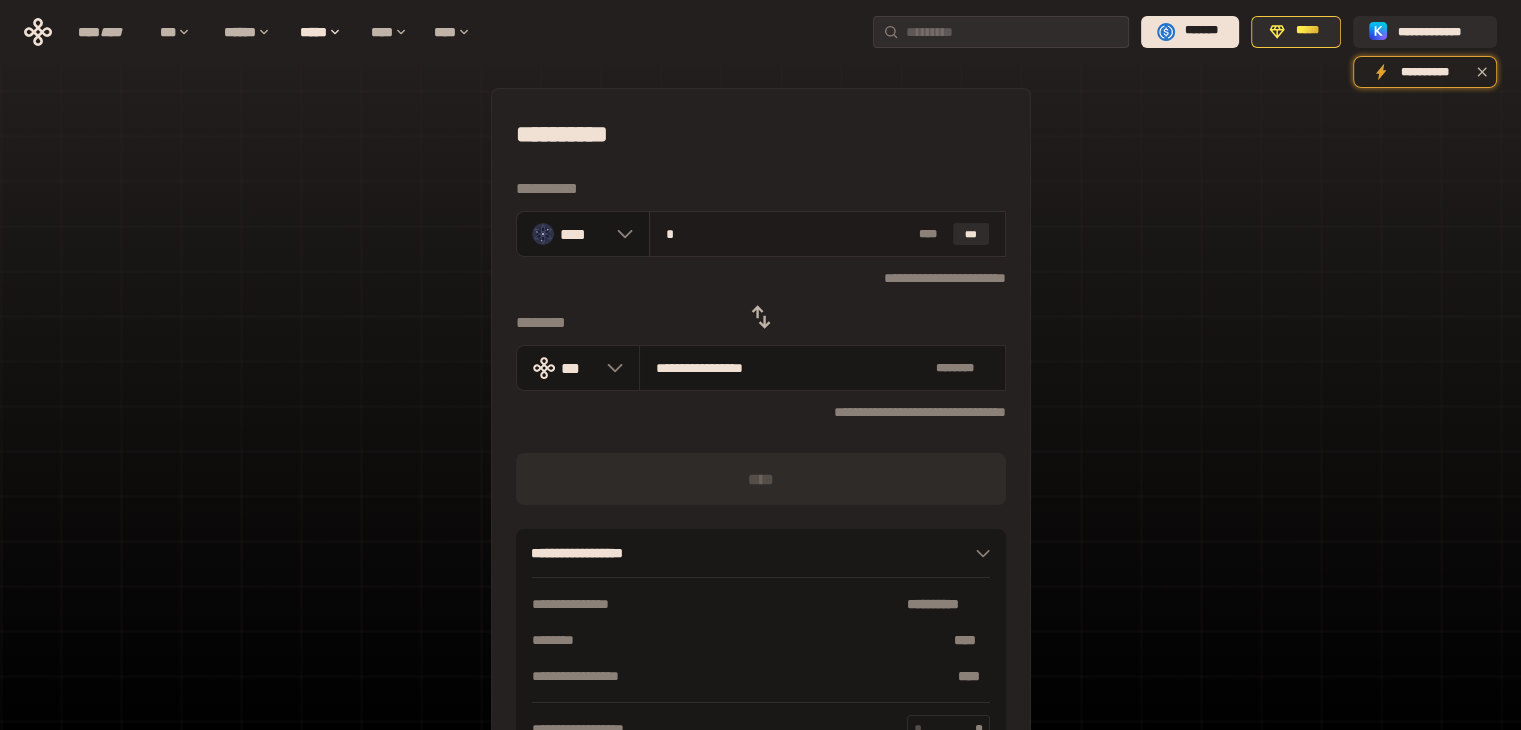 type on "**********" 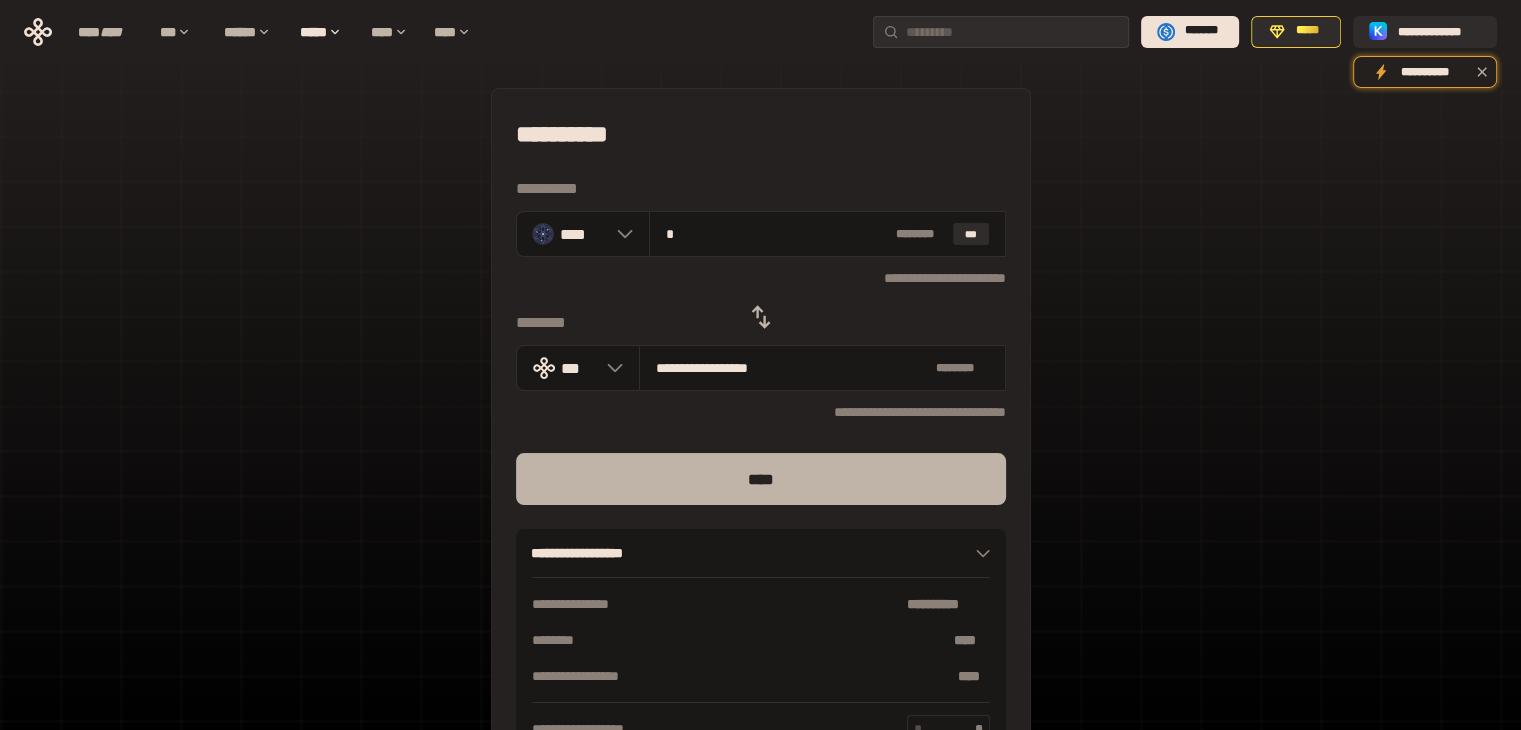 type on "*" 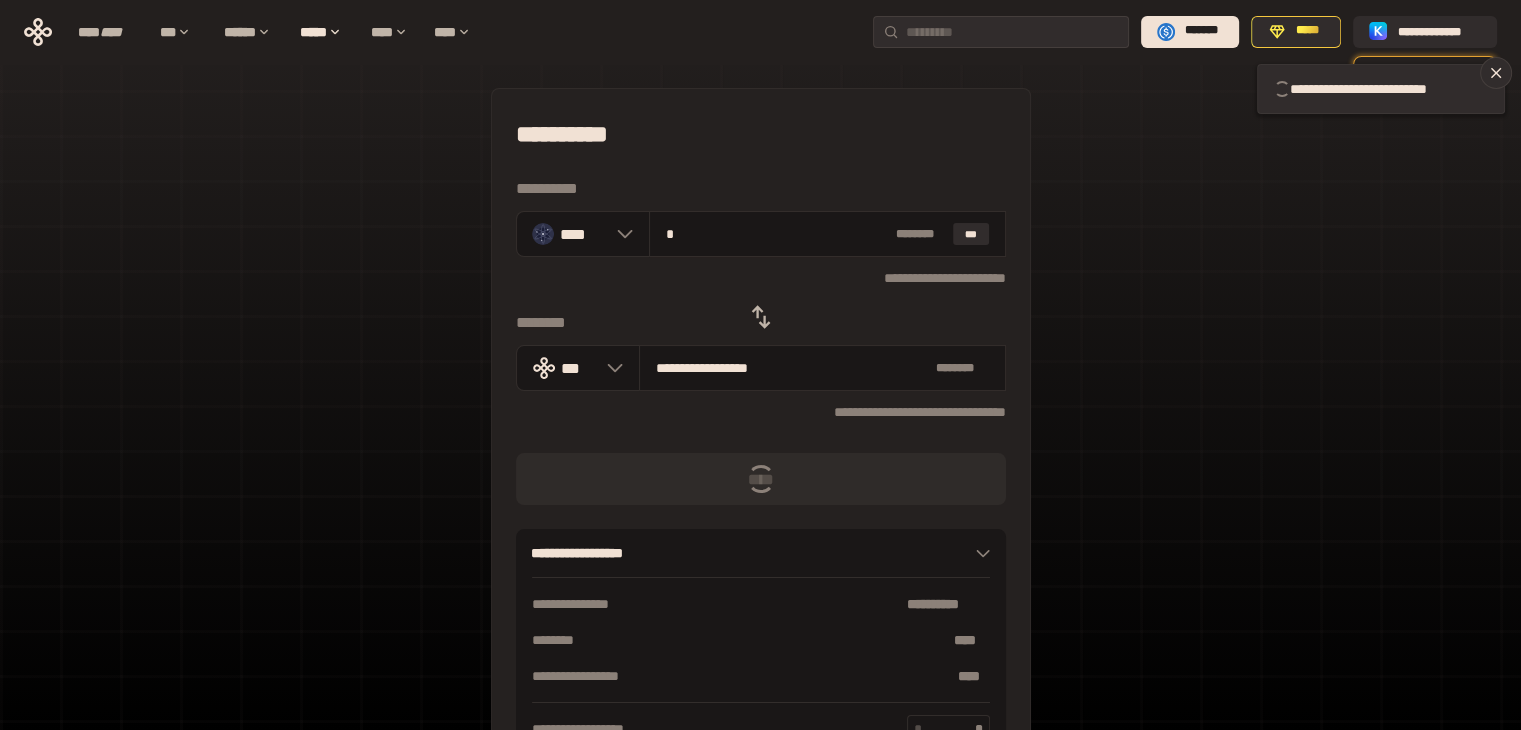 type 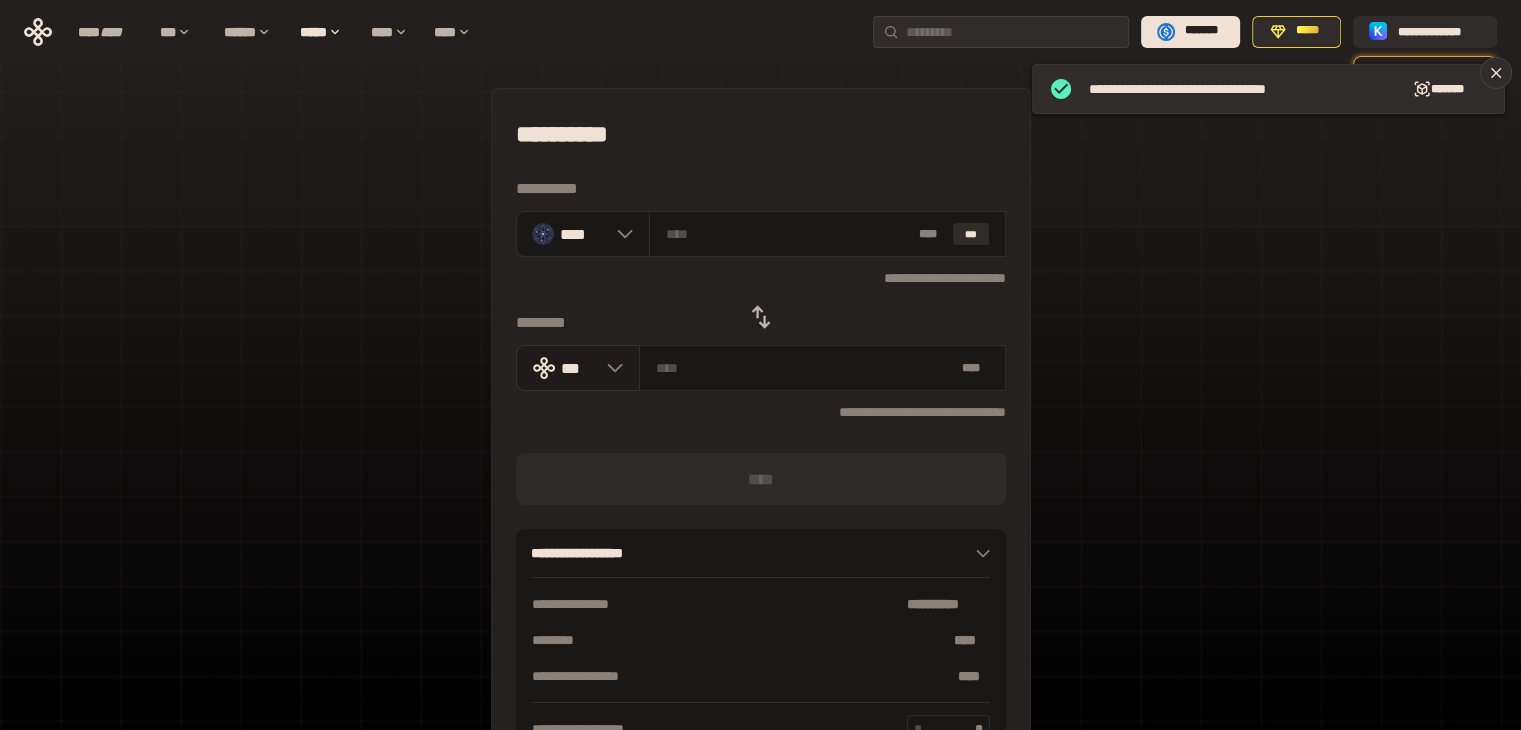 click 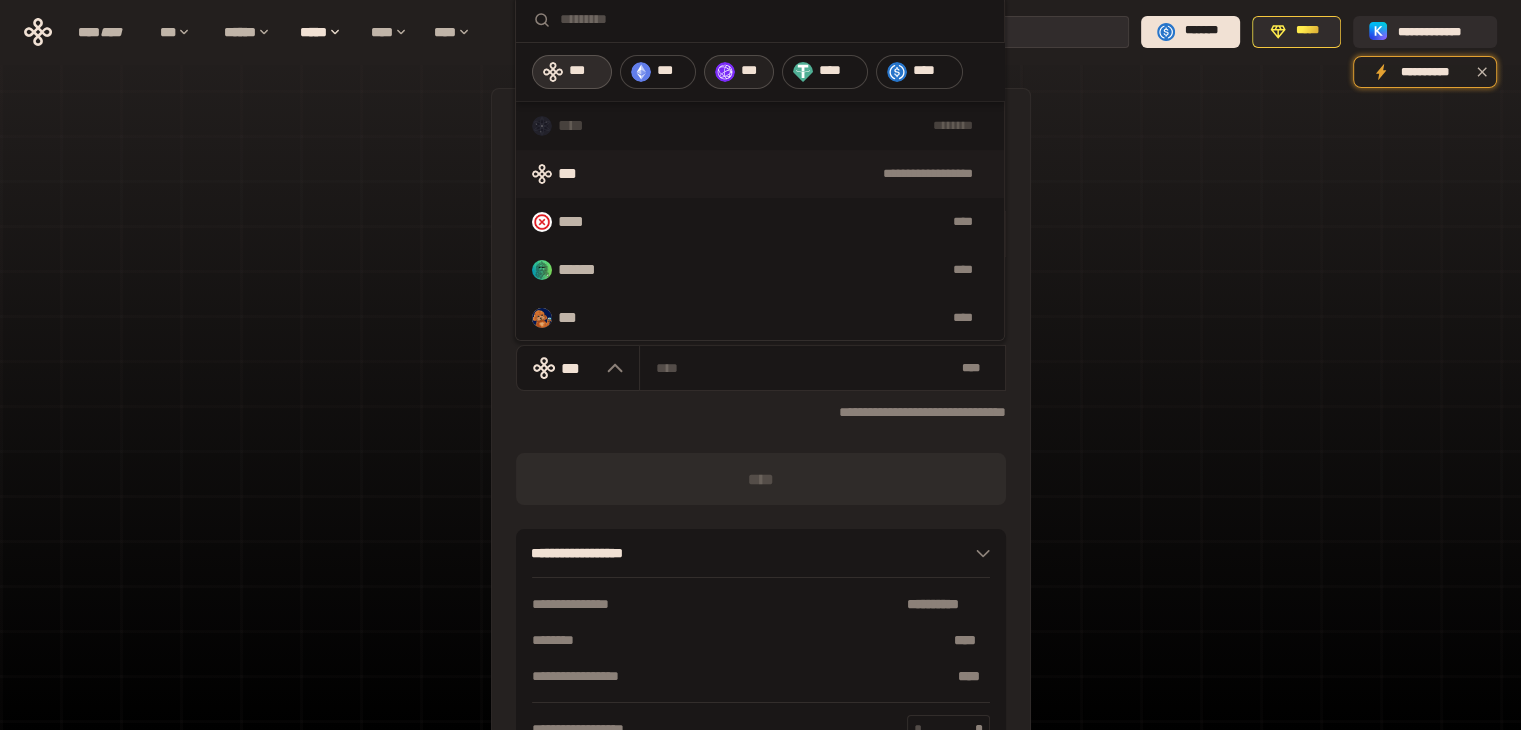 click on "***" at bounding box center [739, 72] 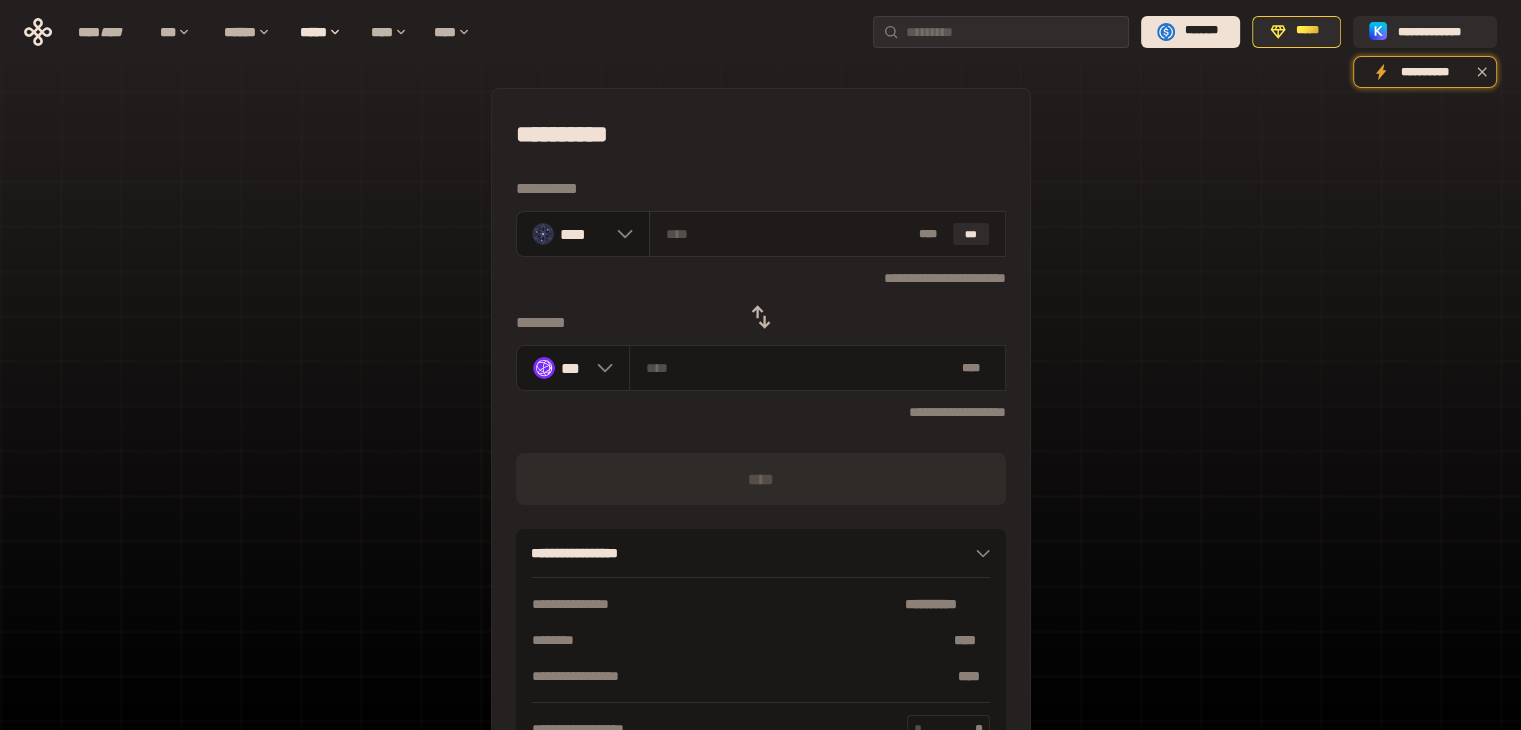 click at bounding box center (788, 234) 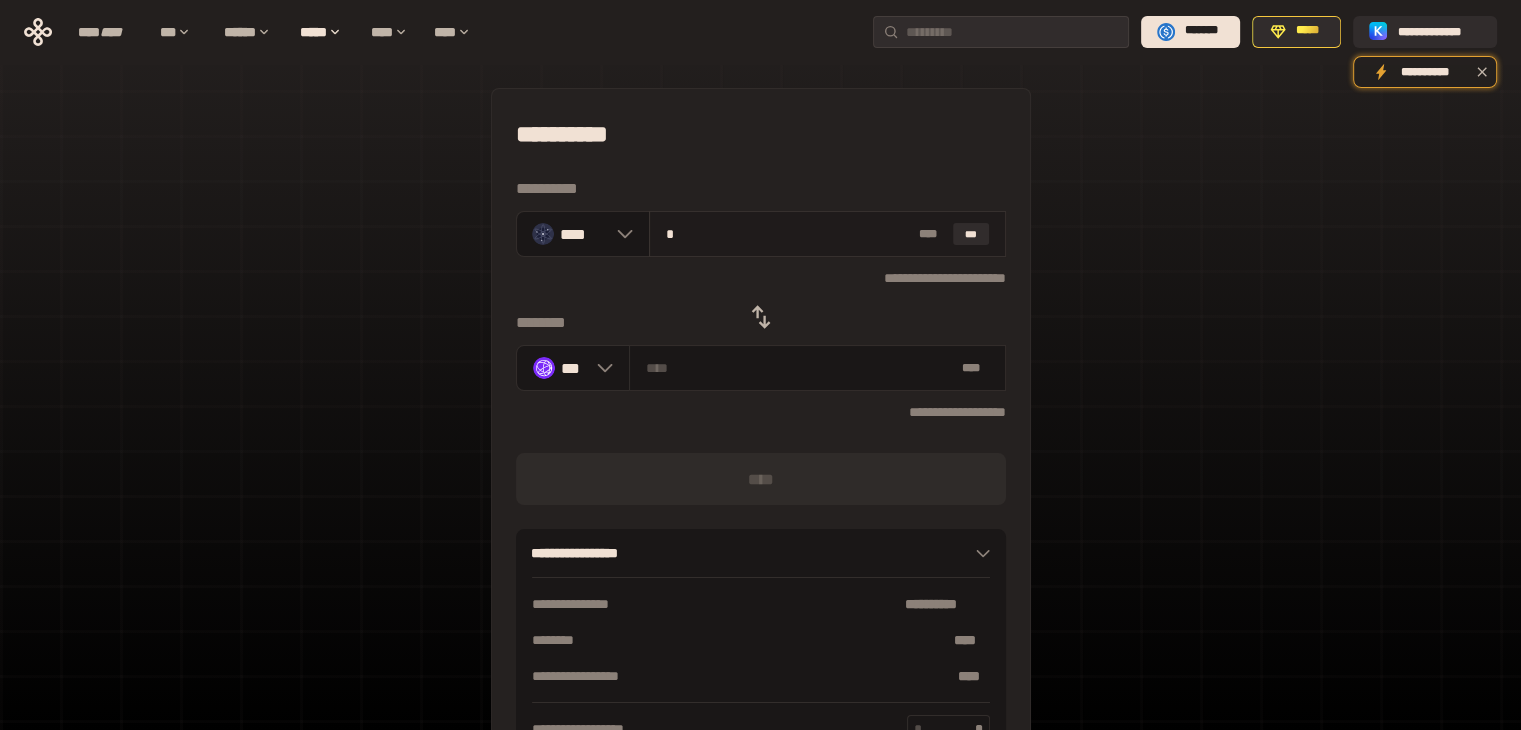type on "********" 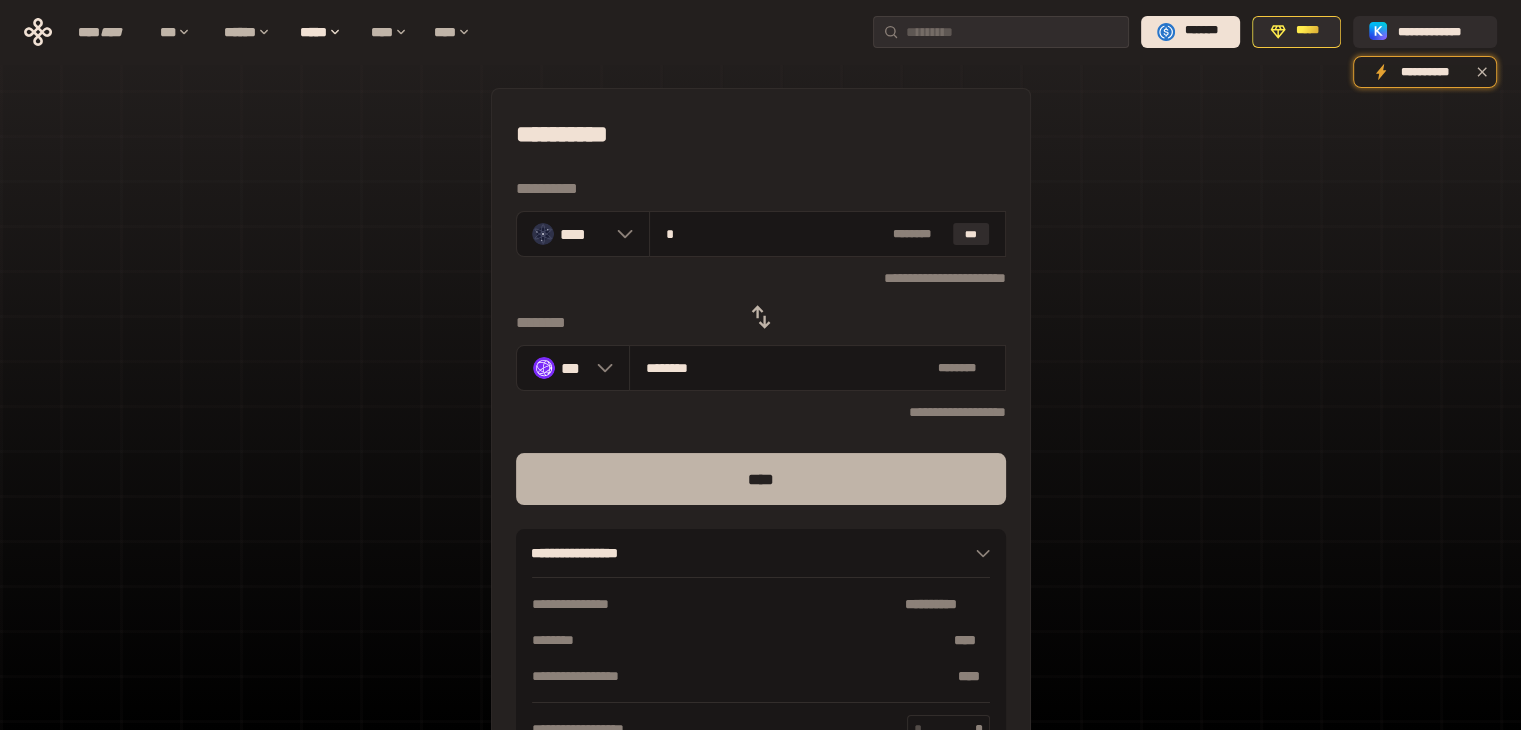 type on "*" 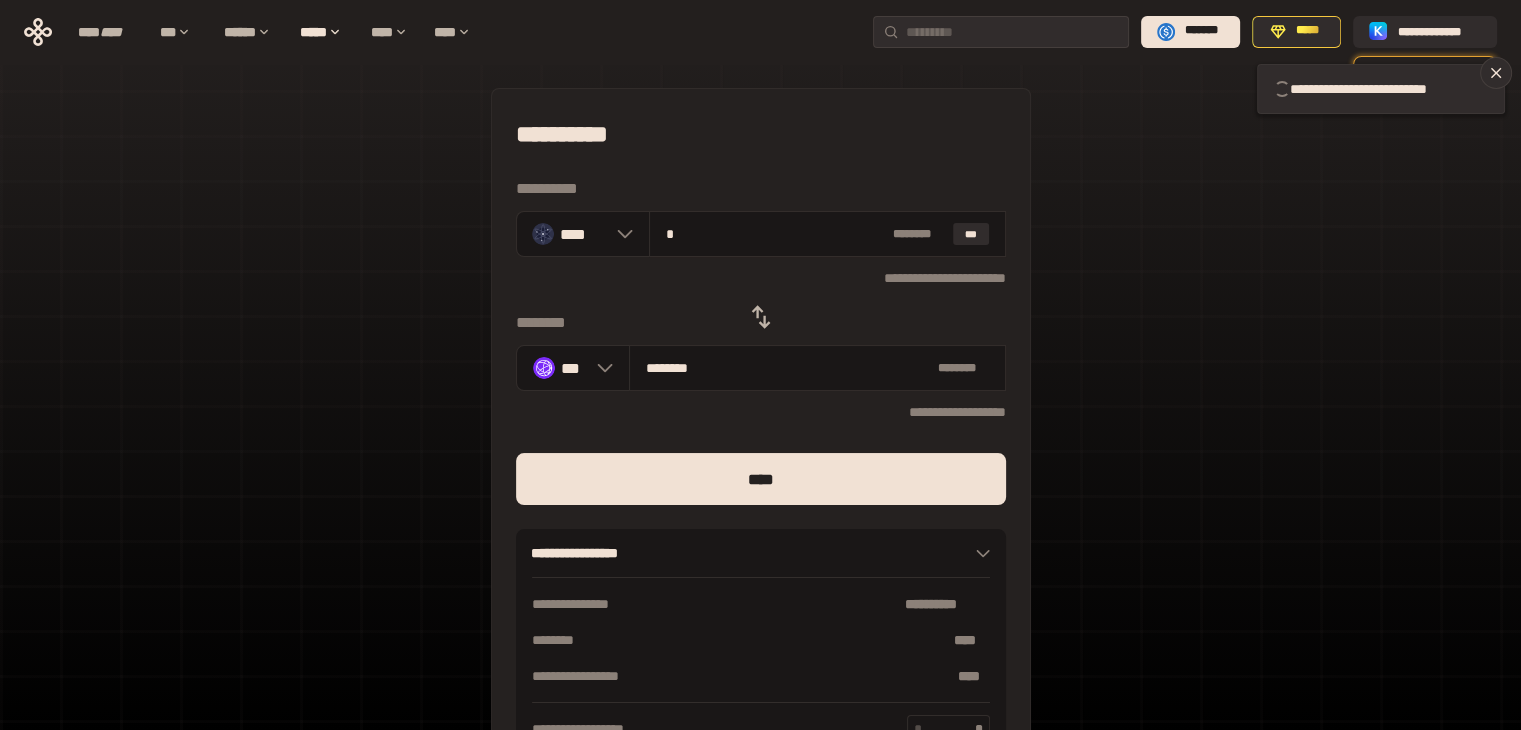 type 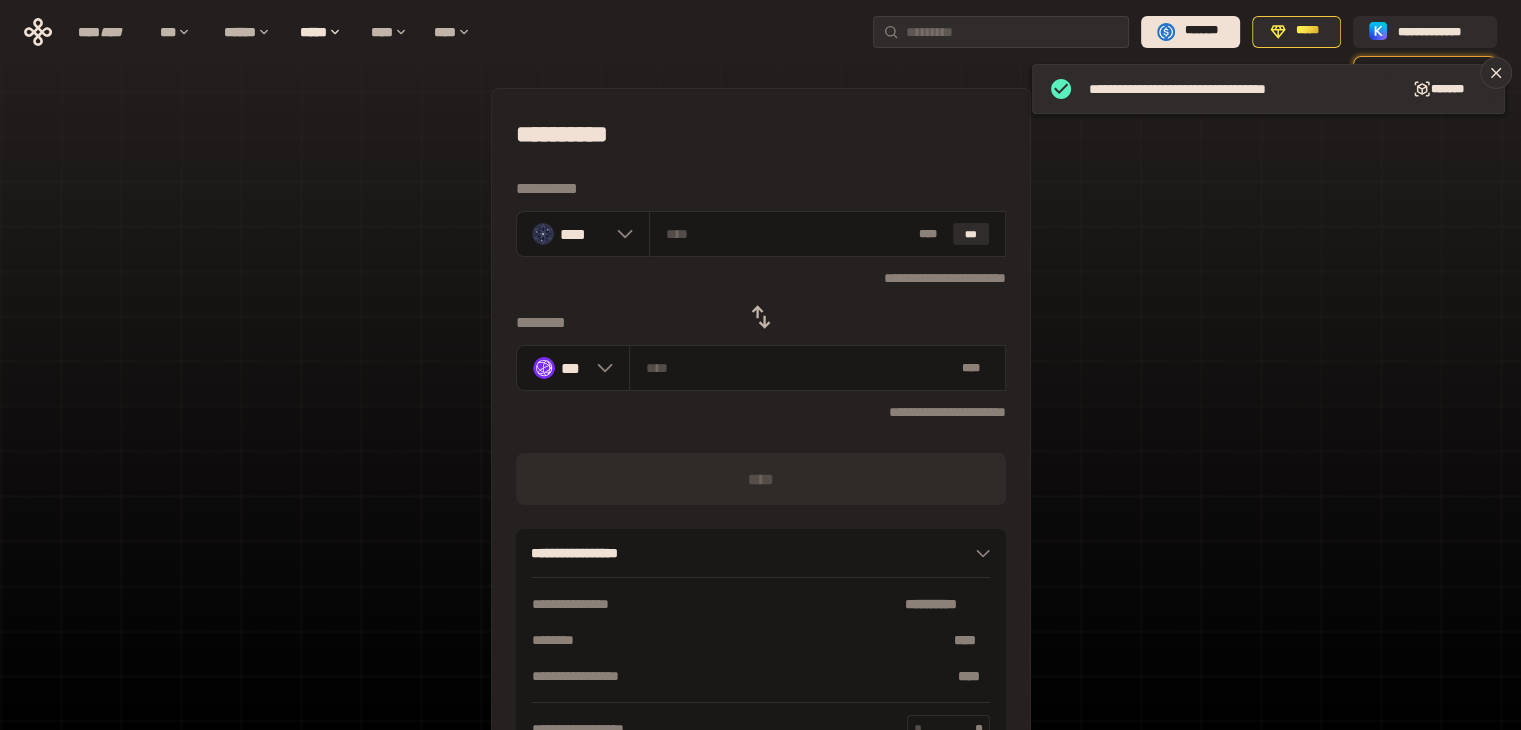 click 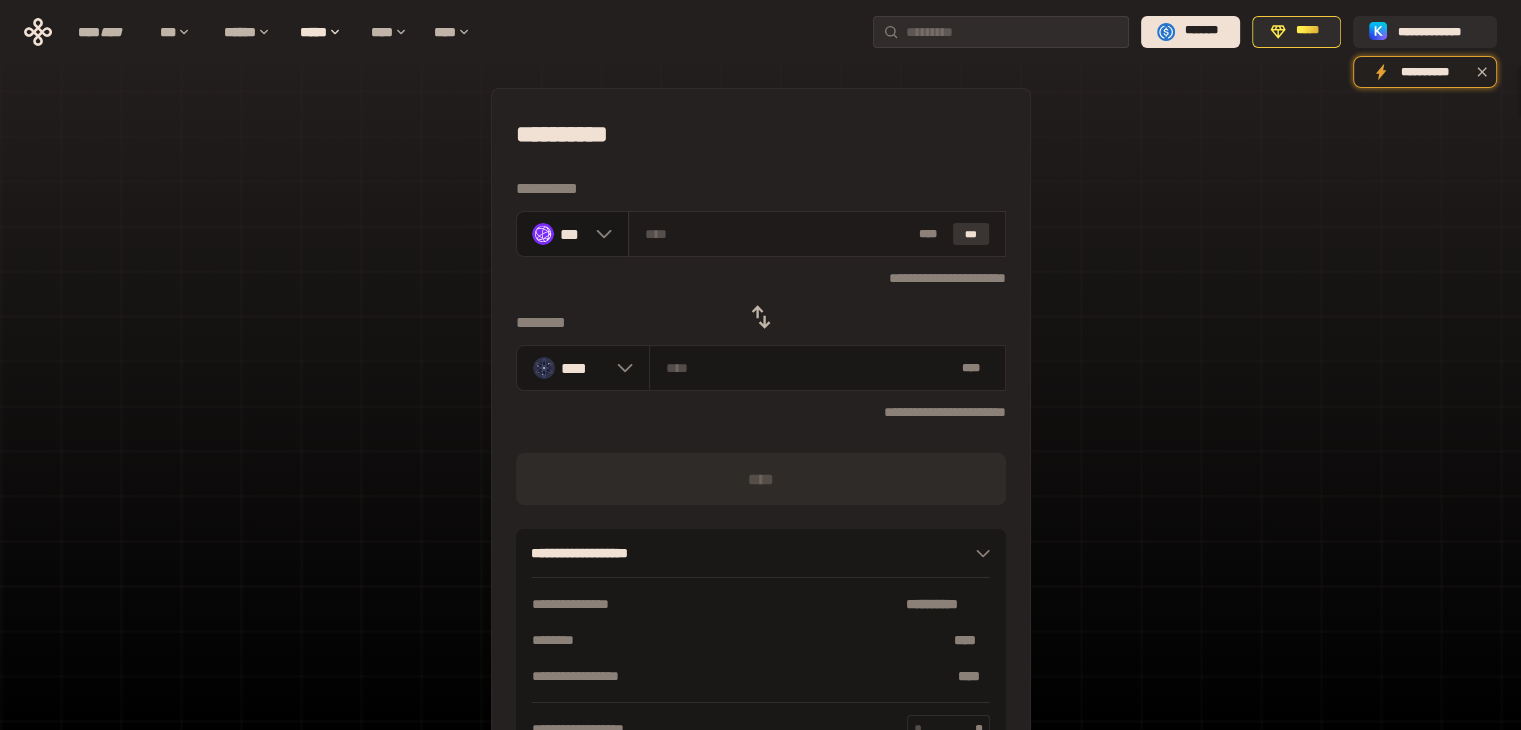click on "***" at bounding box center (971, 234) 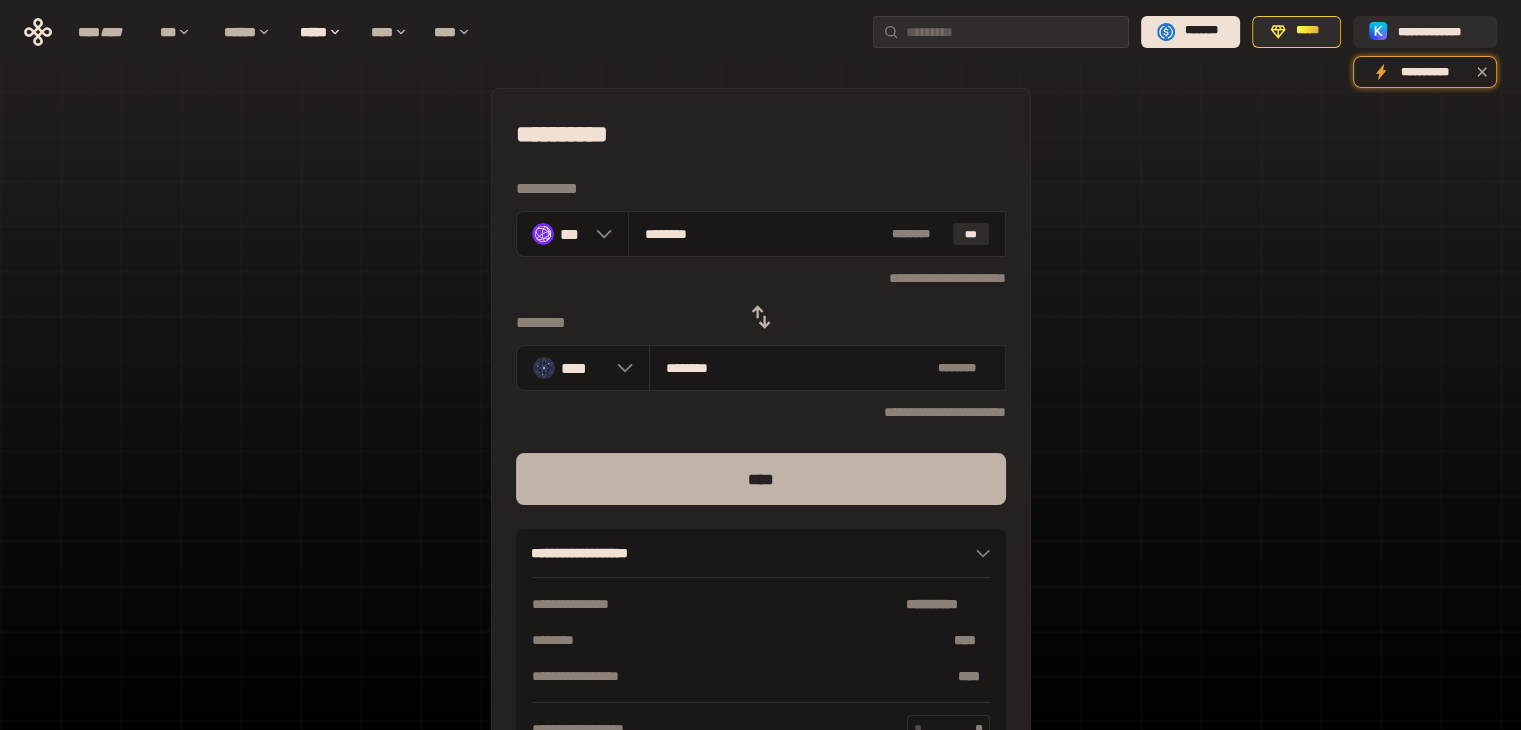 click on "****" at bounding box center [761, 479] 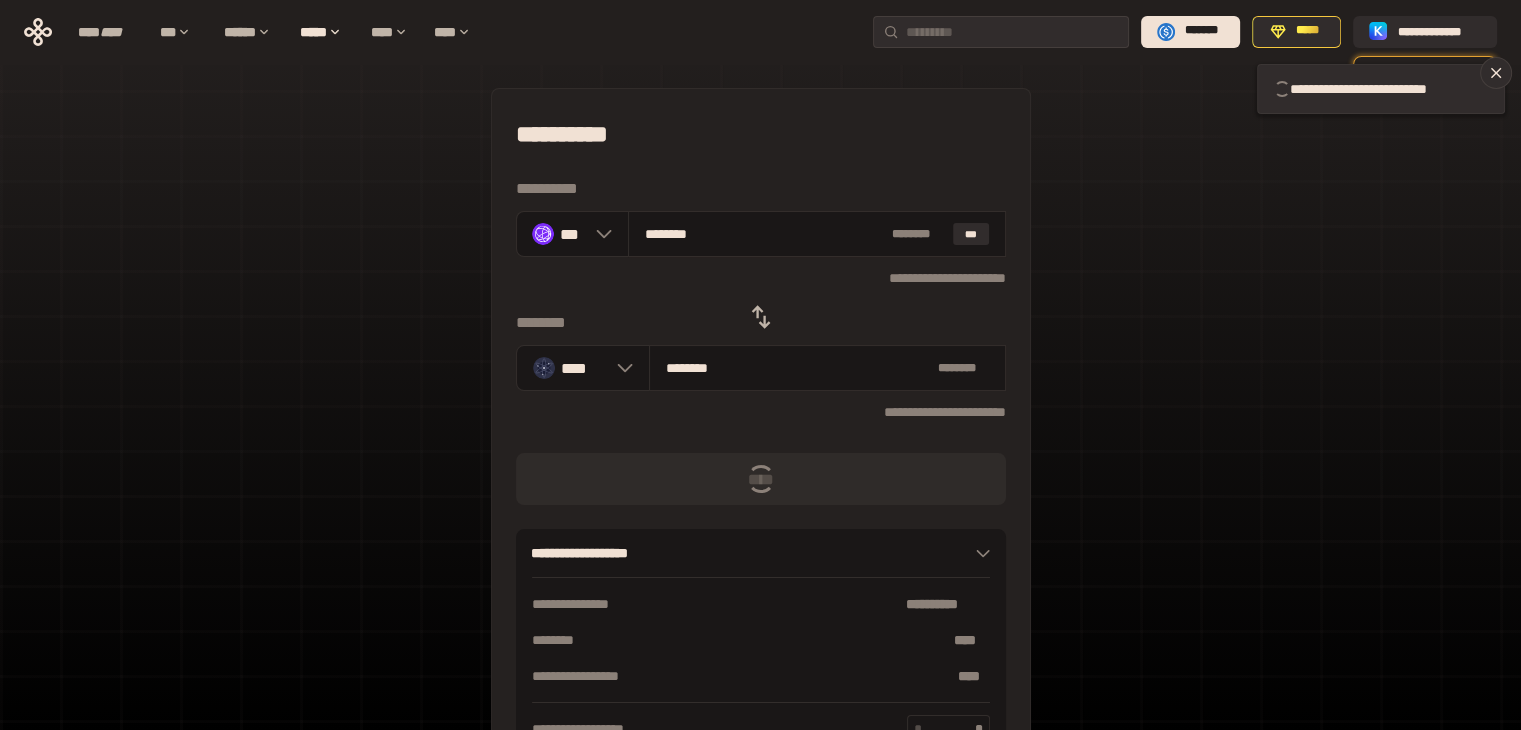 type 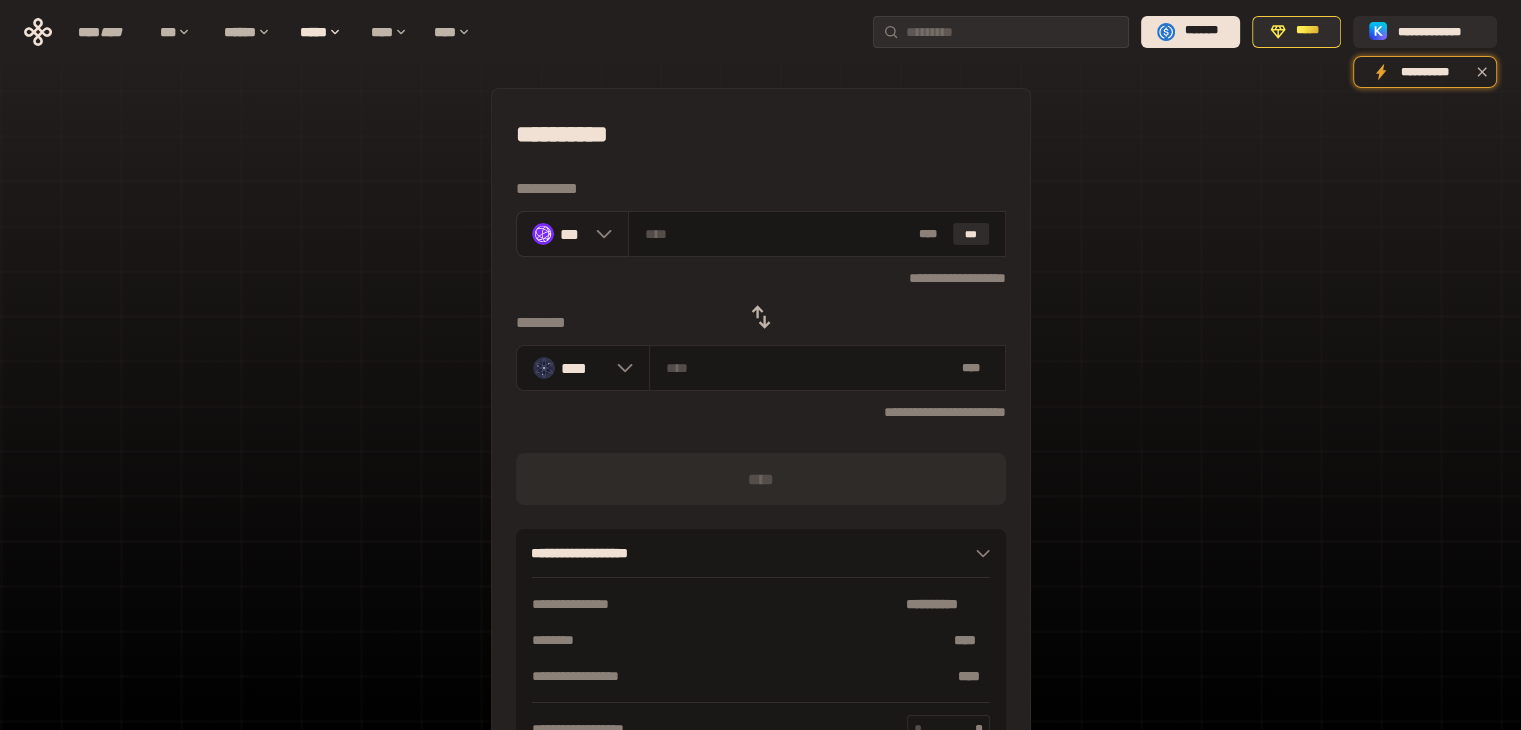 click at bounding box center [599, 234] 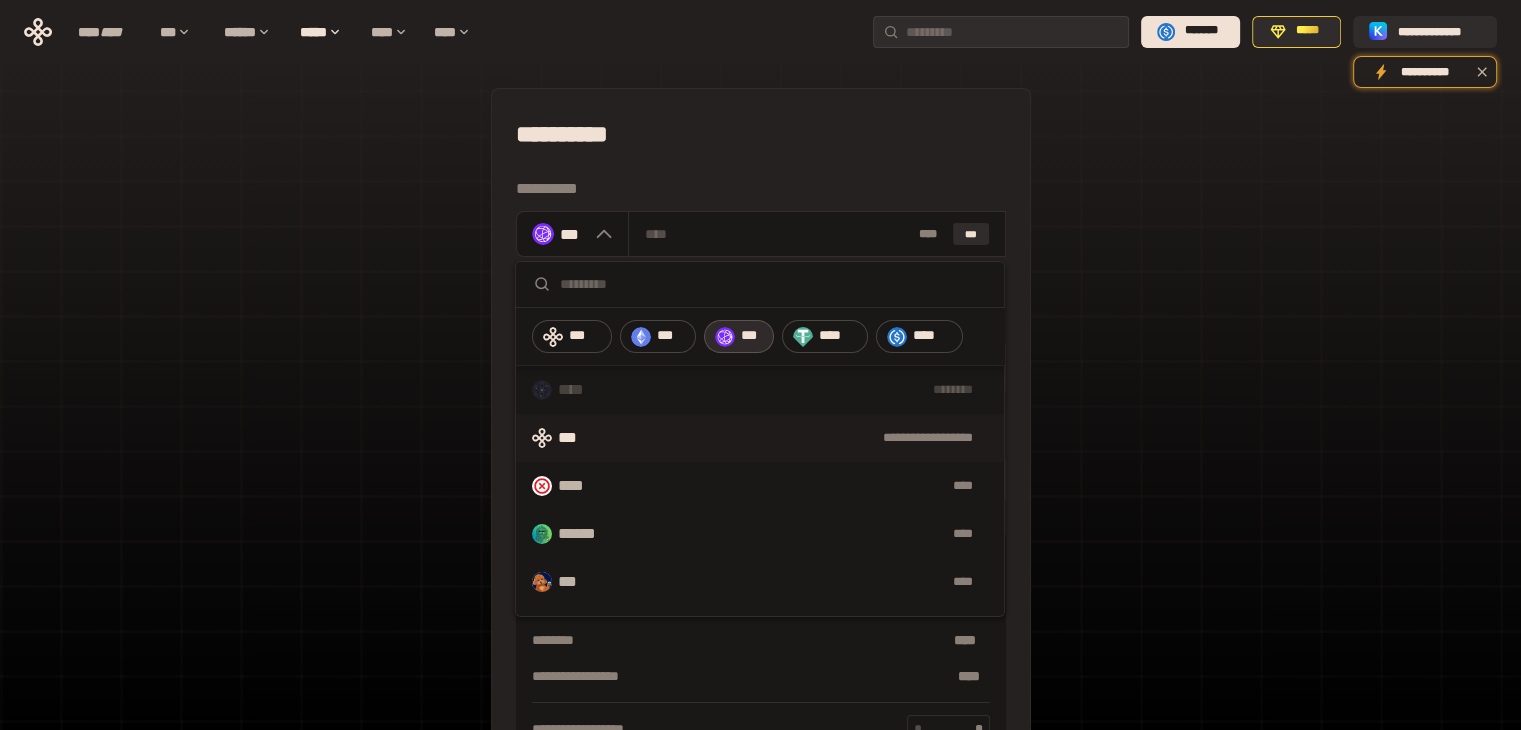 click on "**********" at bounding box center [796, 438] 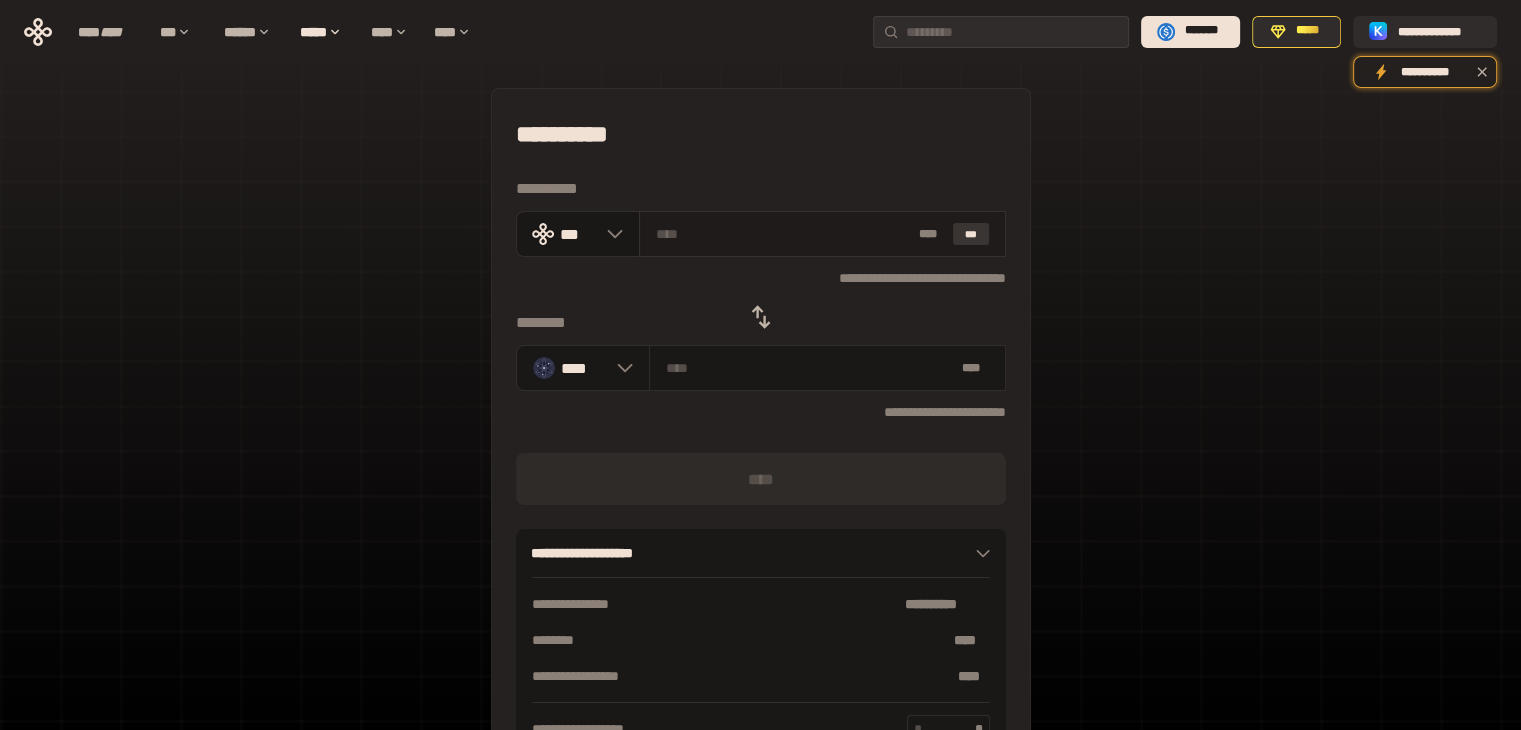 click on "***" at bounding box center (971, 234) 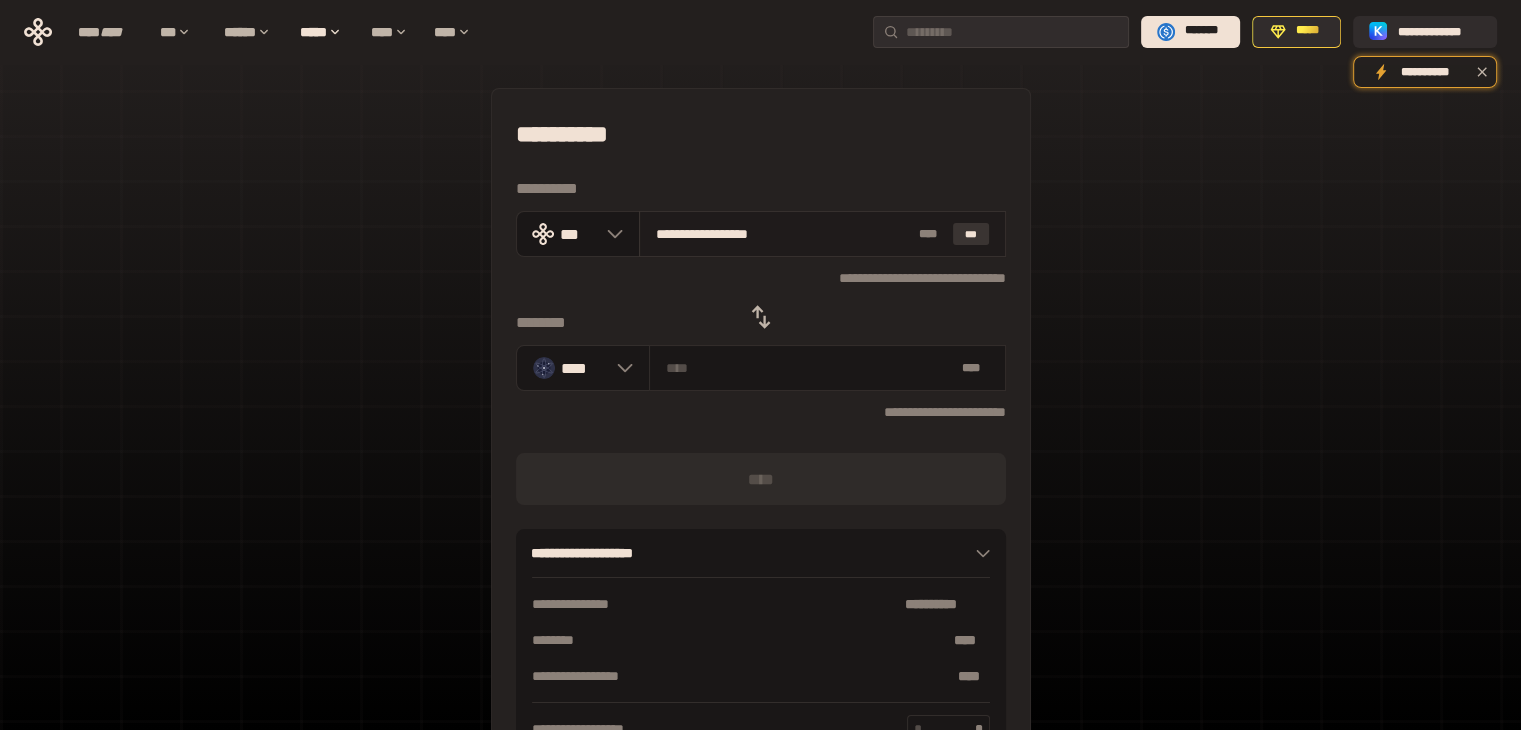 type on "********" 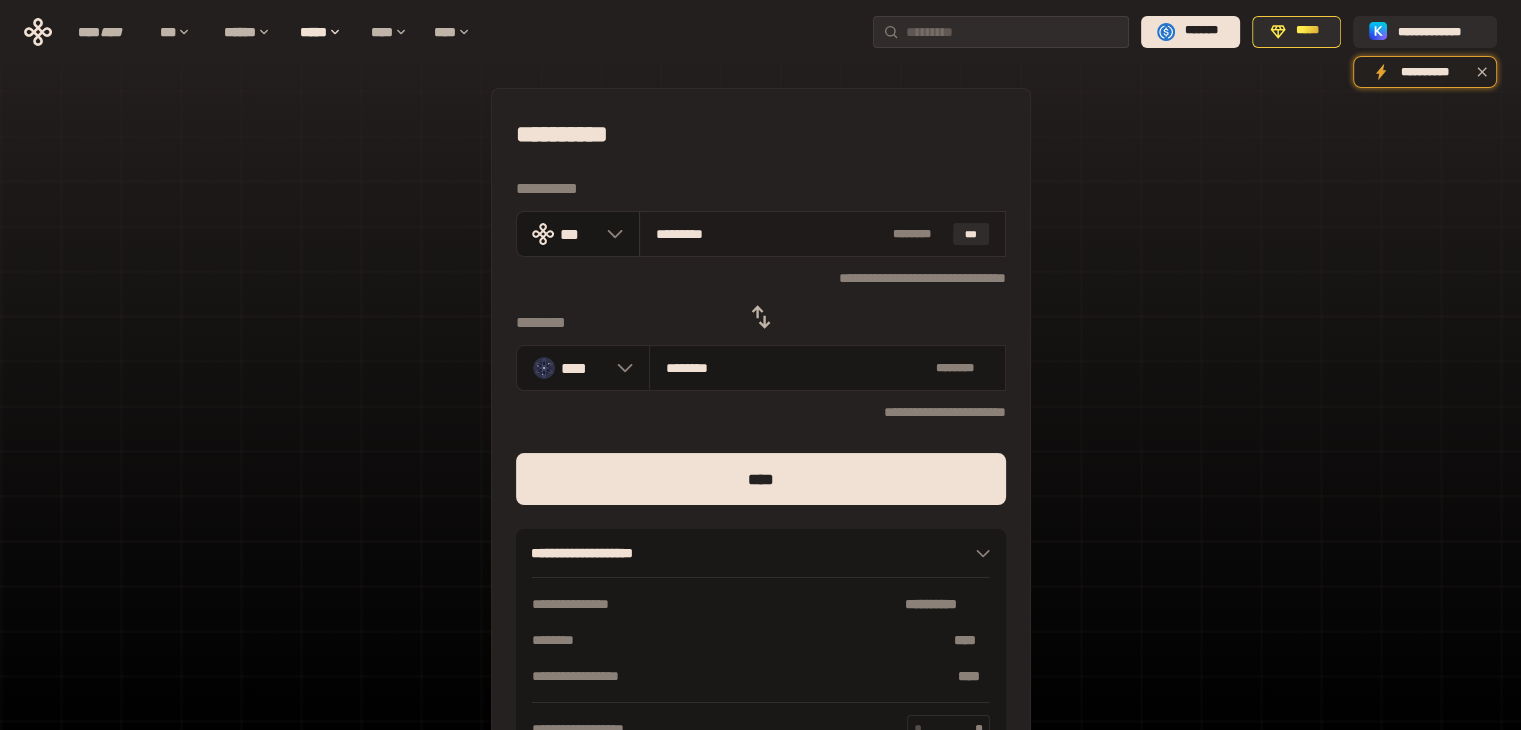 type on "*******" 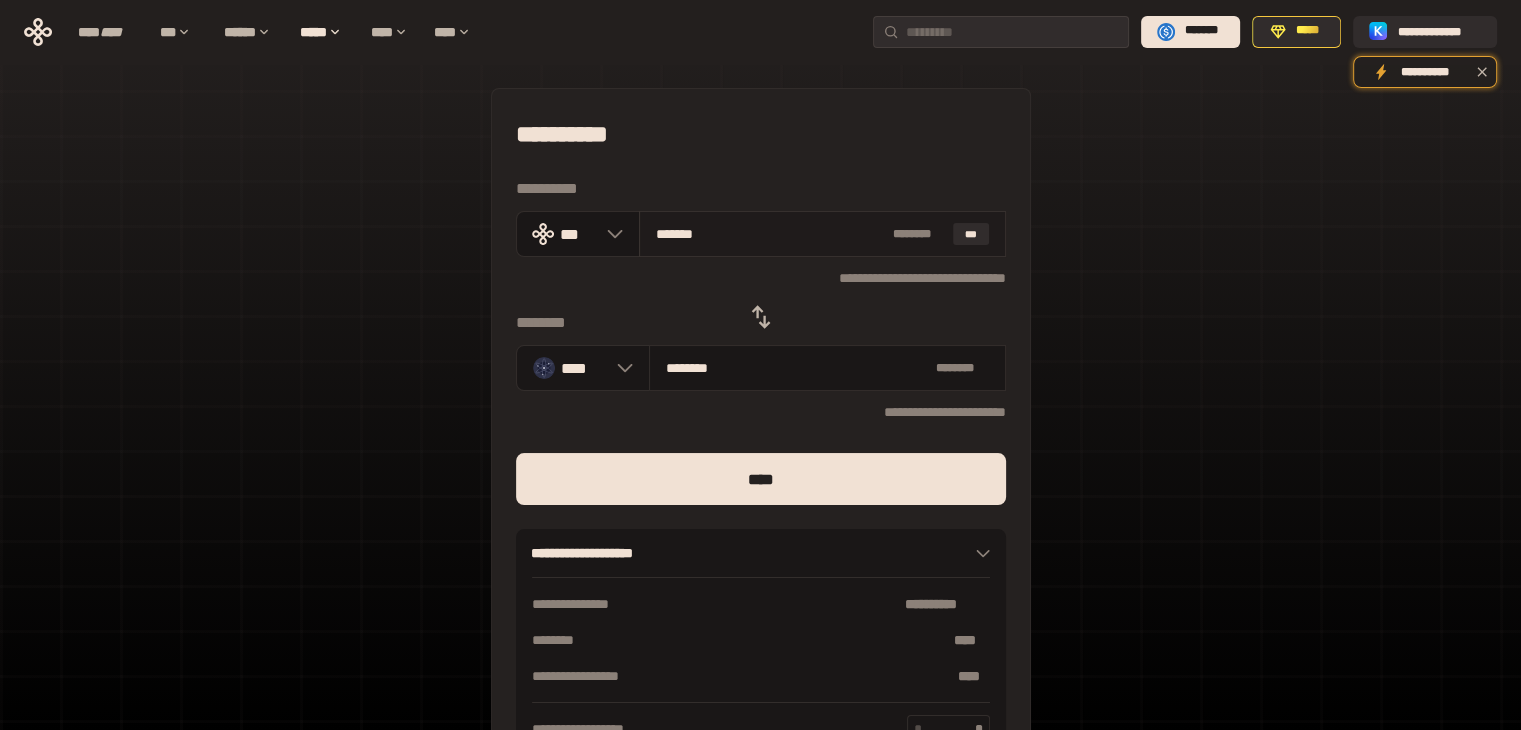 type on "******" 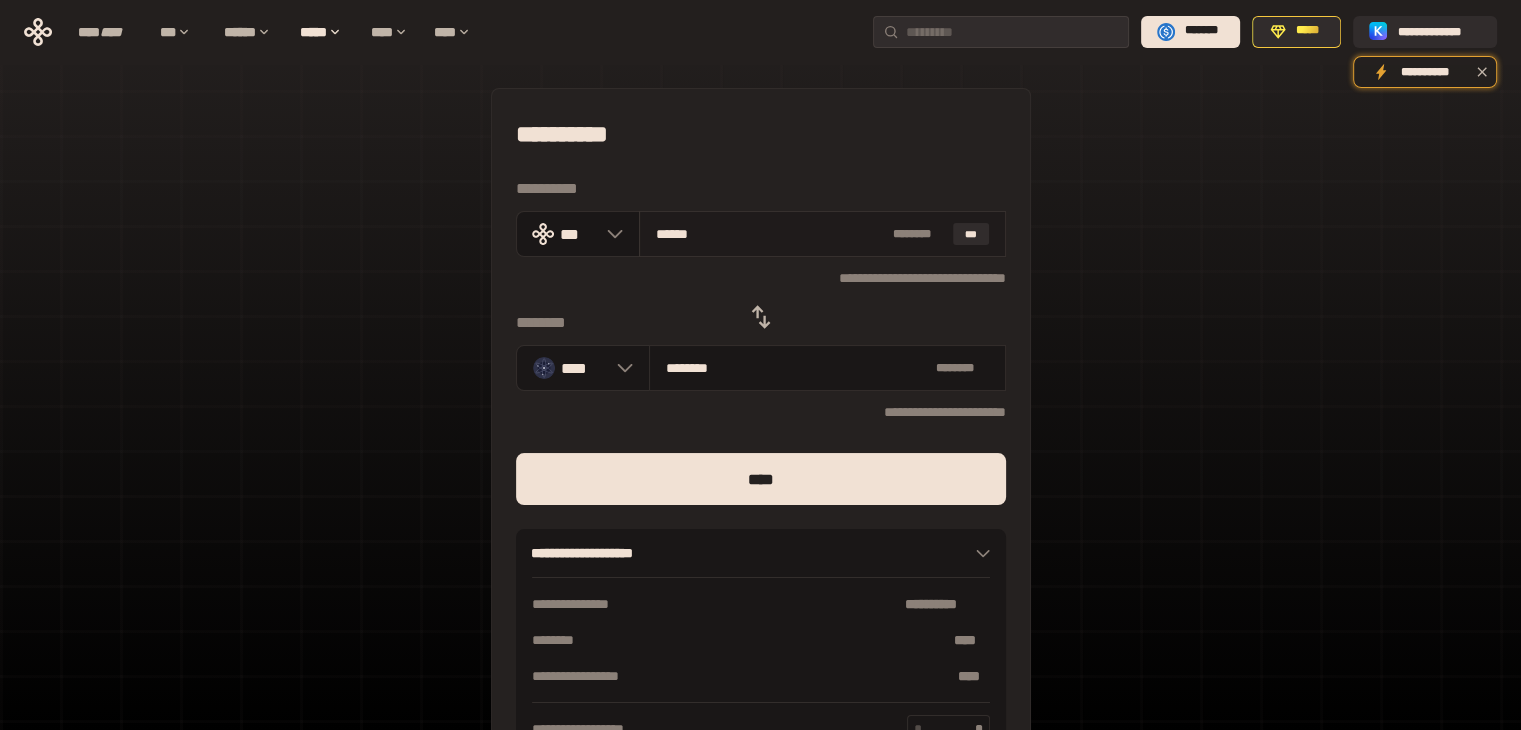 type on "********" 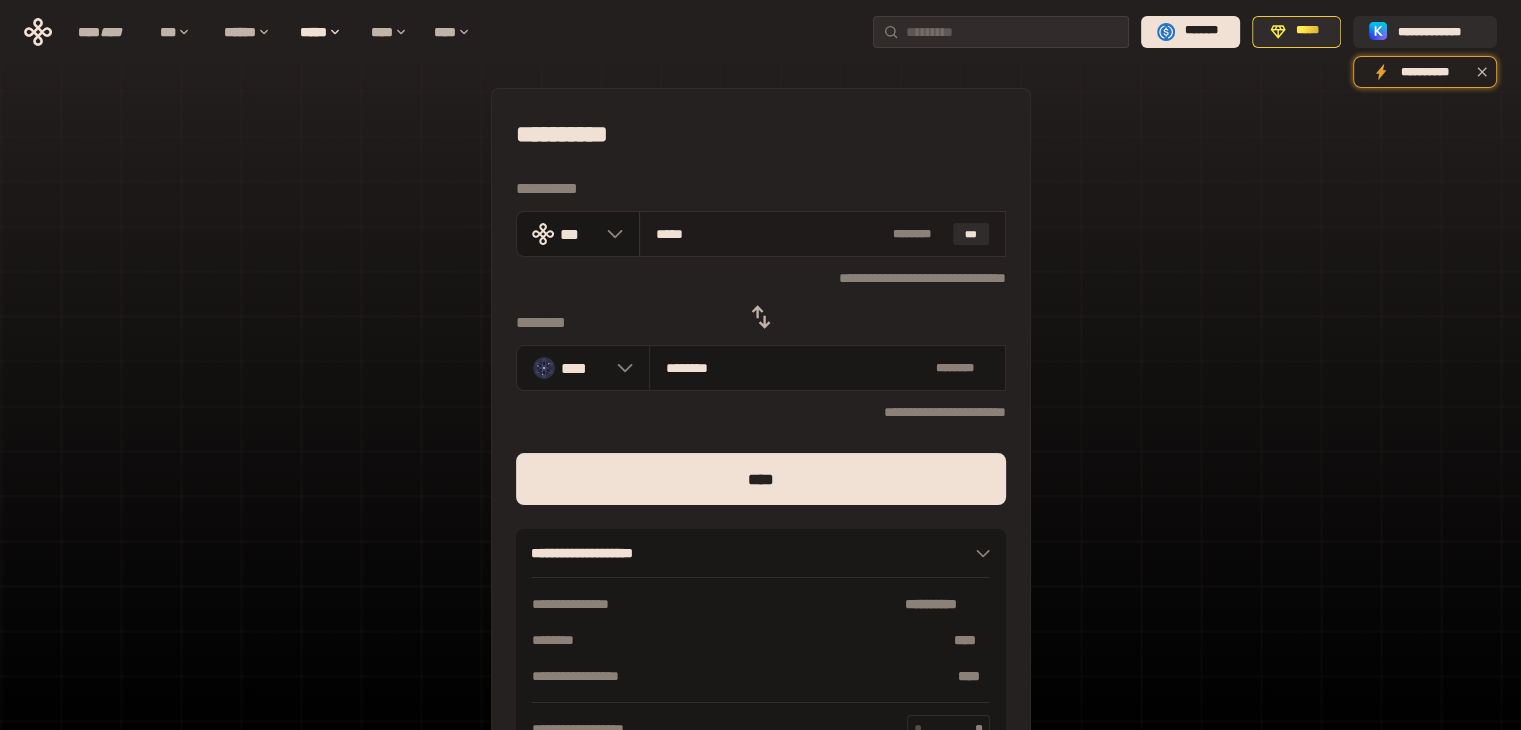 type on "********" 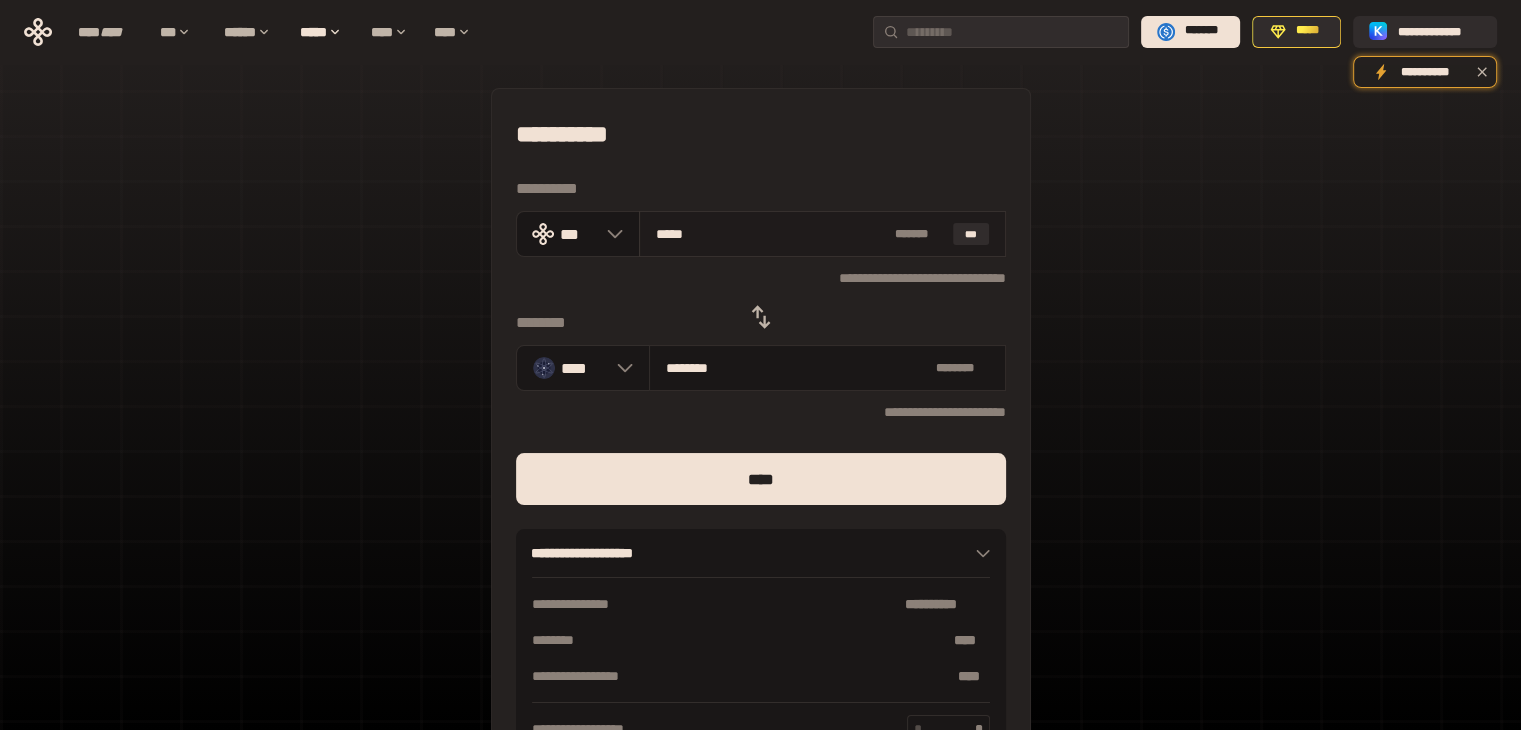 type on "****" 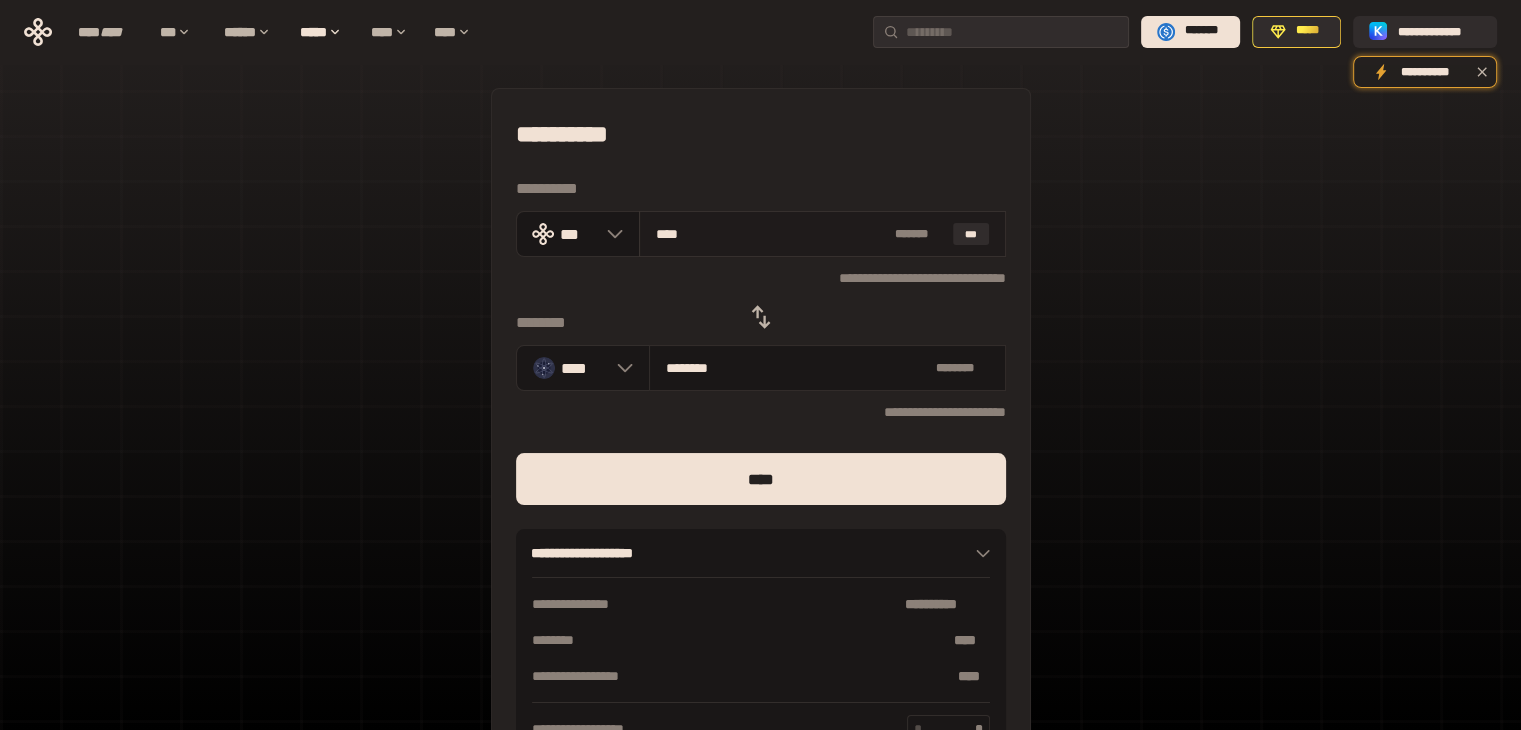 type on "********" 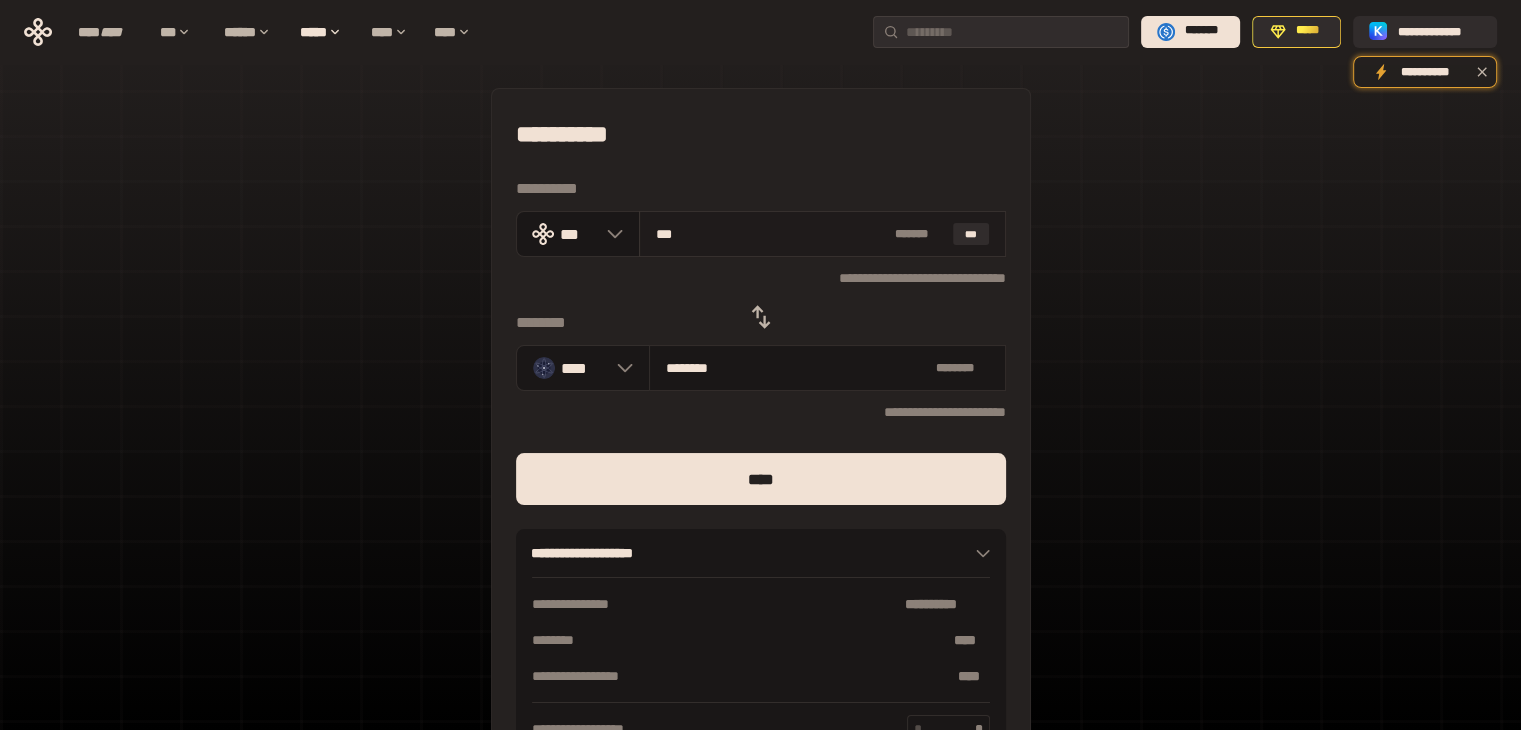 type on "**" 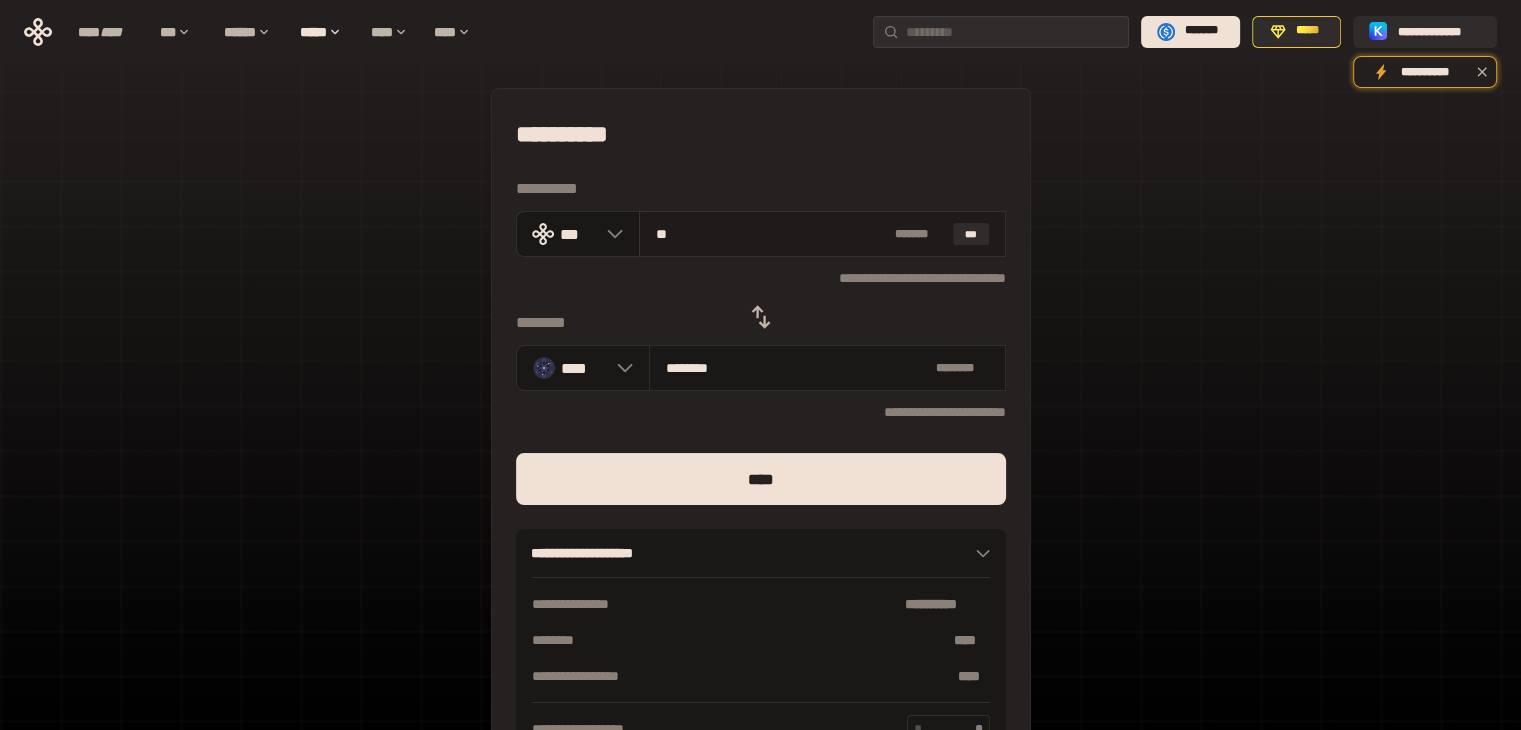 type on "*" 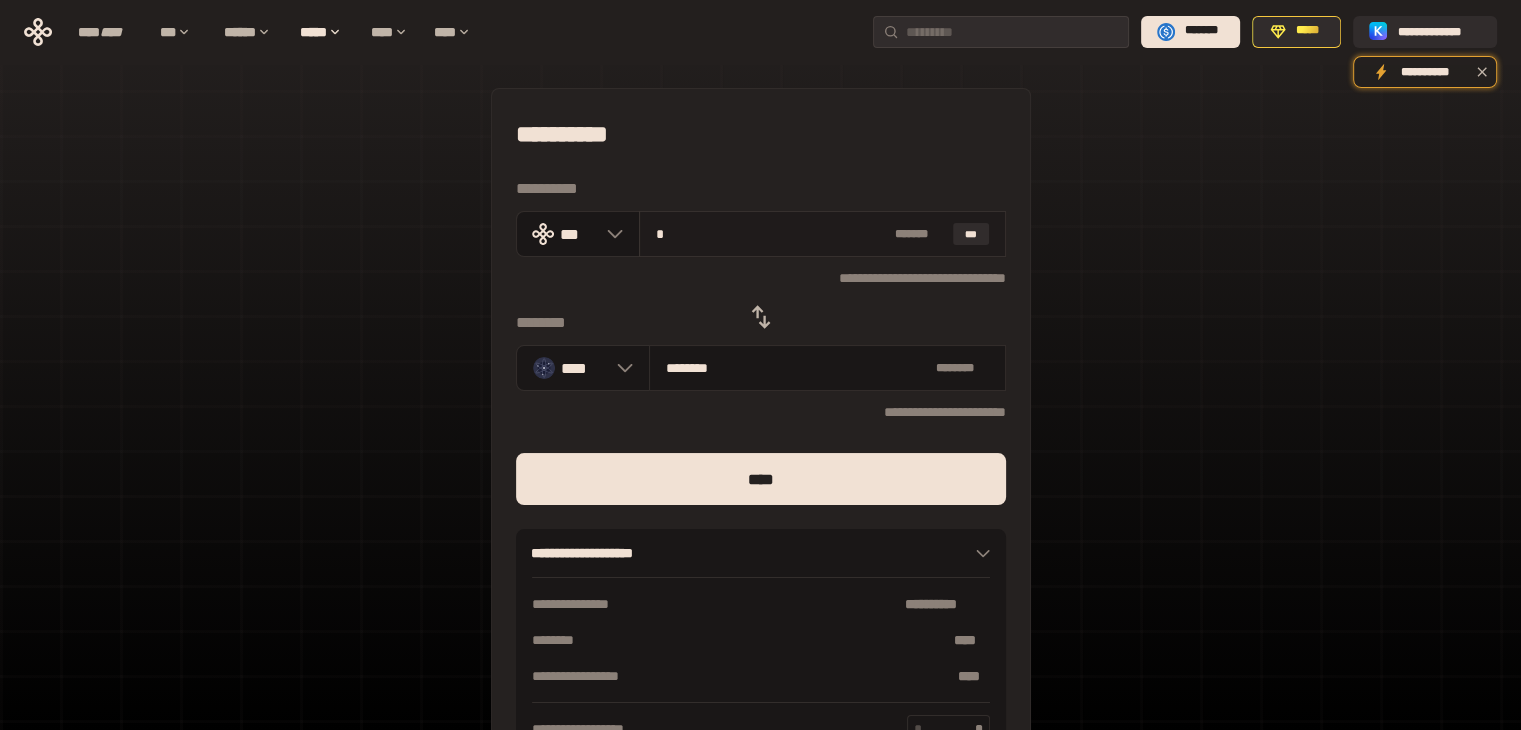 type on "********" 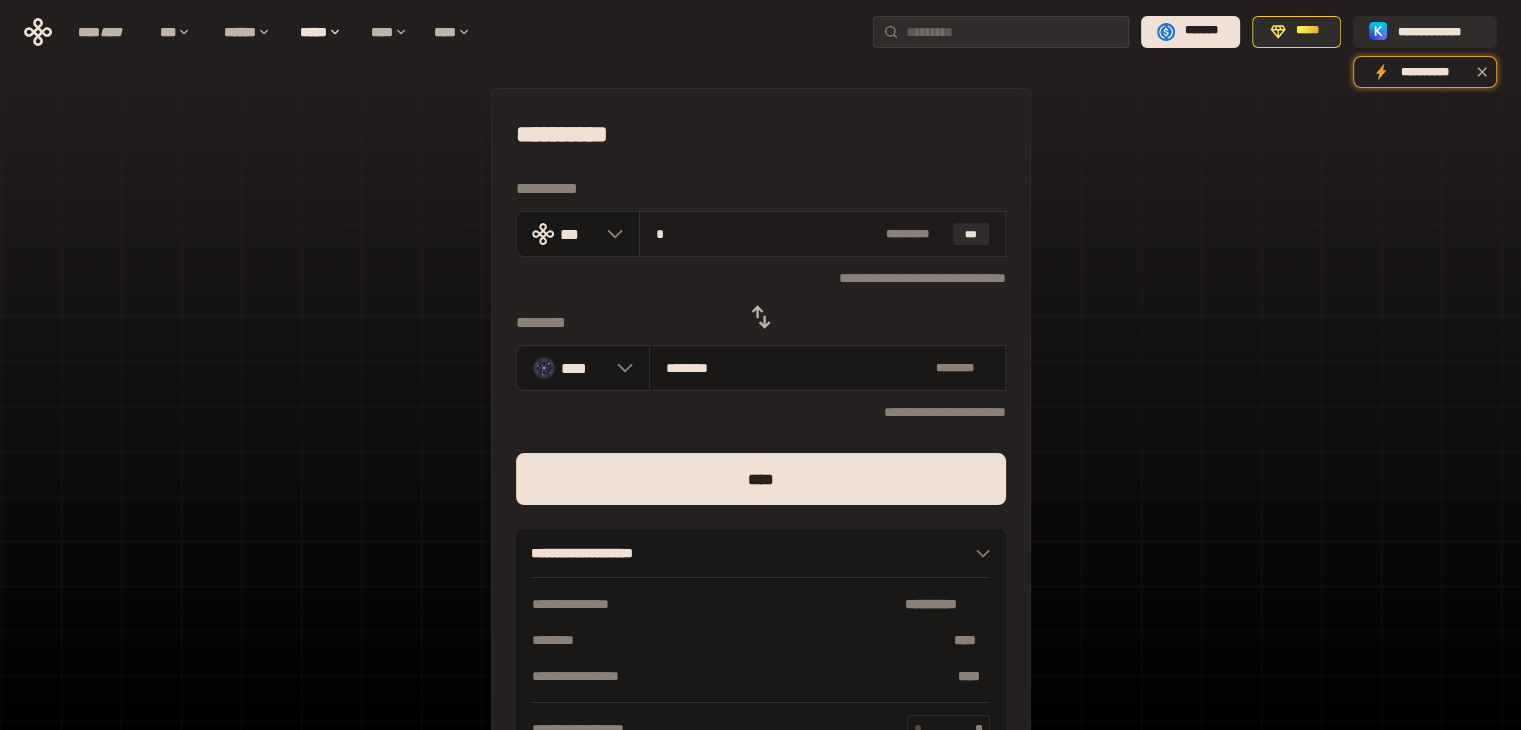 type on "**" 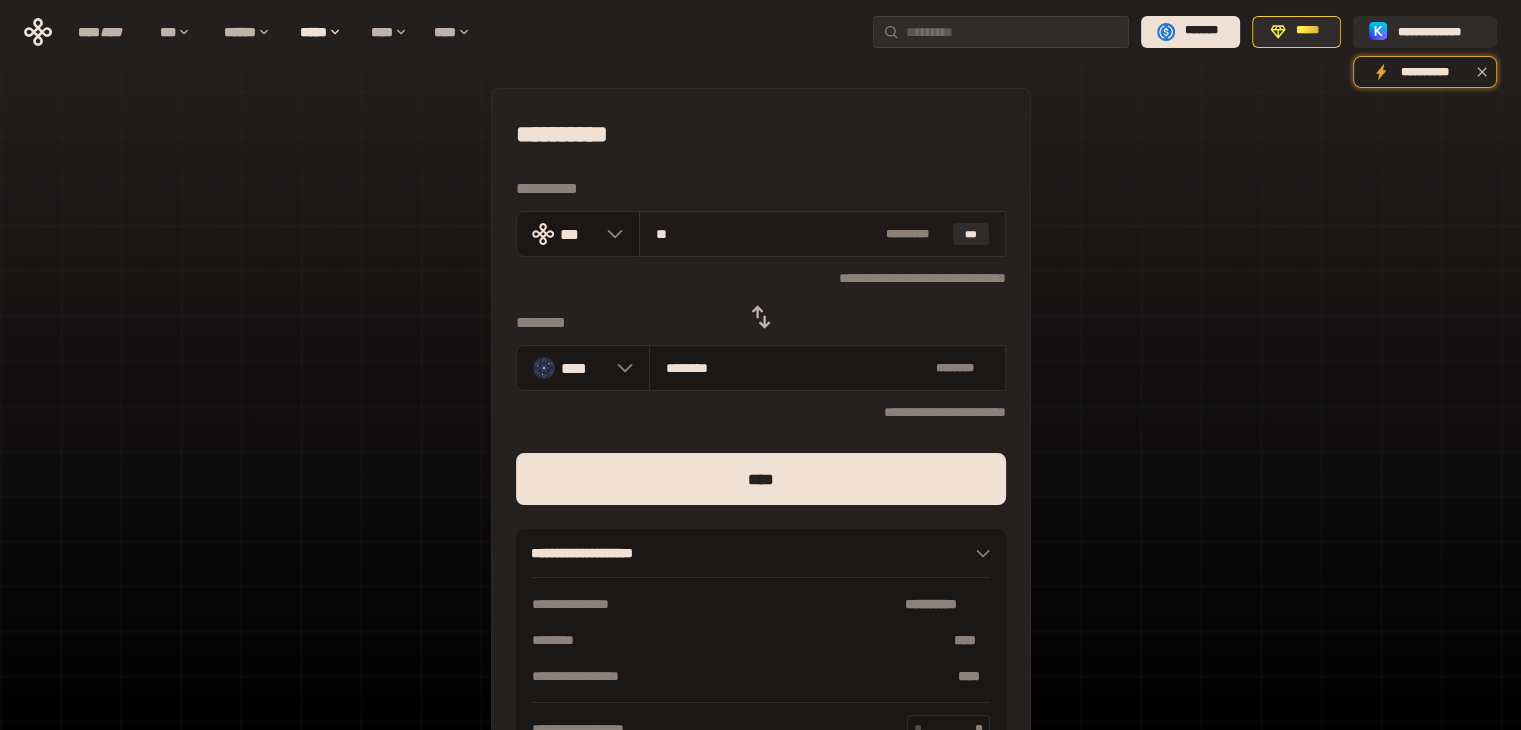 type on "********" 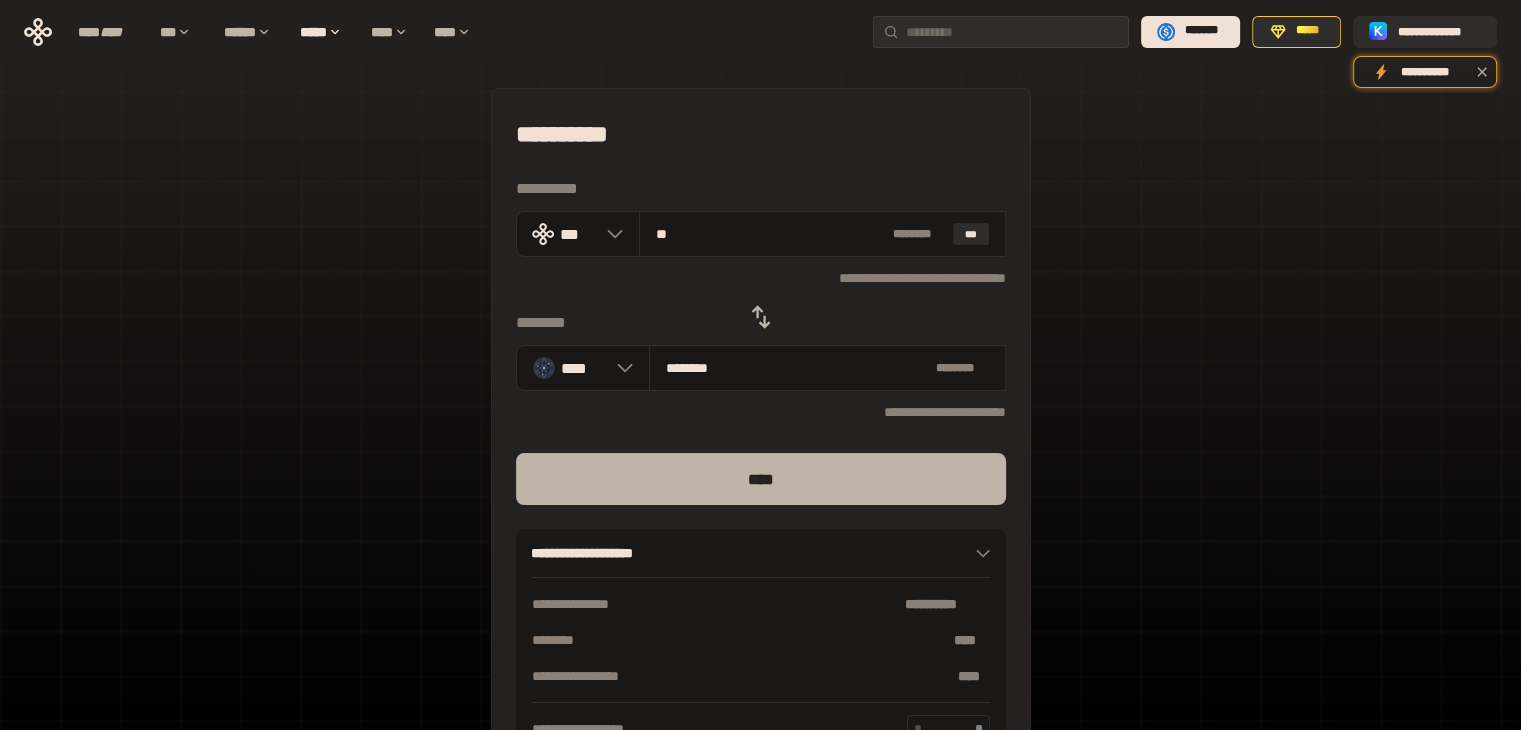 type on "**" 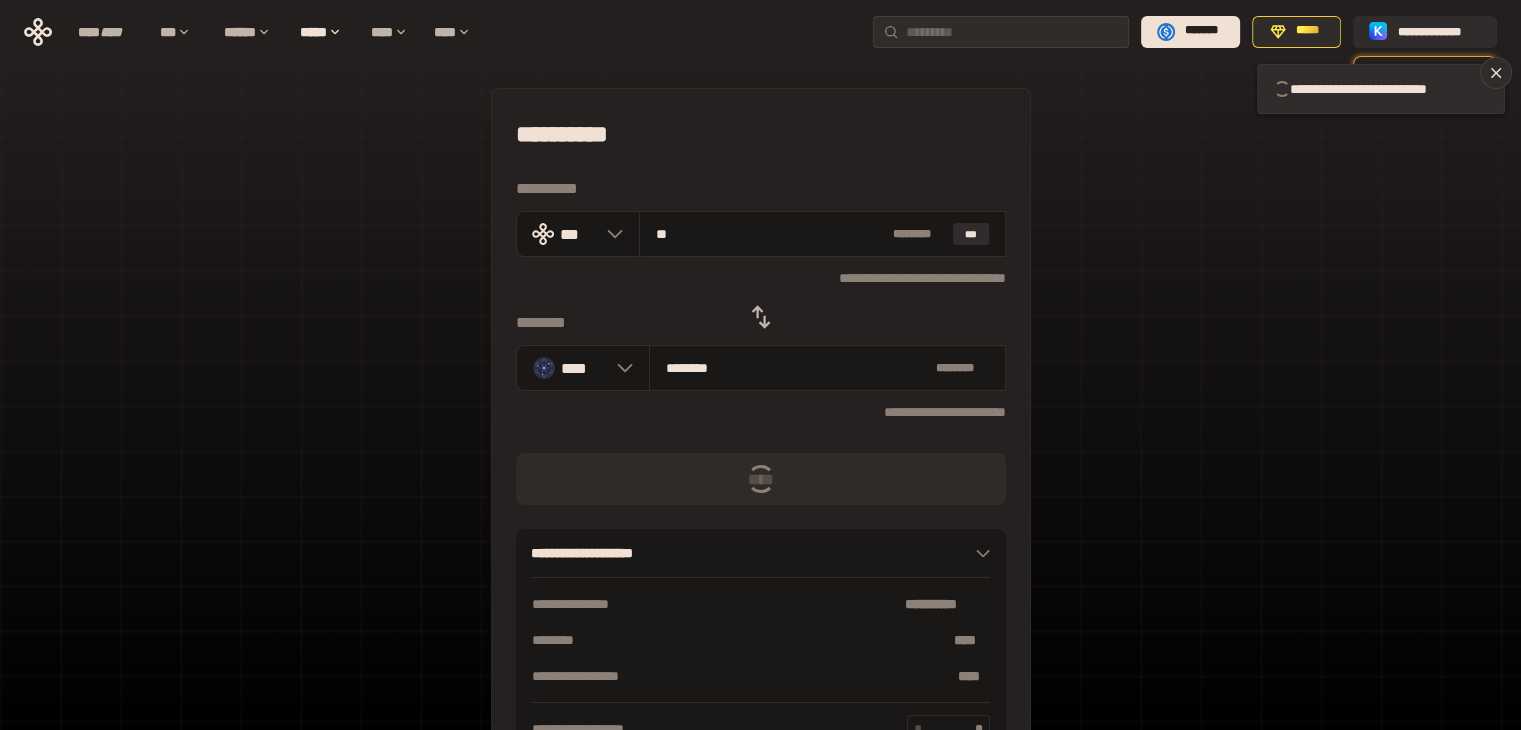 type 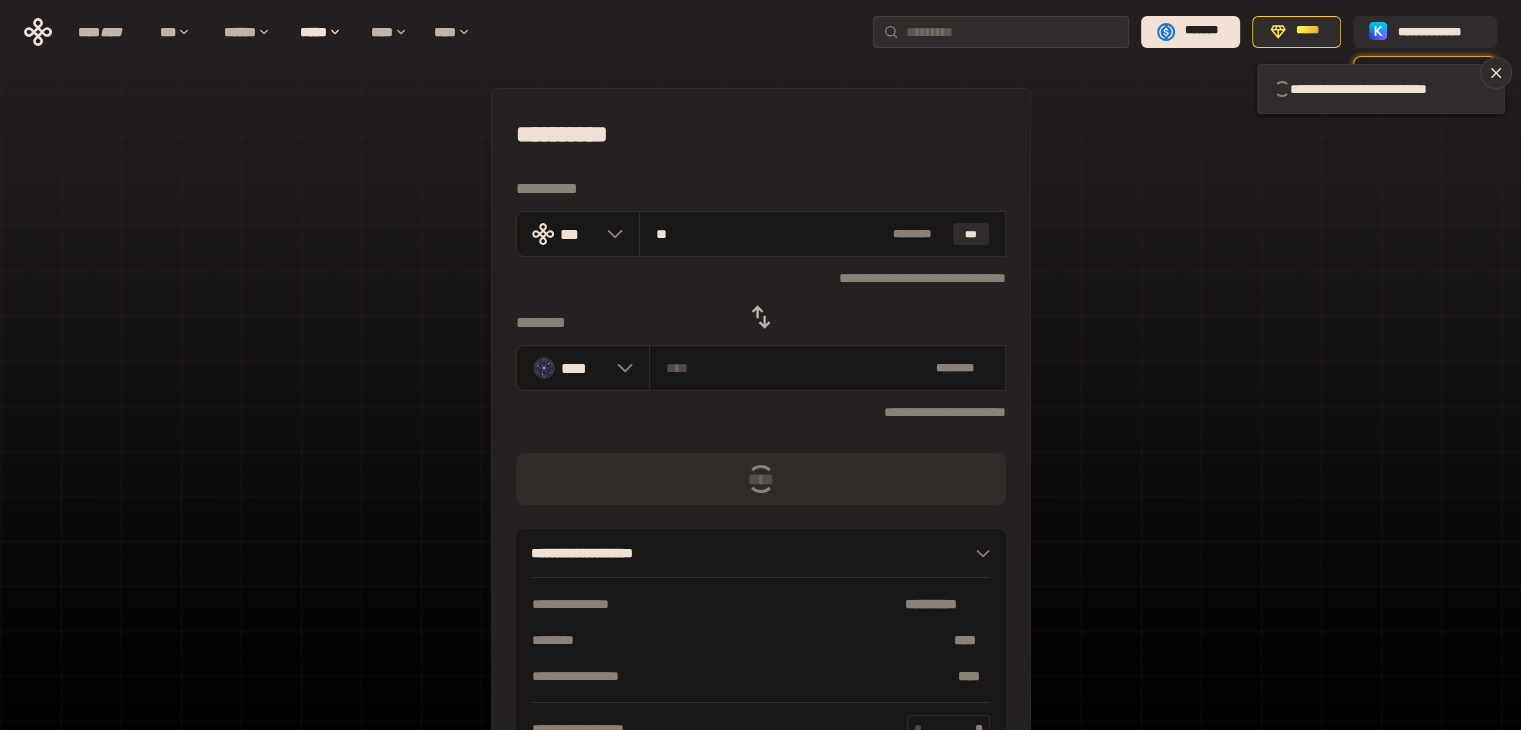 type 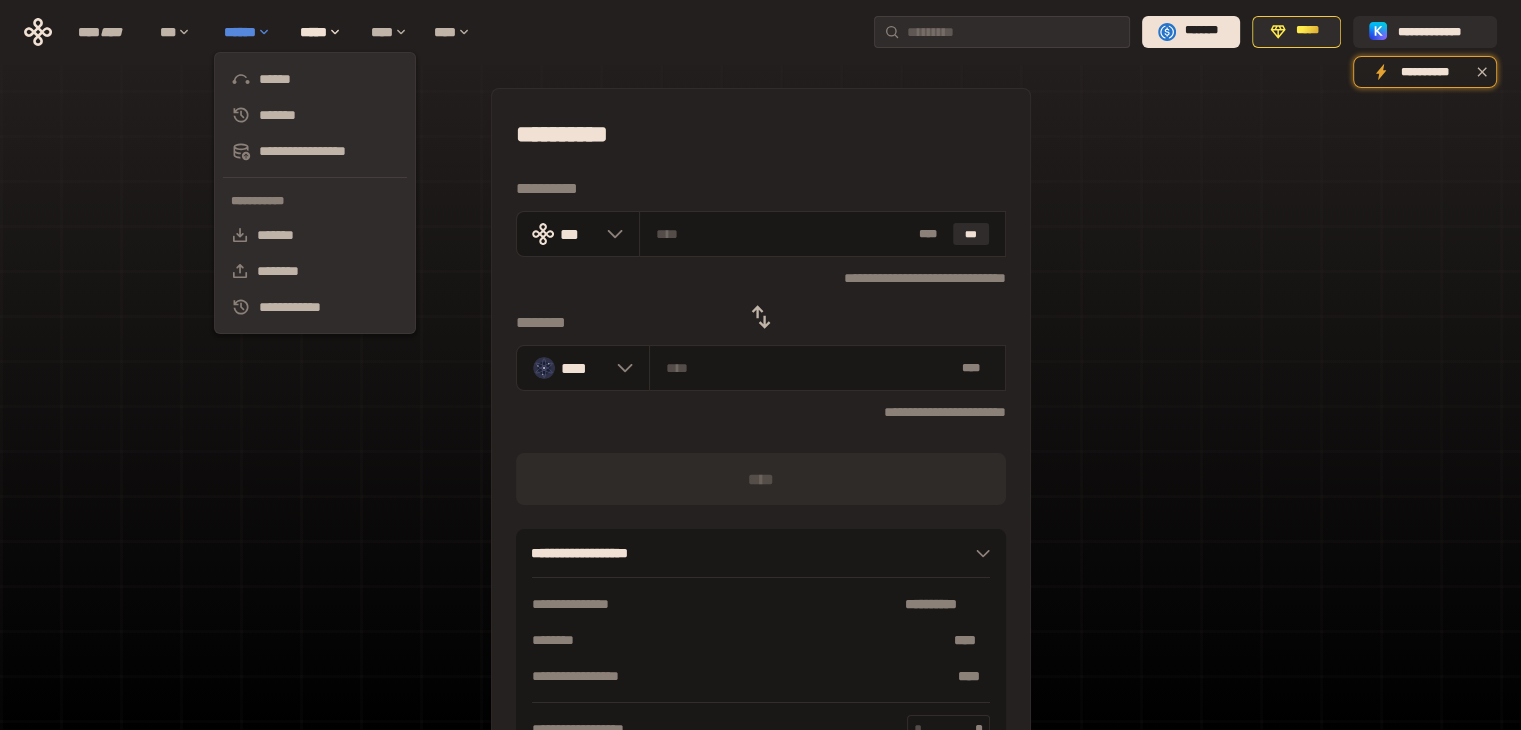 click on "******" at bounding box center (252, 32) 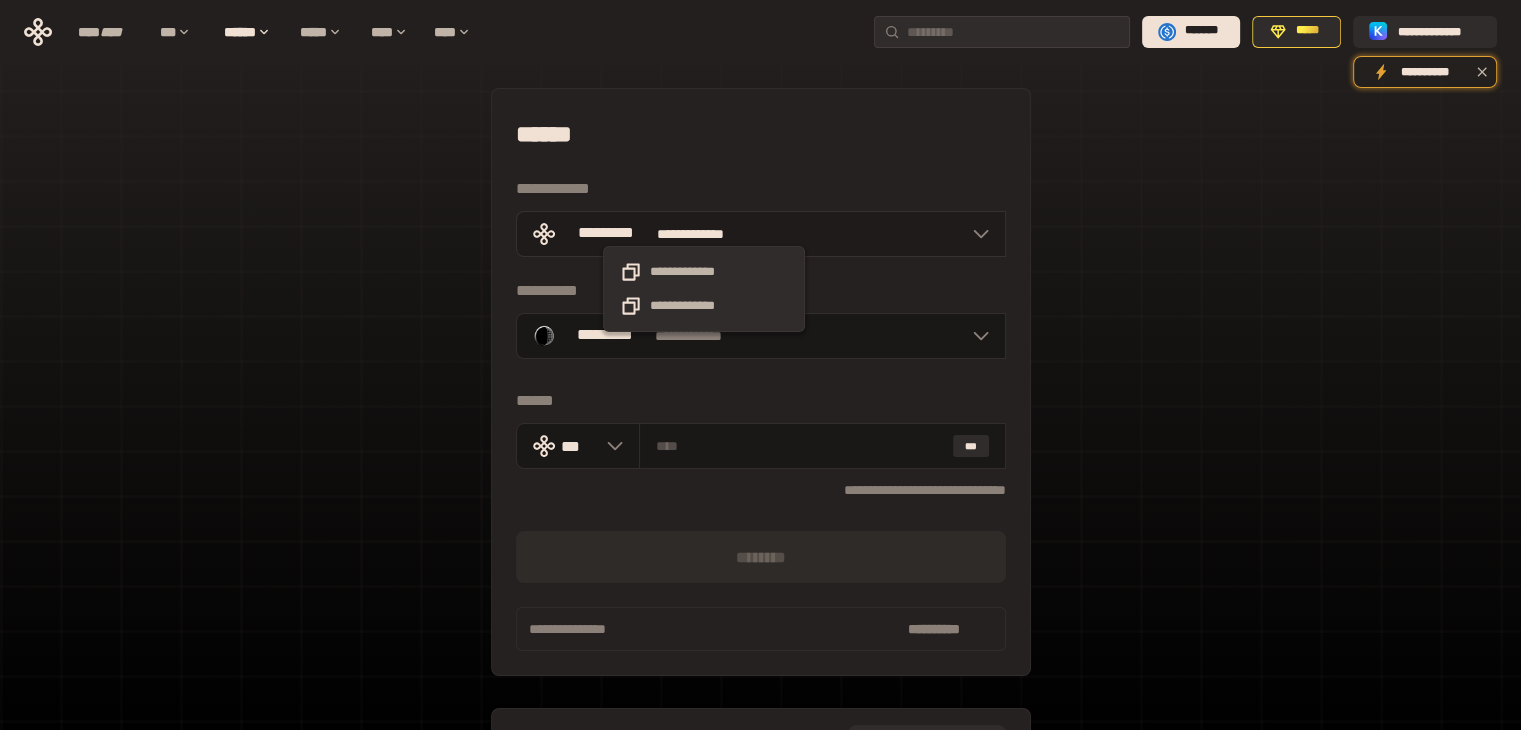 click on "**********" at bounding box center [704, 234] 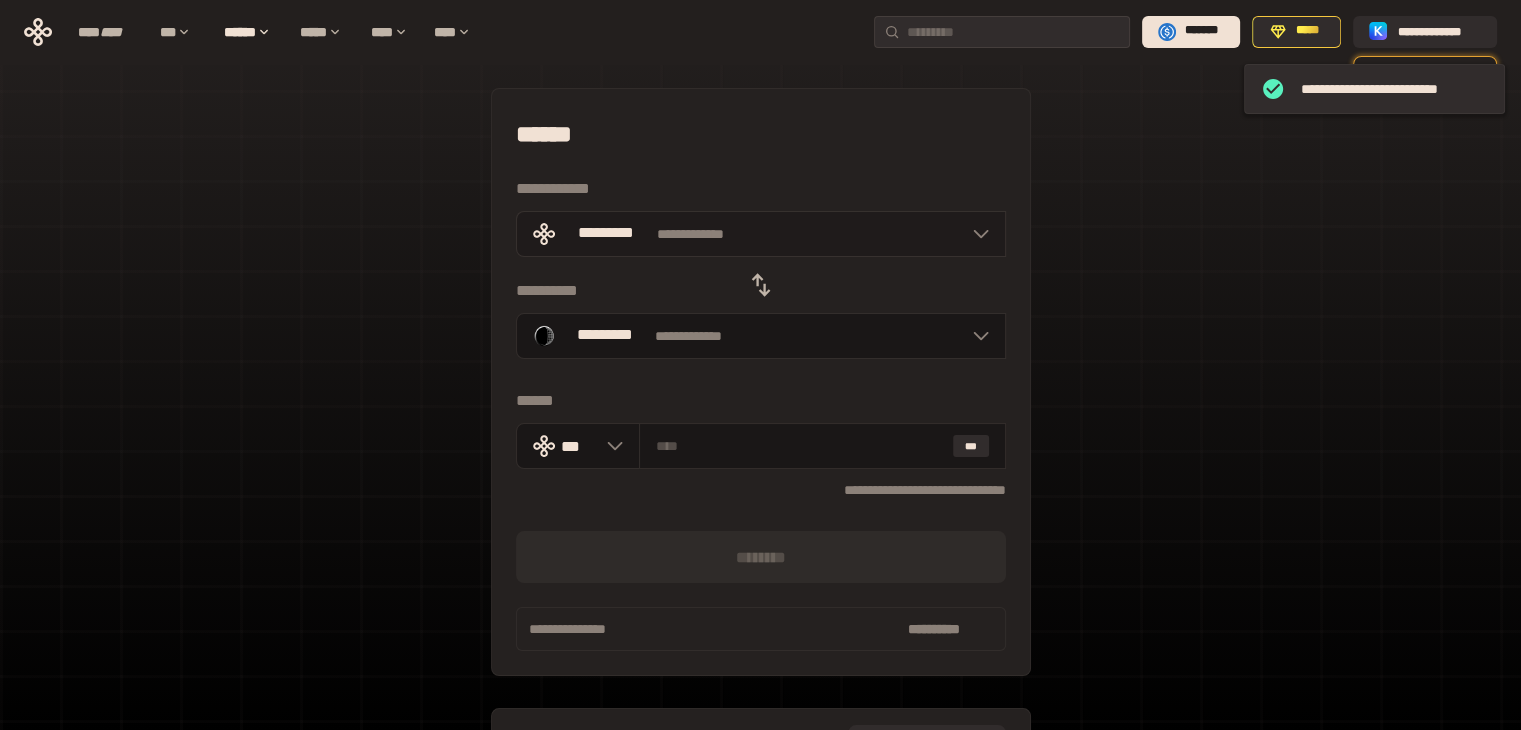 click 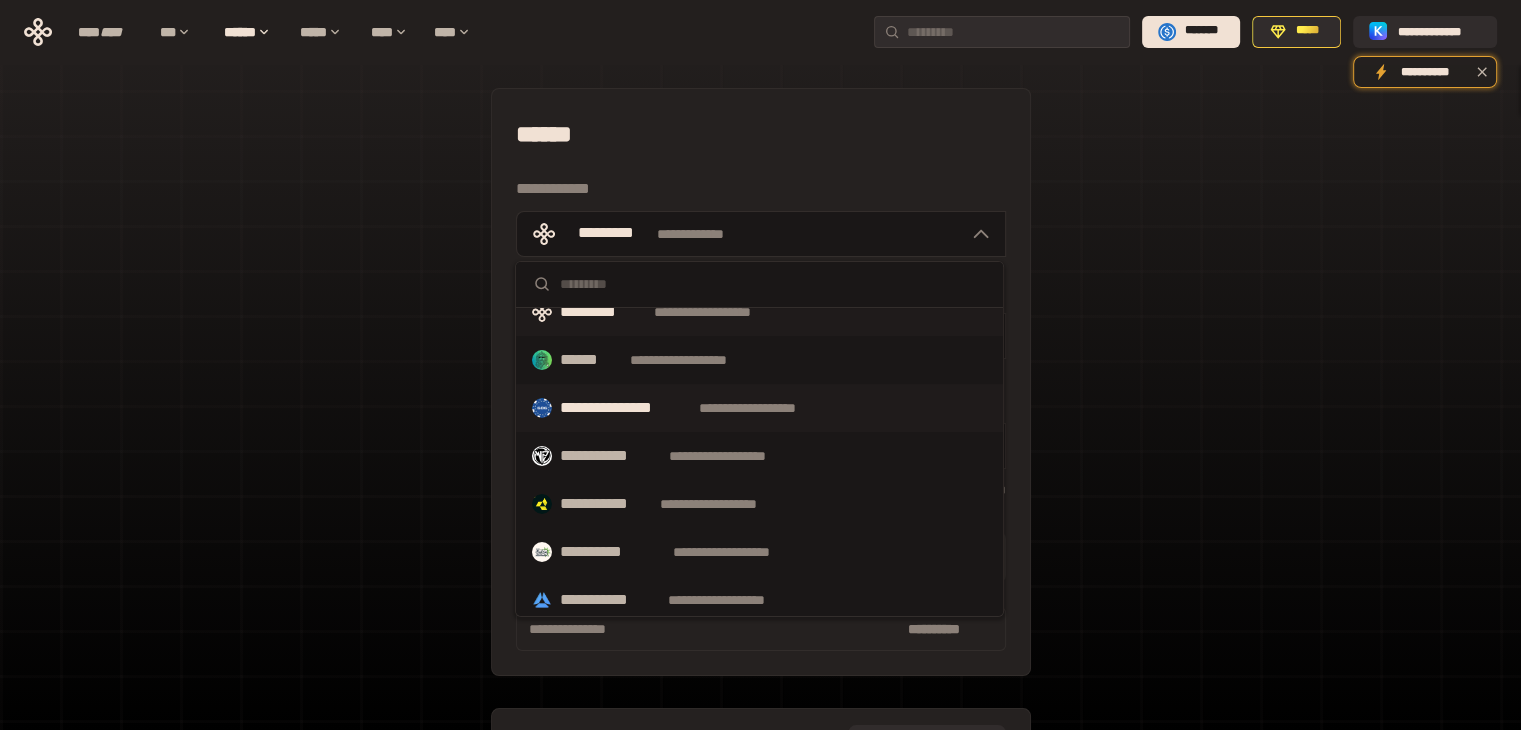 scroll, scrollTop: 56, scrollLeft: 0, axis: vertical 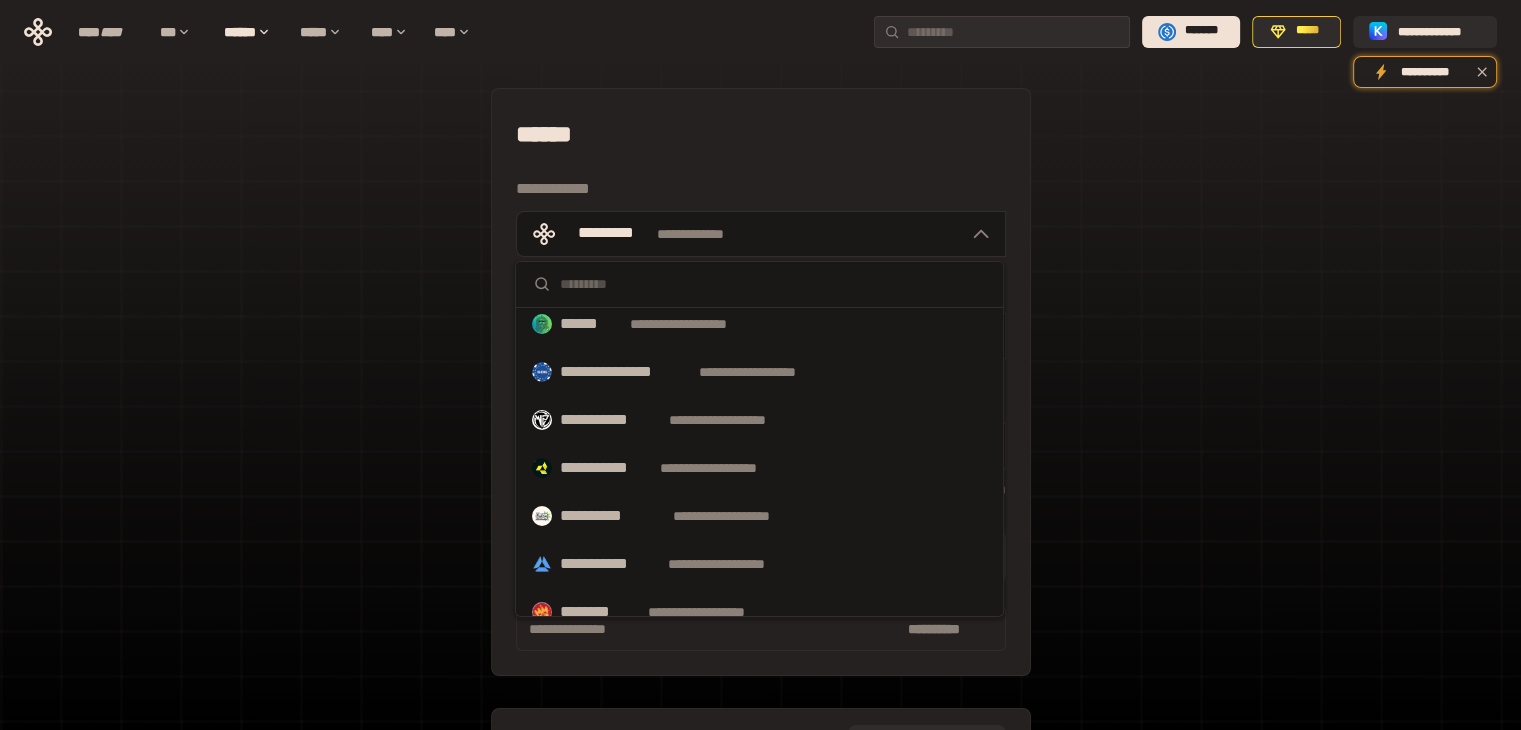 click at bounding box center [773, 284] 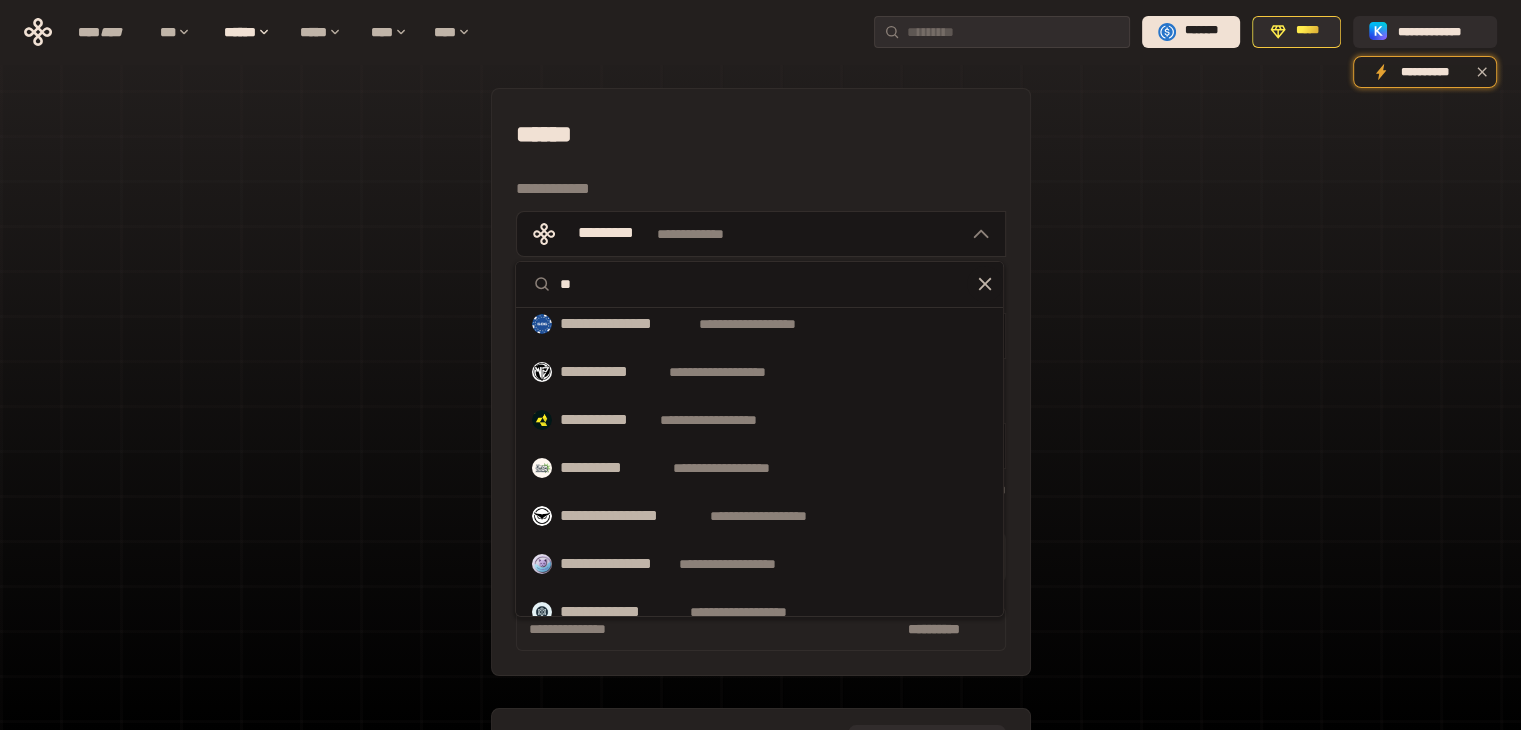scroll, scrollTop: 0, scrollLeft: 0, axis: both 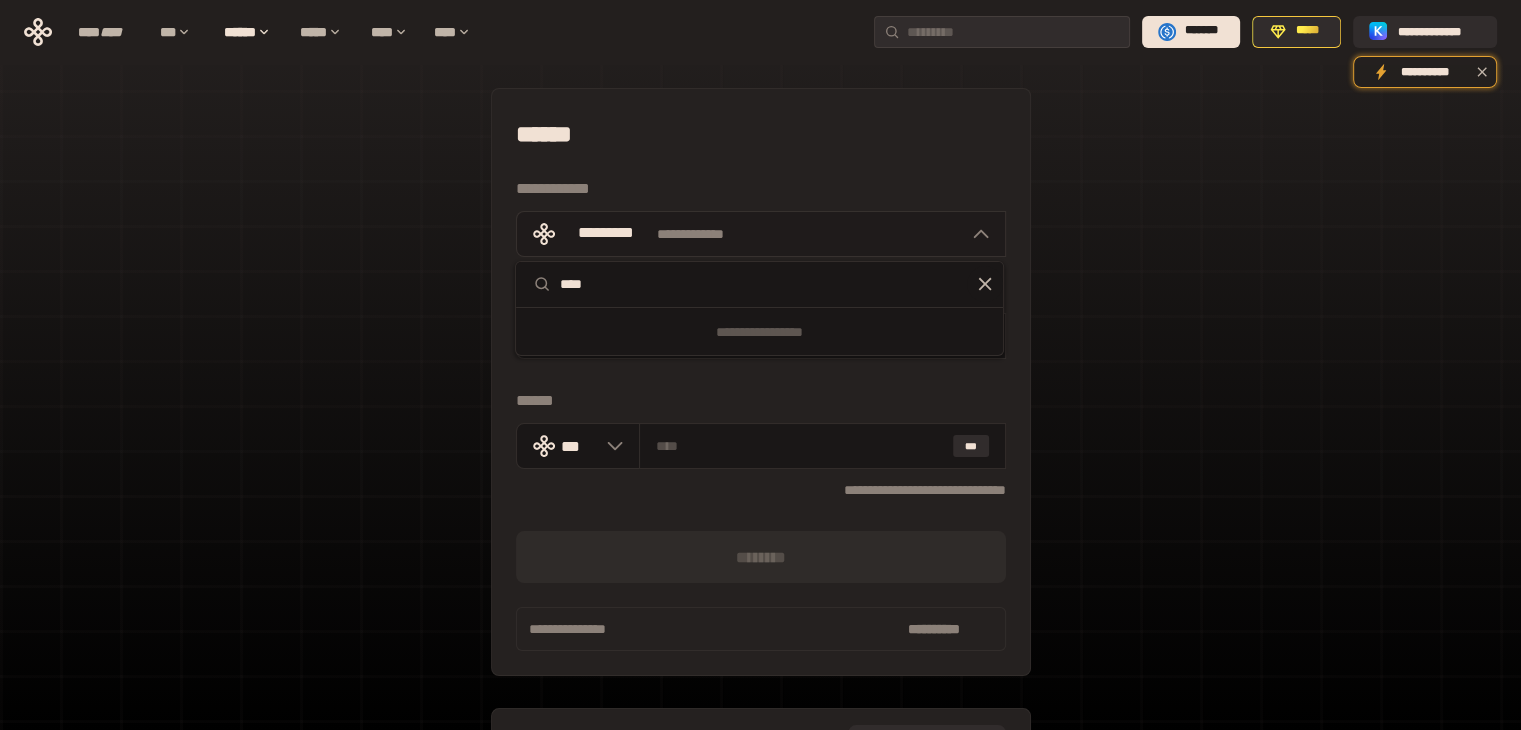 type on "****" 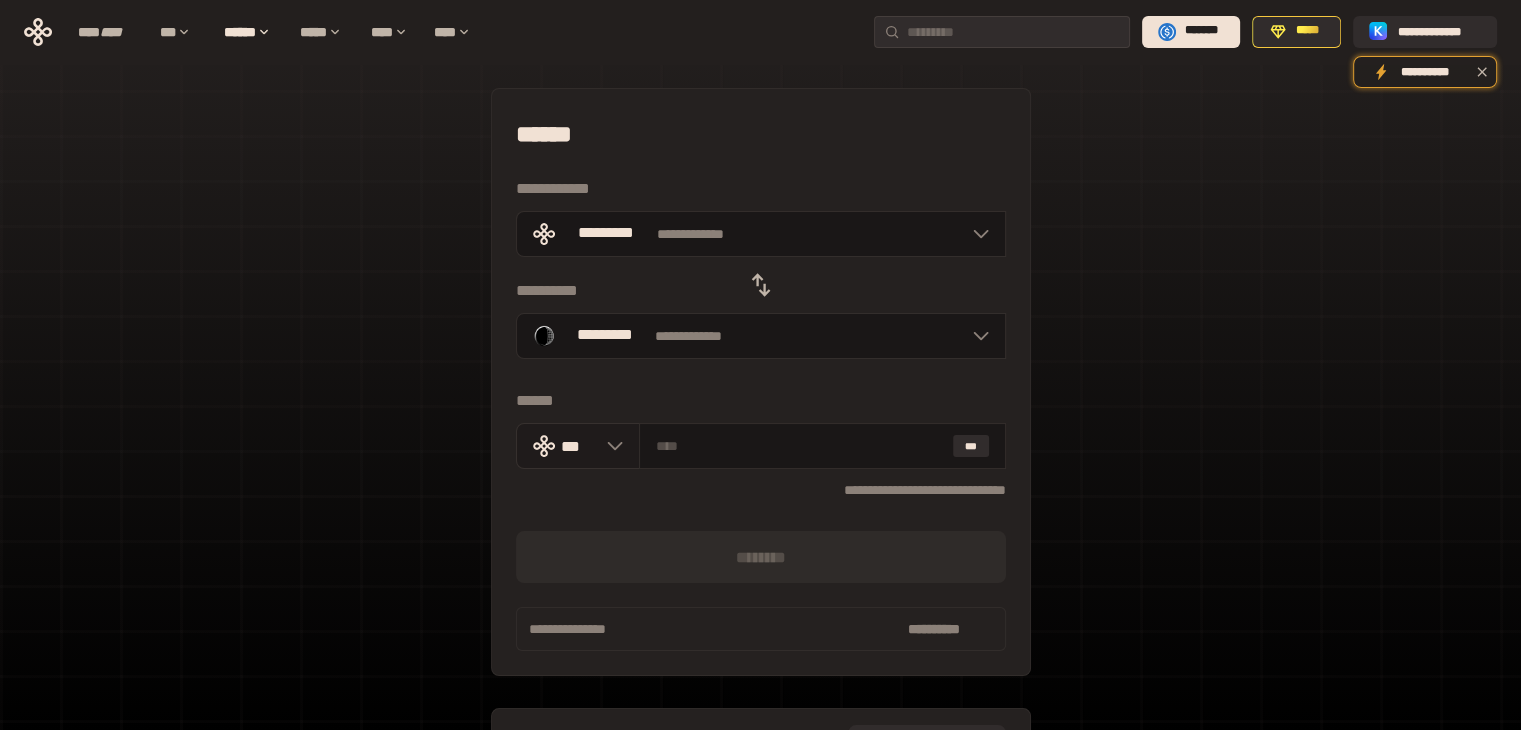 click on "***" at bounding box center [578, 446] 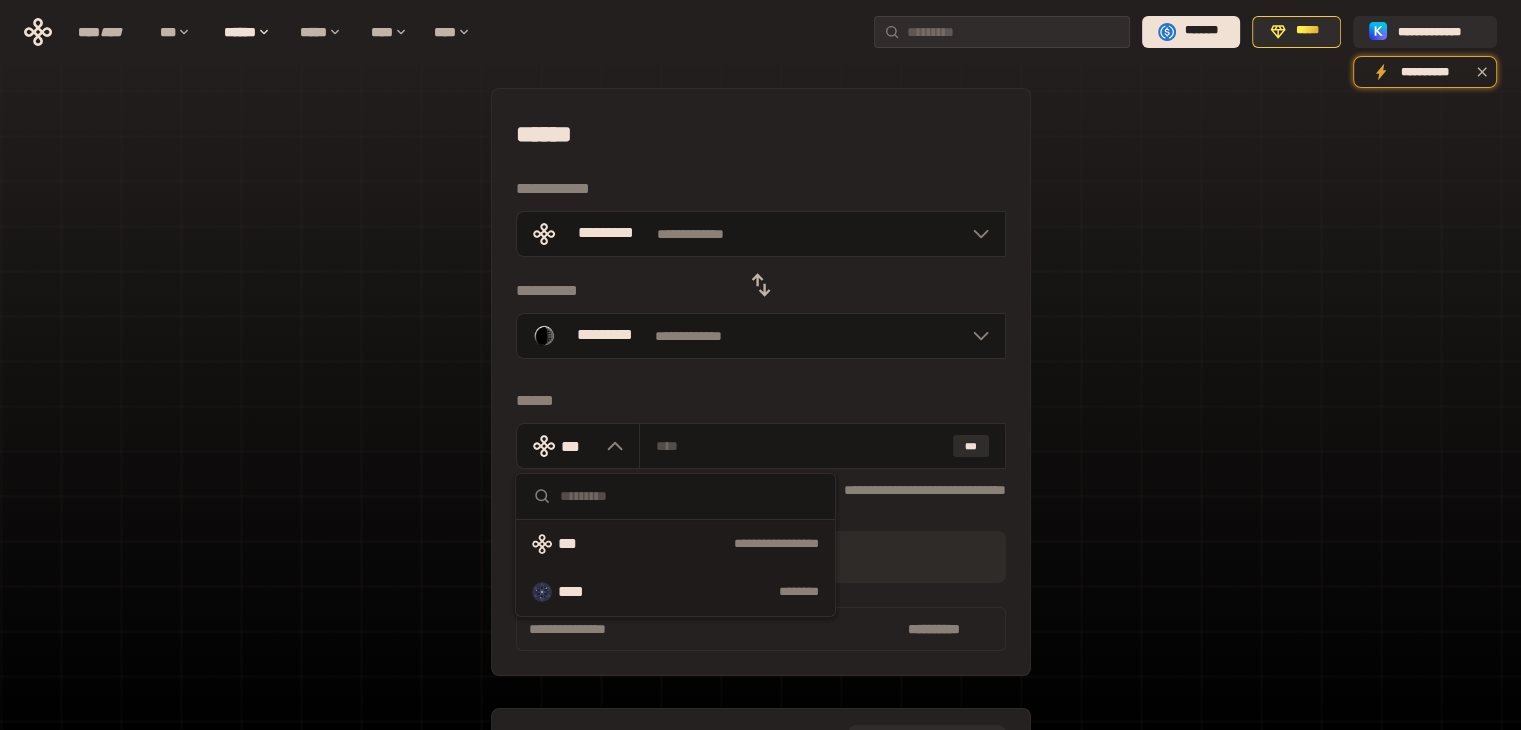click on "****" at bounding box center [581, 592] 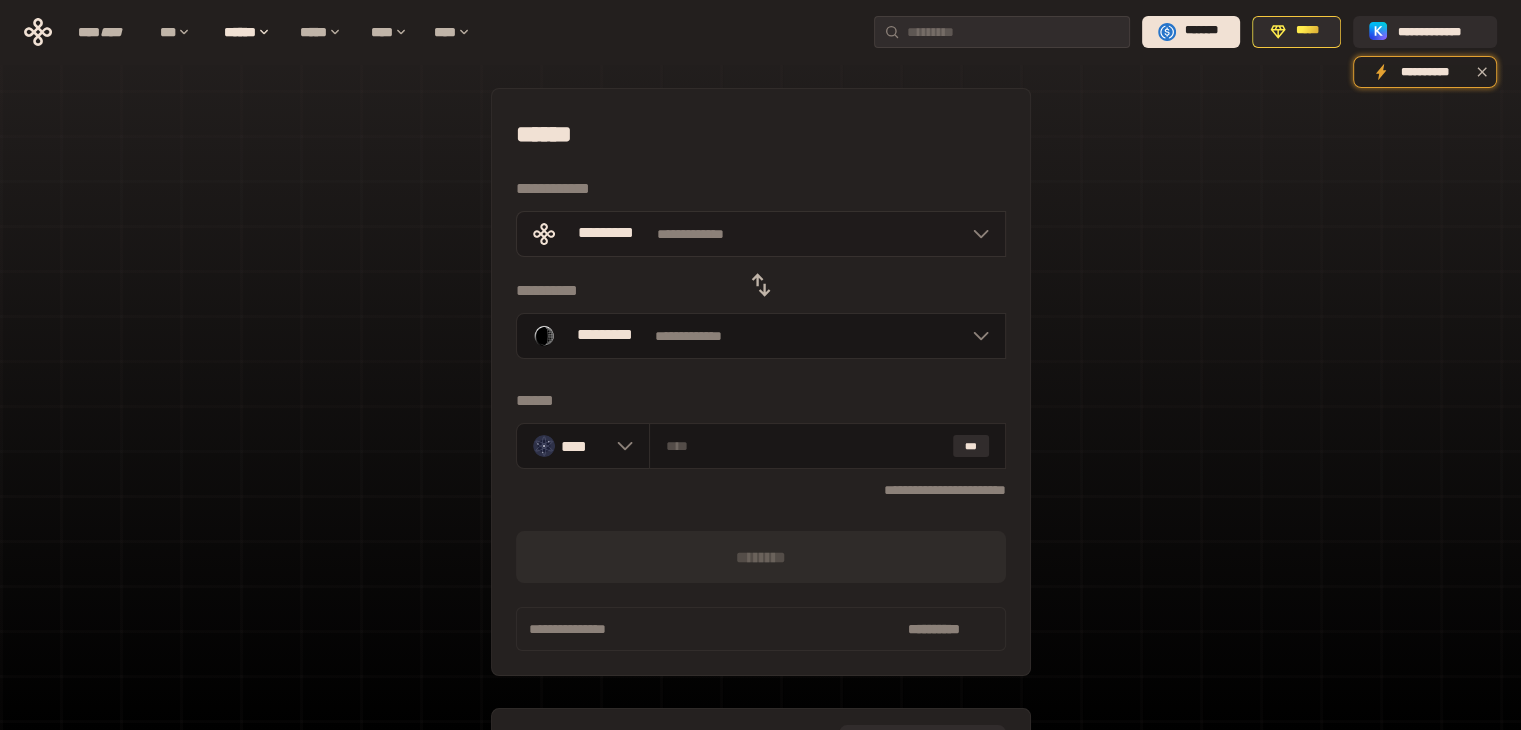 click on "**********" at bounding box center [761, 234] 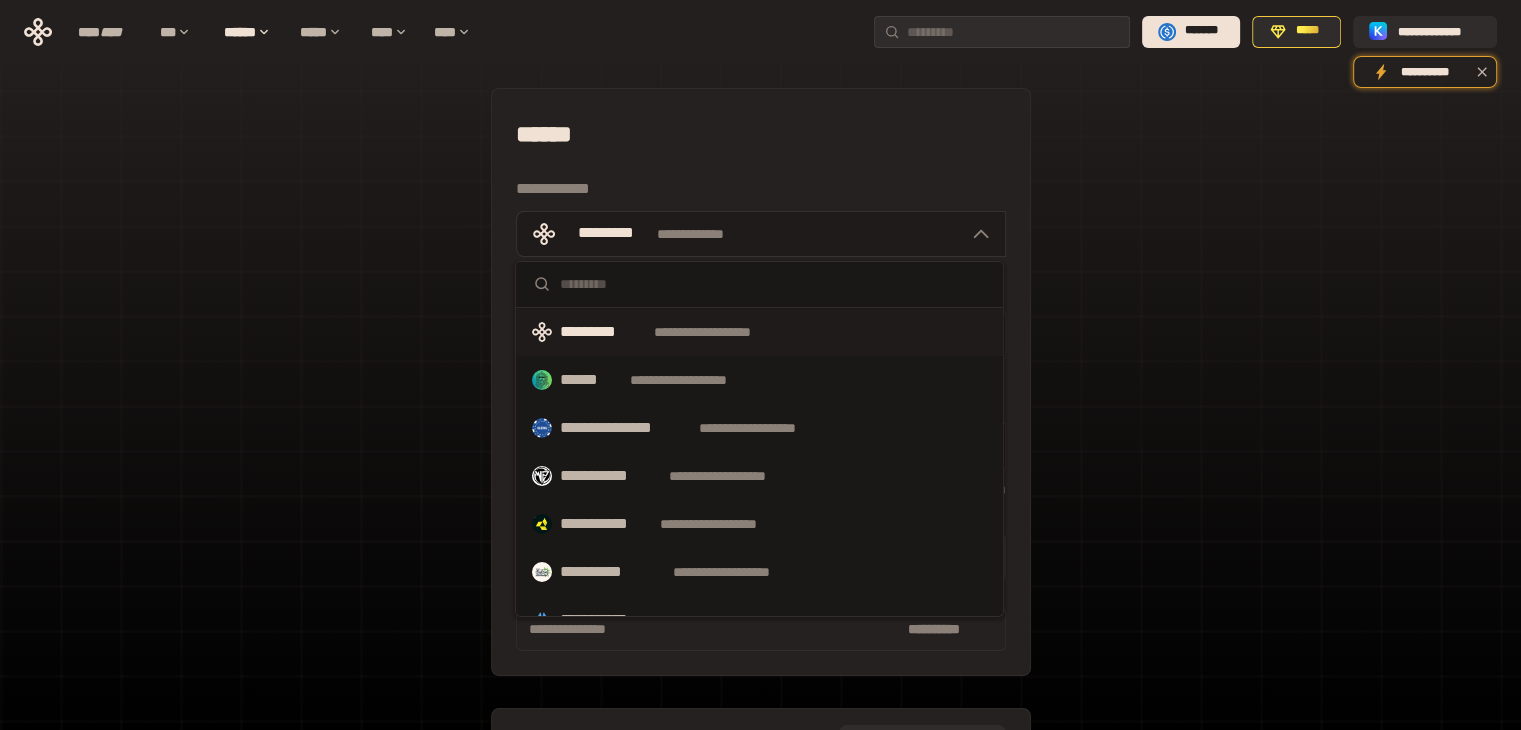 click on "**********" at bounding box center [761, 234] 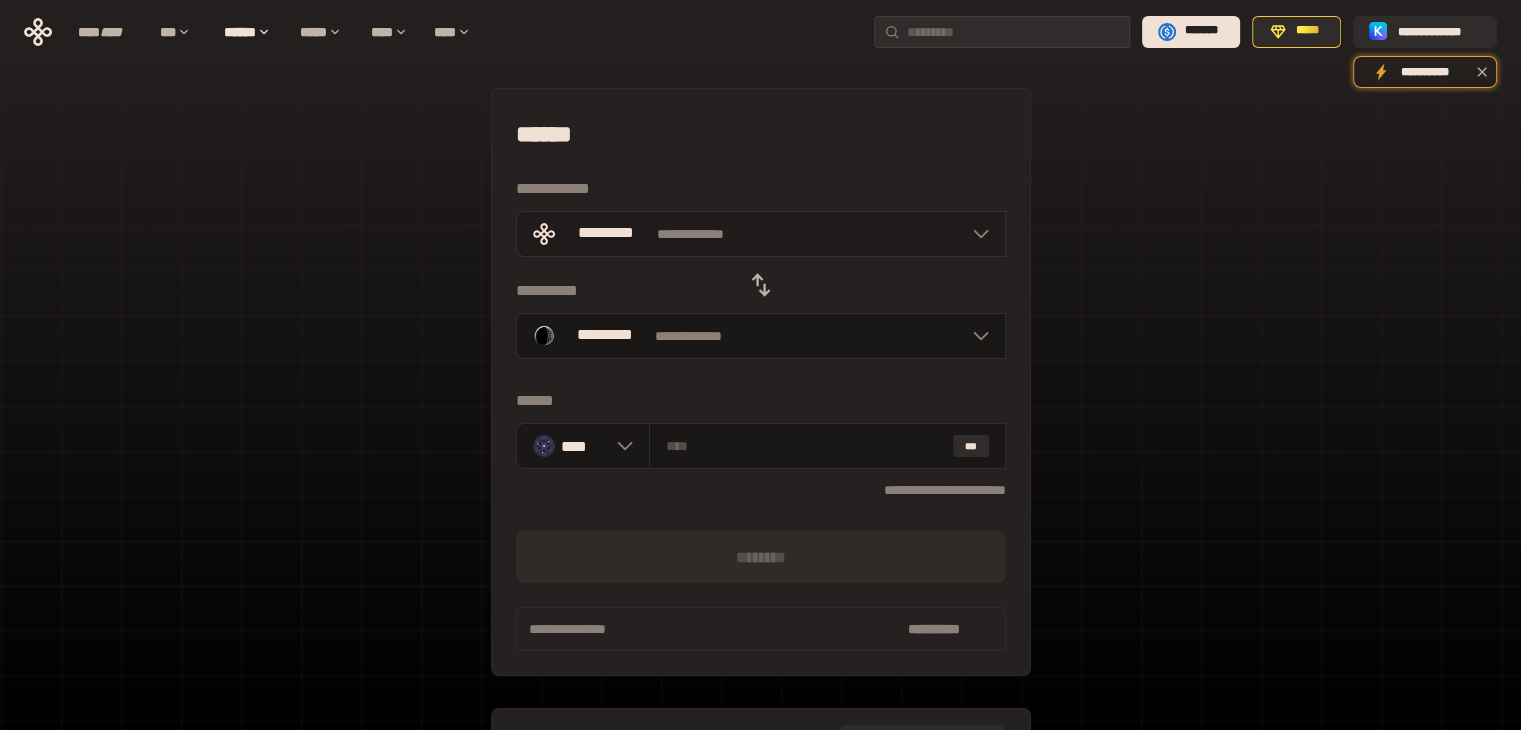 click on "**********" at bounding box center [761, 234] 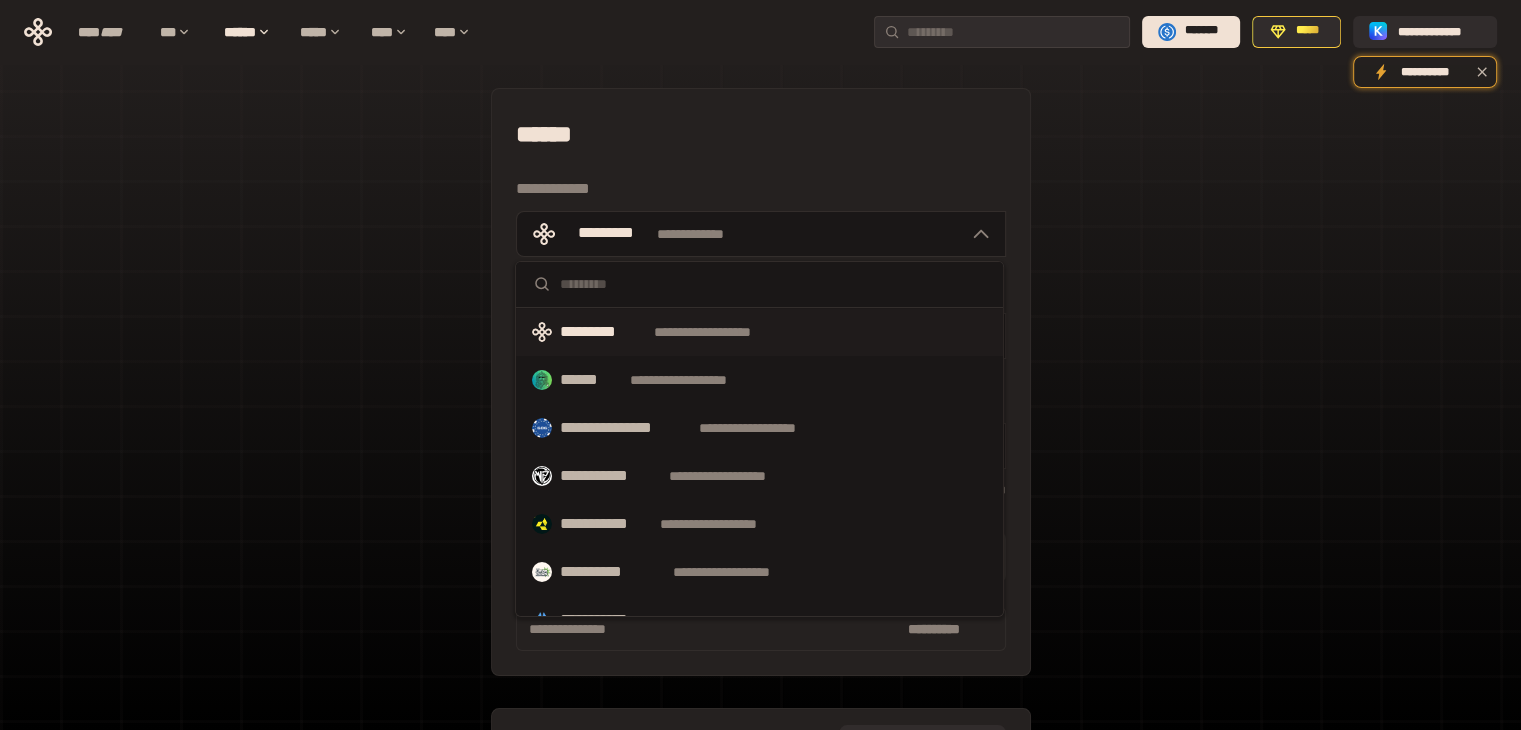 click at bounding box center [773, 284] 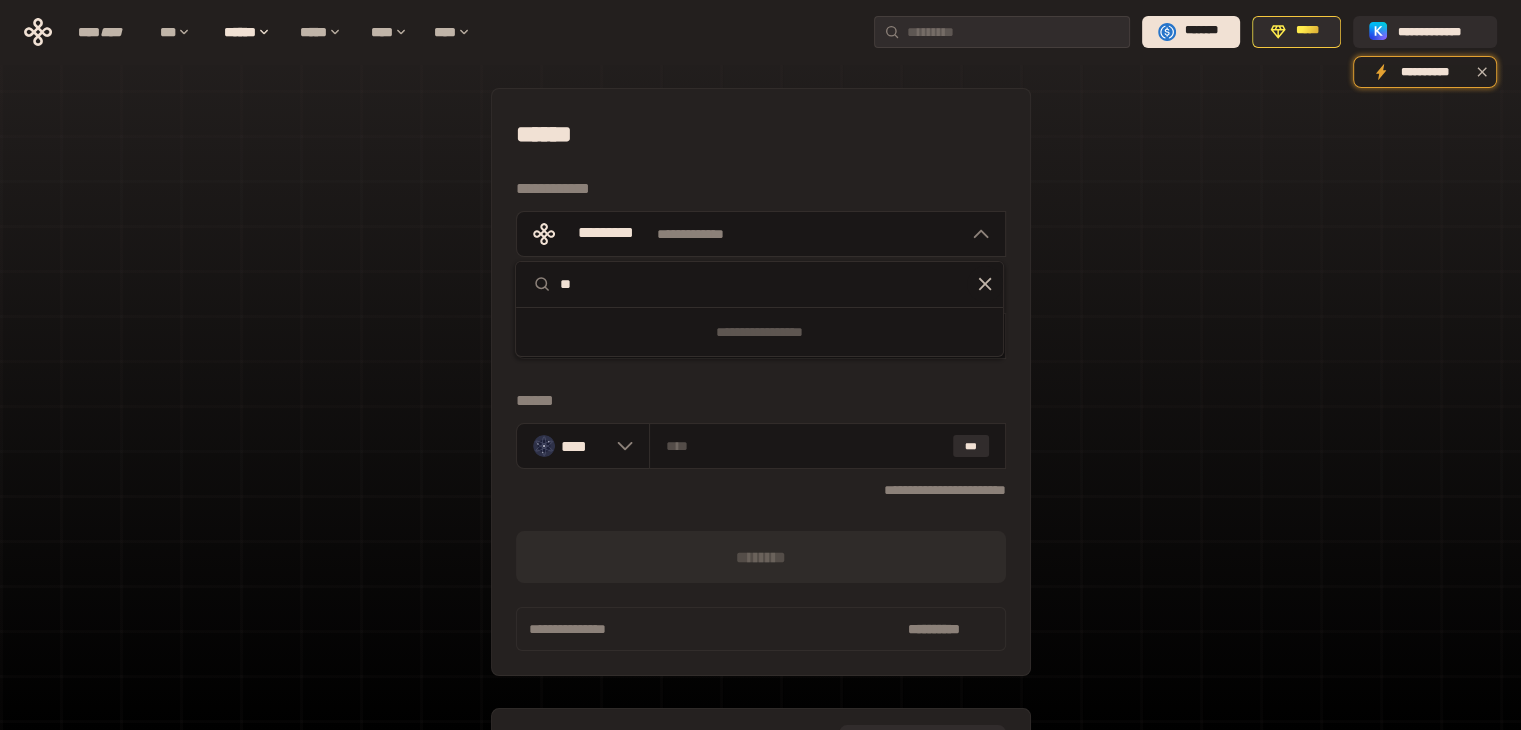 type on "*" 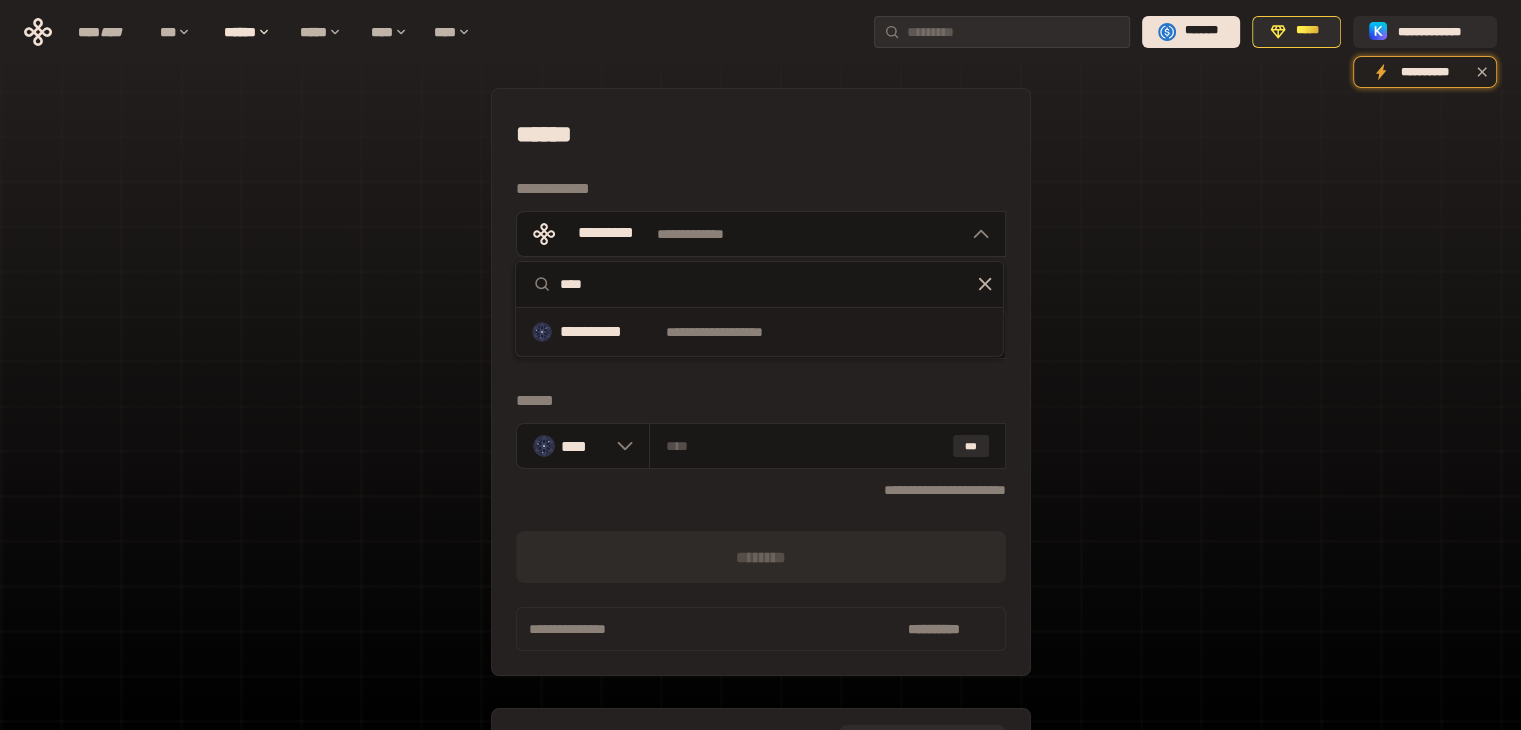 type on "****" 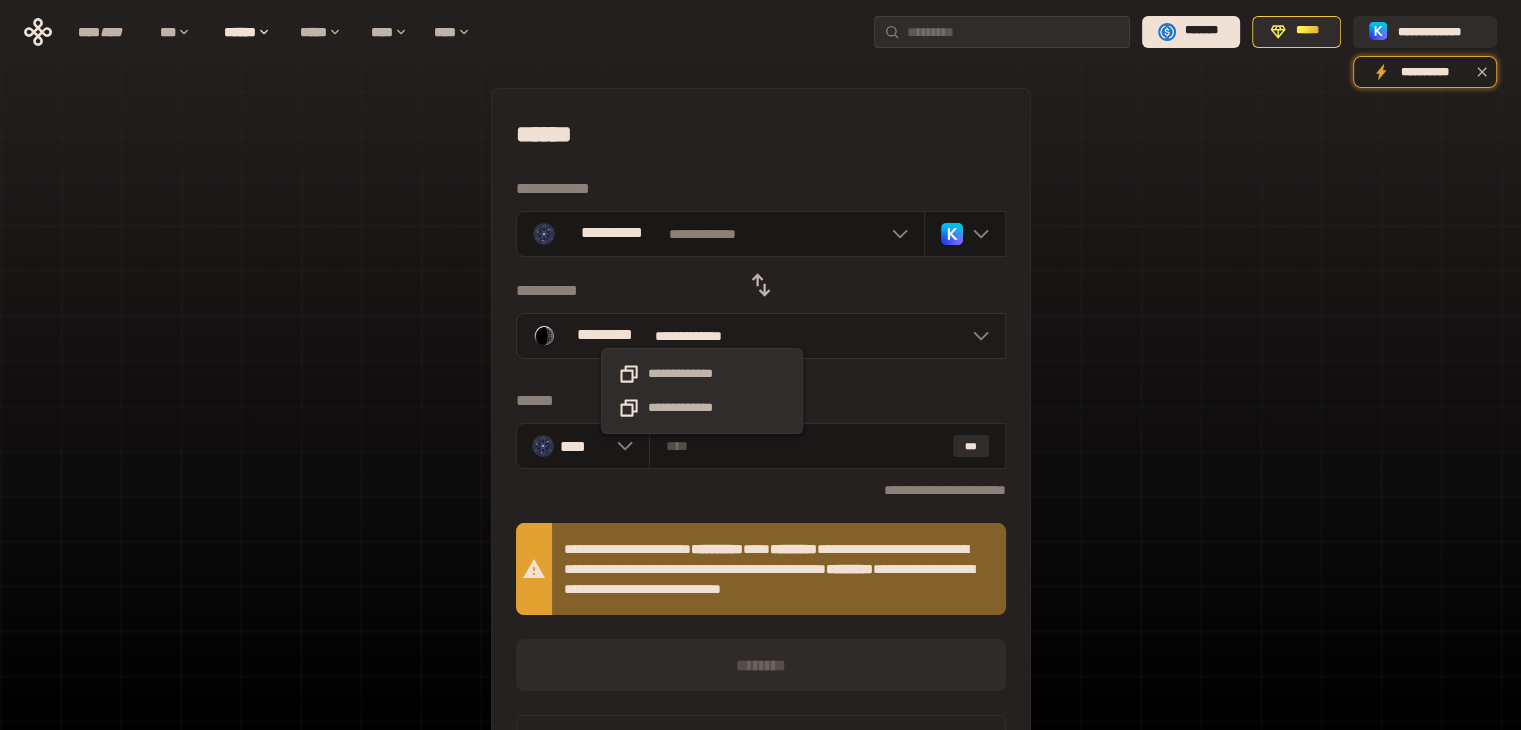 click on "**********" at bounding box center (703, 336) 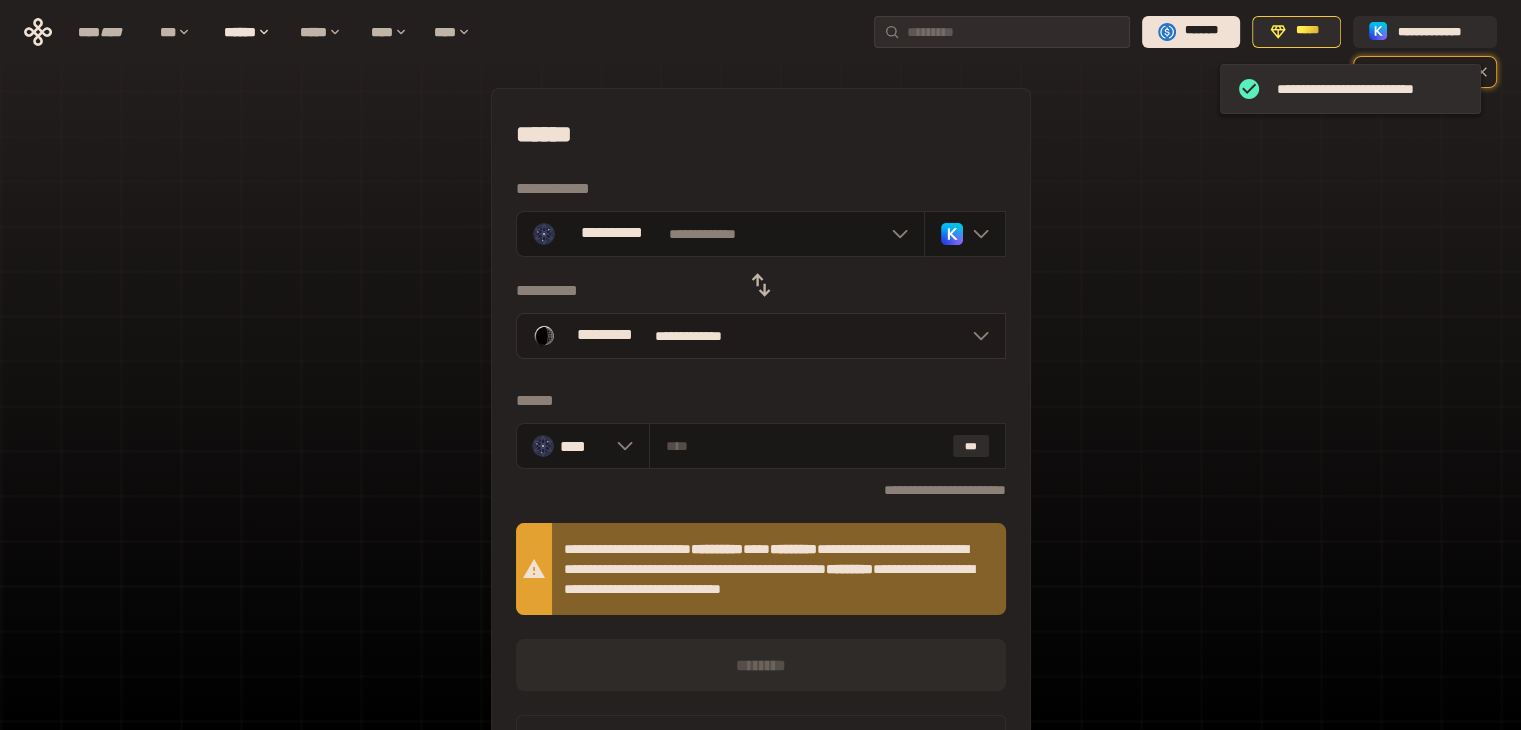 click on "**********" at bounding box center [703, 336] 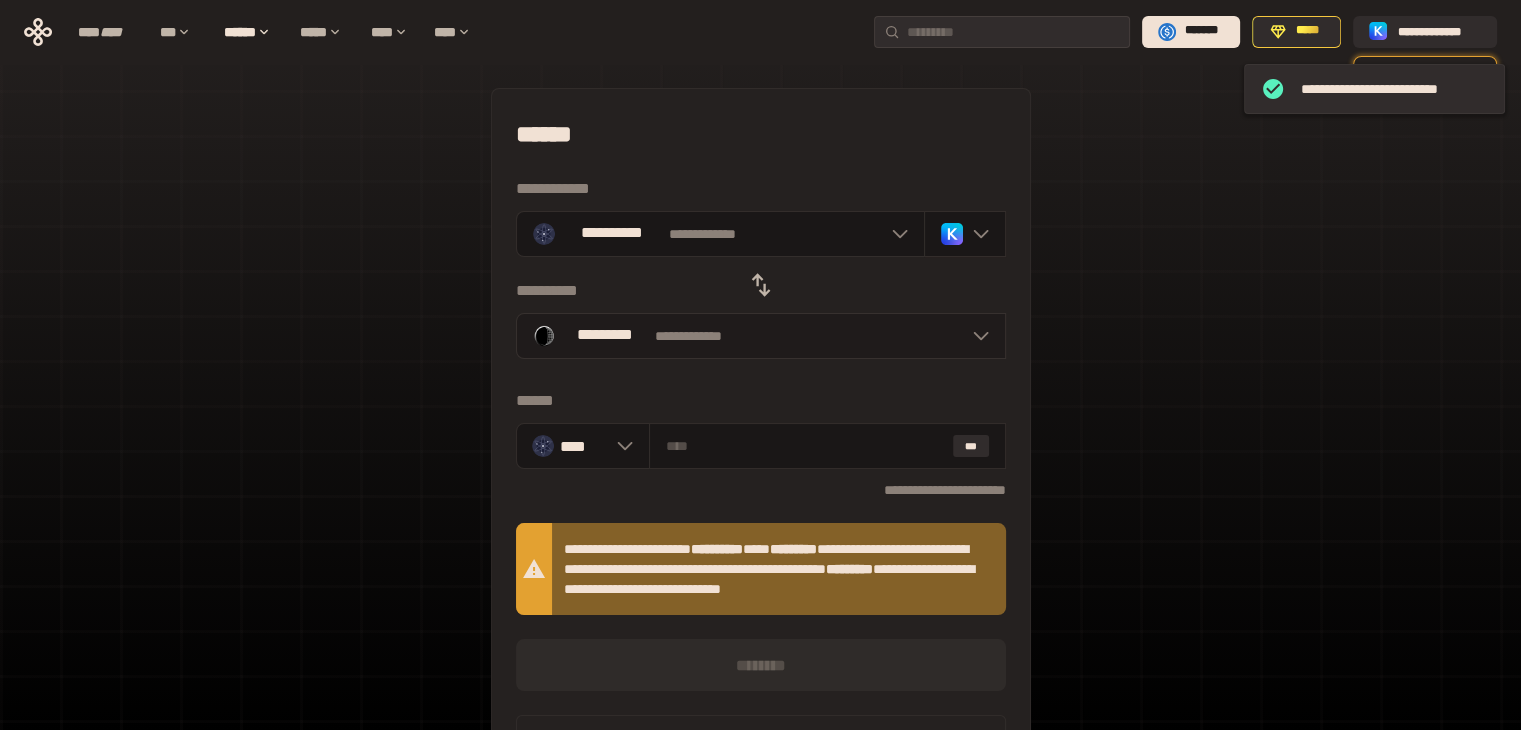 click on "*********" at bounding box center [605, 335] 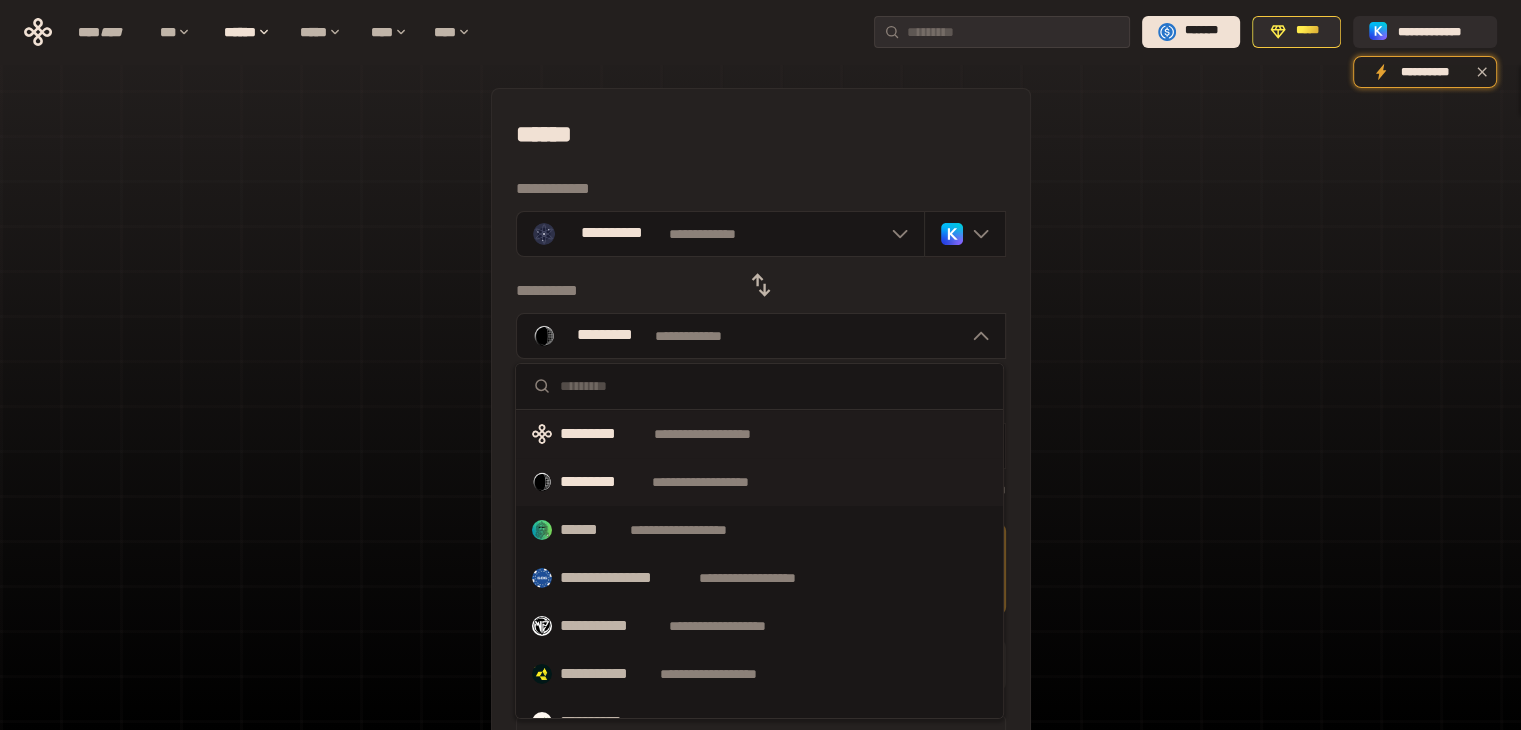 click on "*********" at bounding box center (603, 434) 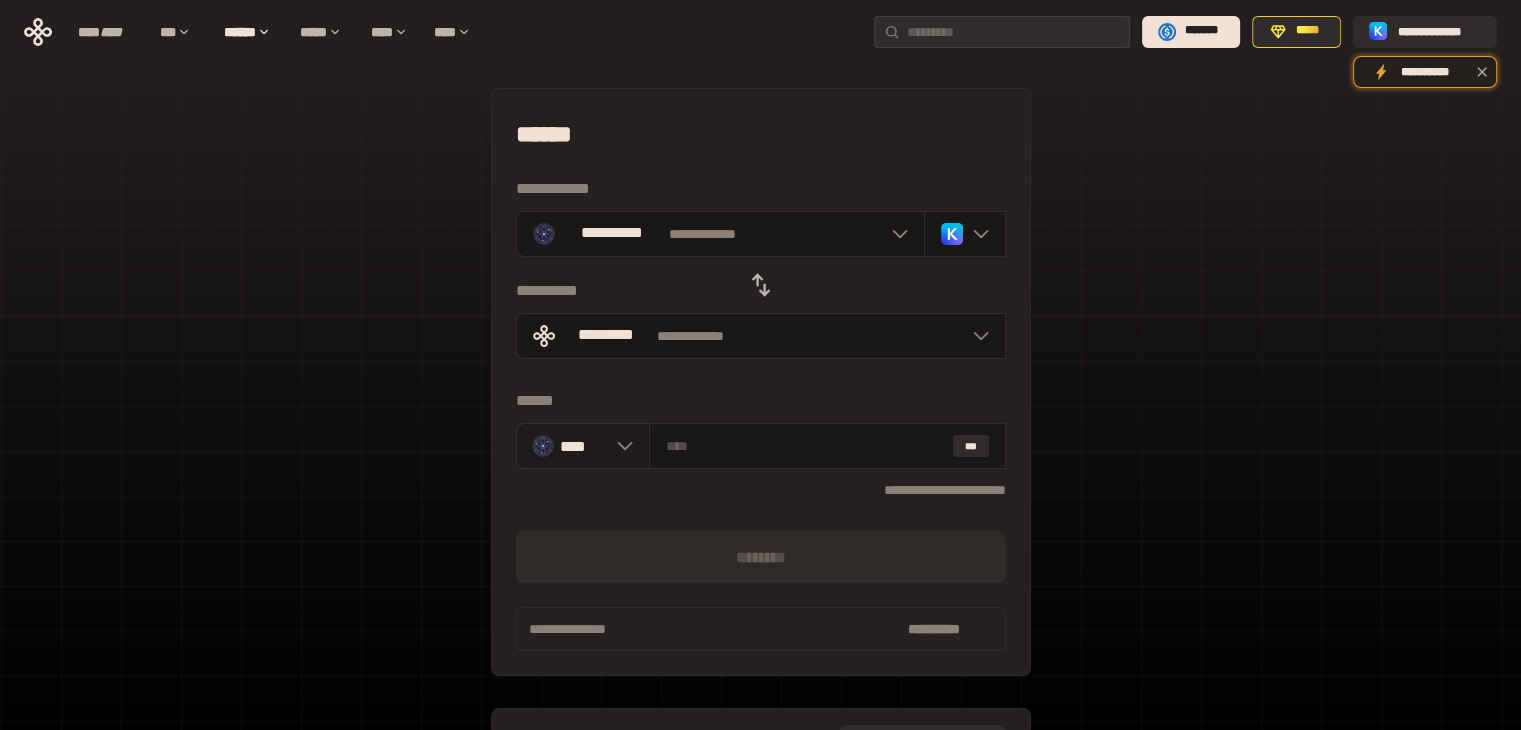click at bounding box center [620, 446] 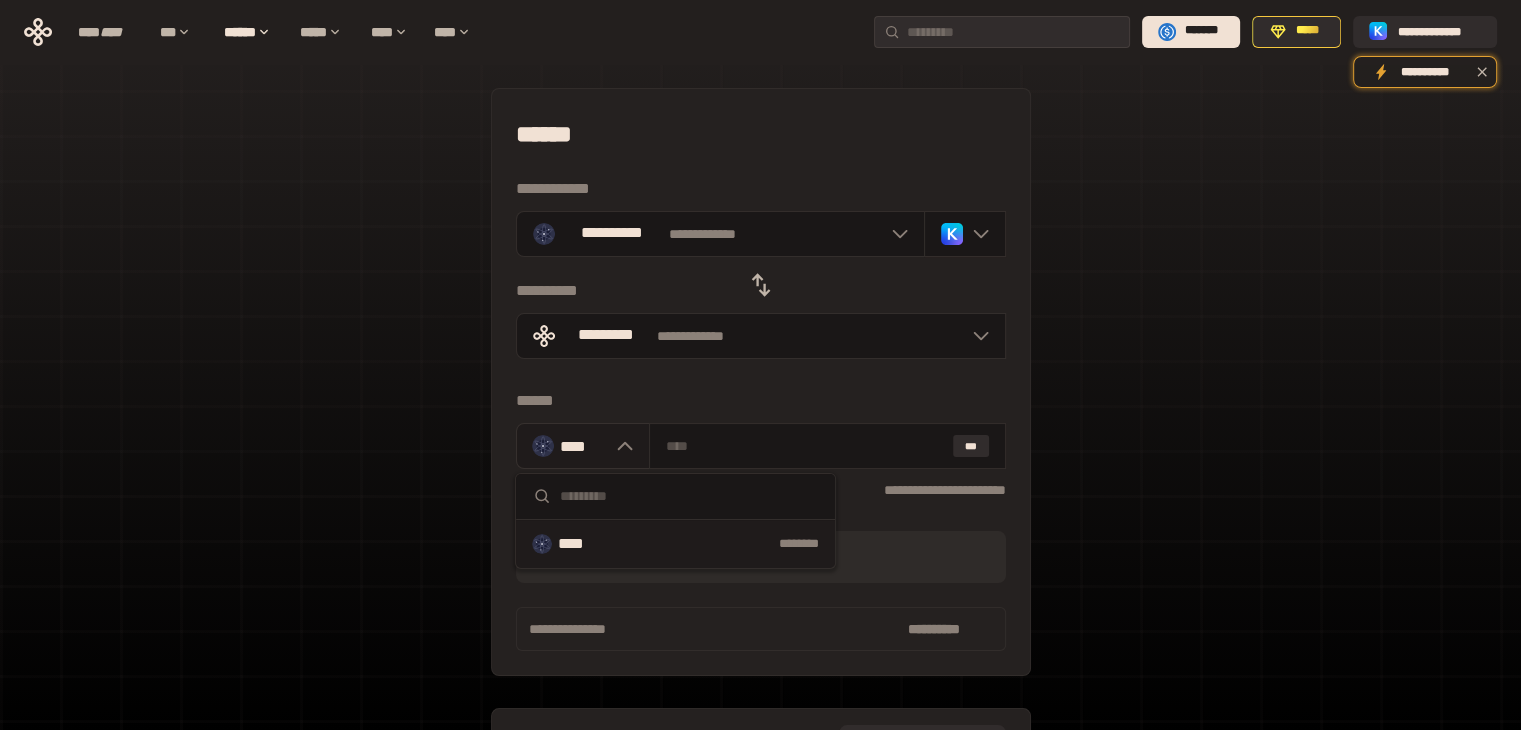 click 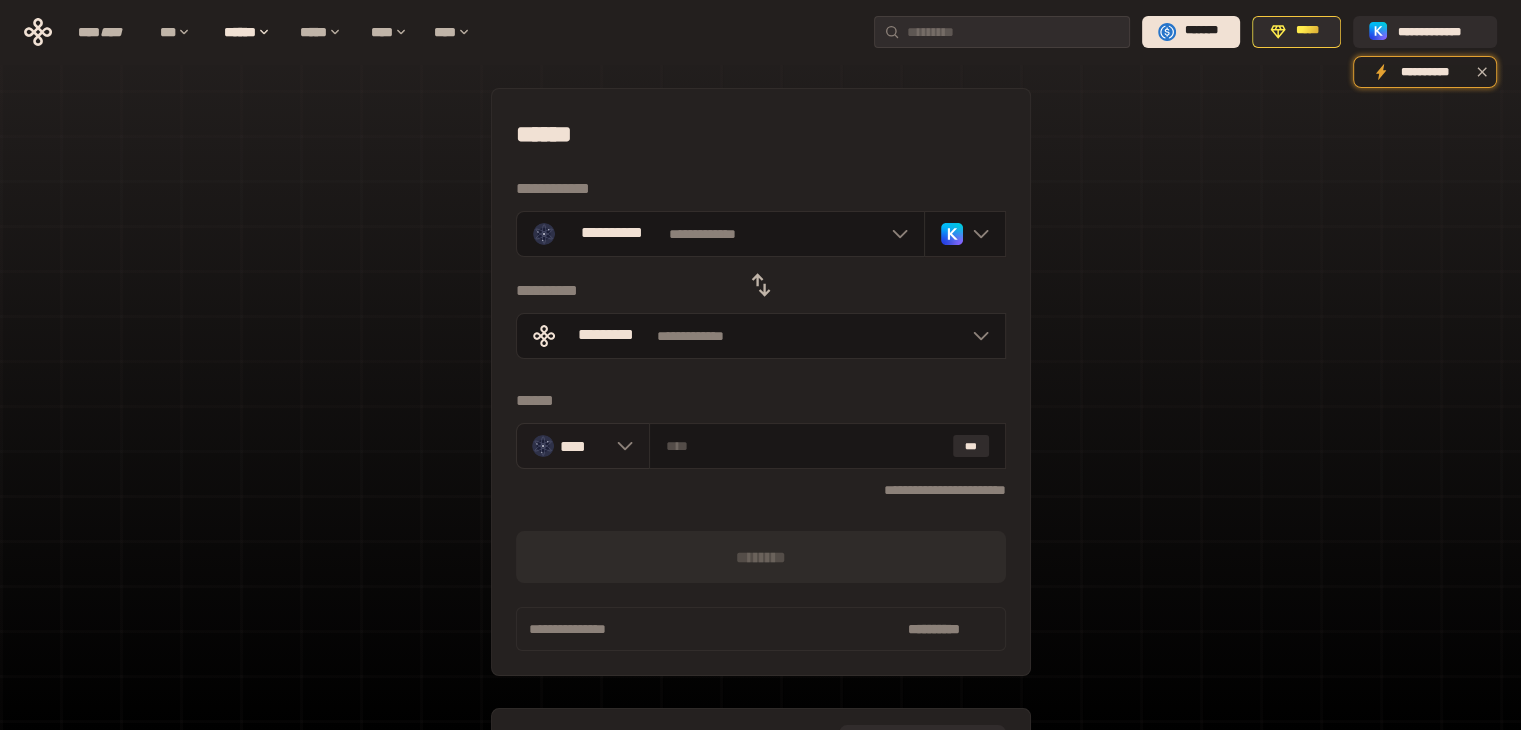 click 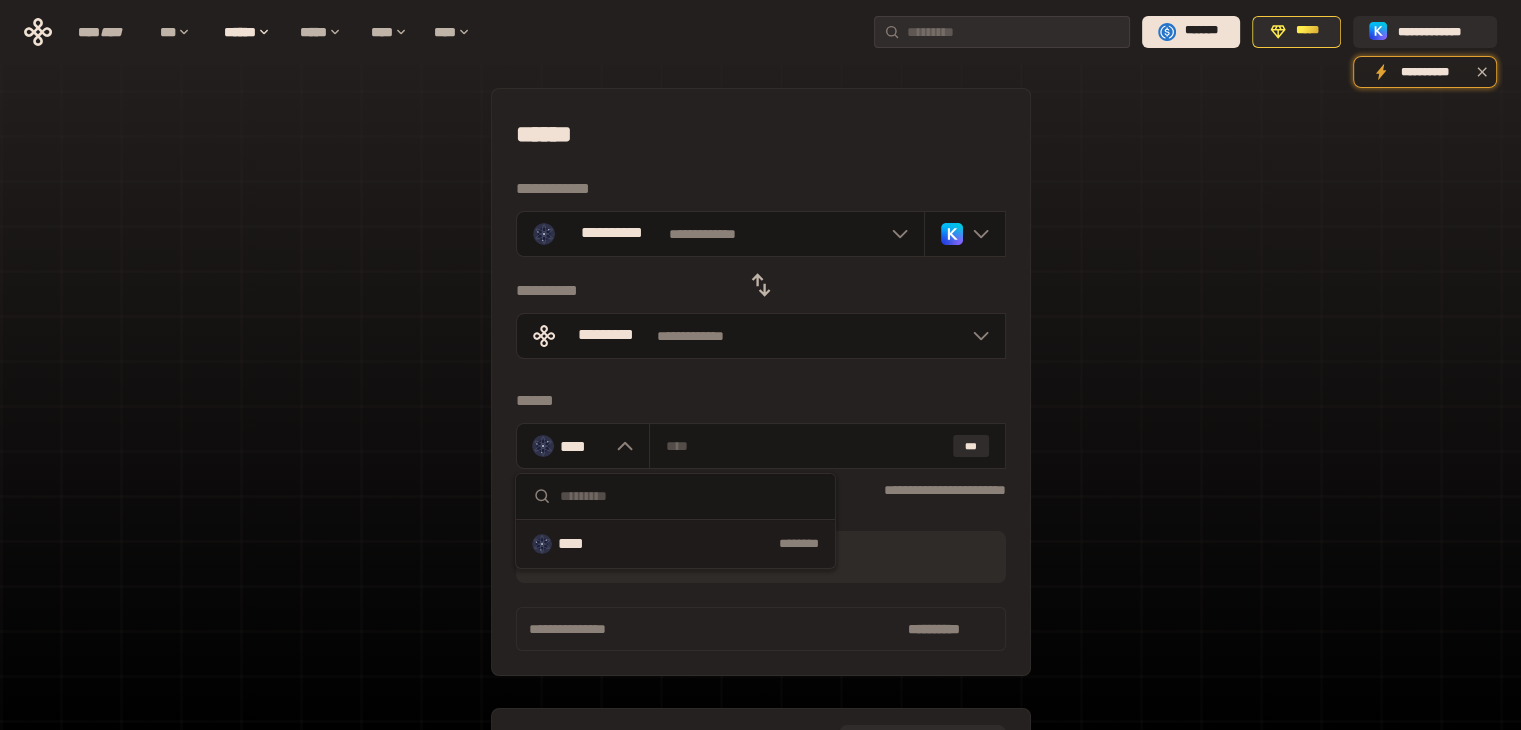 click at bounding box center (689, 496) 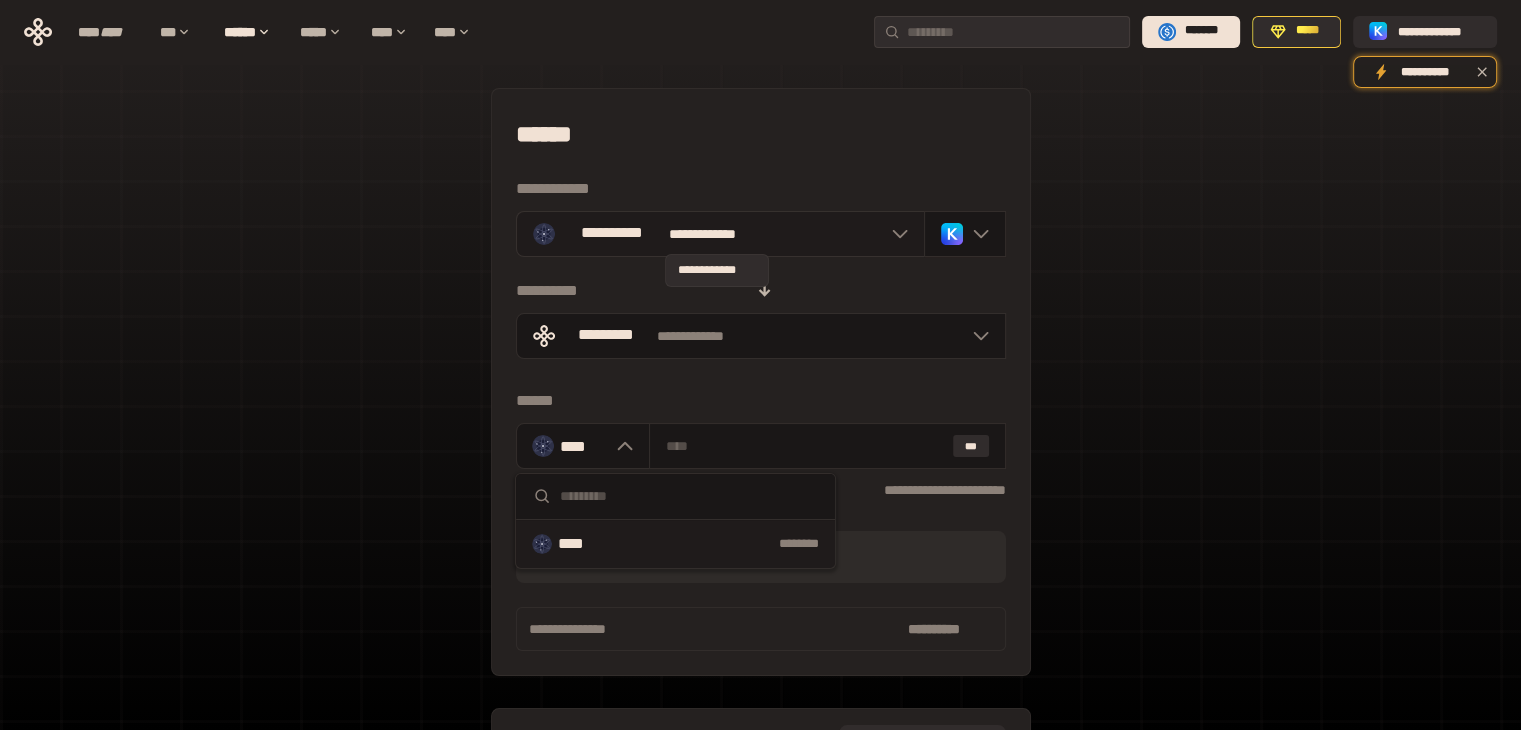 click on "**********" at bounding box center [718, 234] 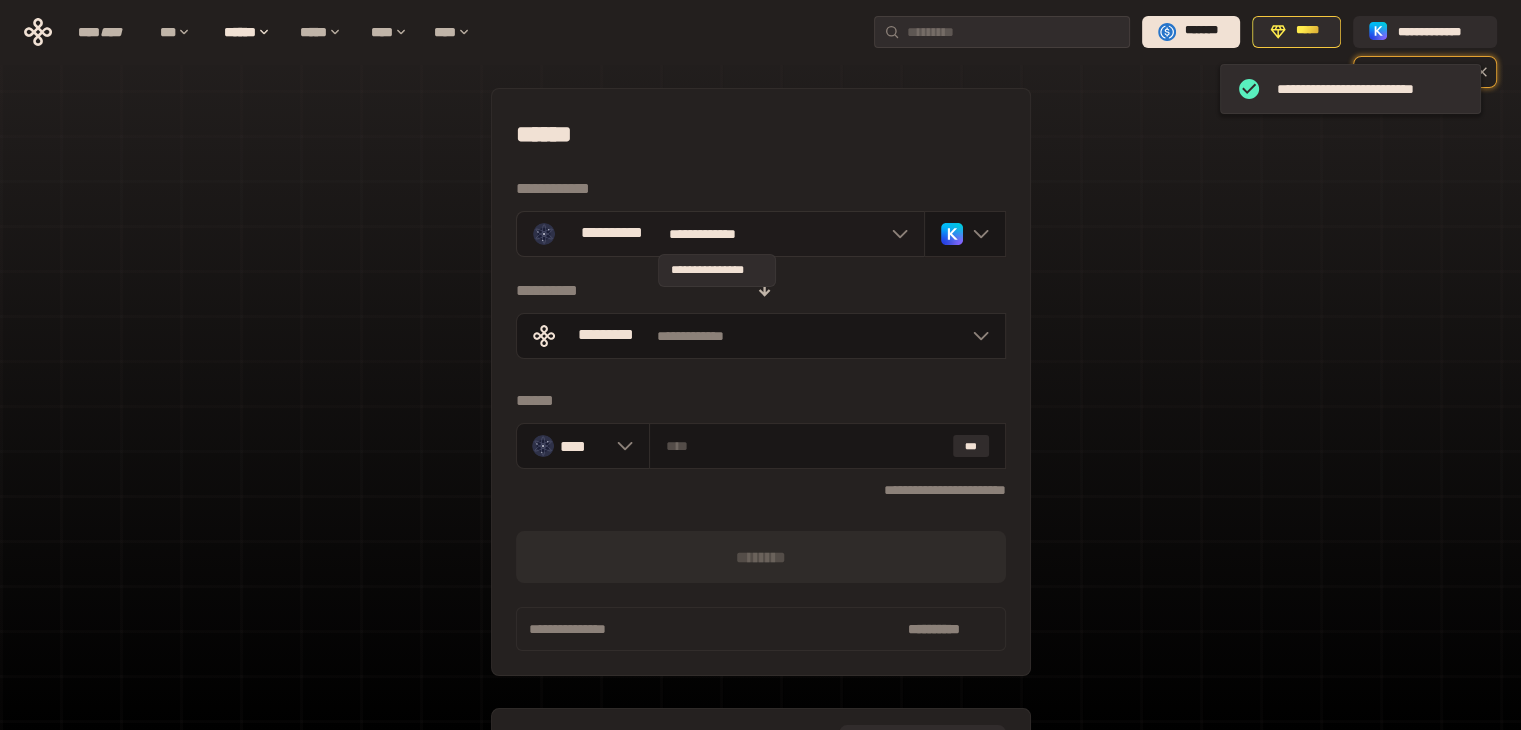 click on "**********" at bounding box center [718, 234] 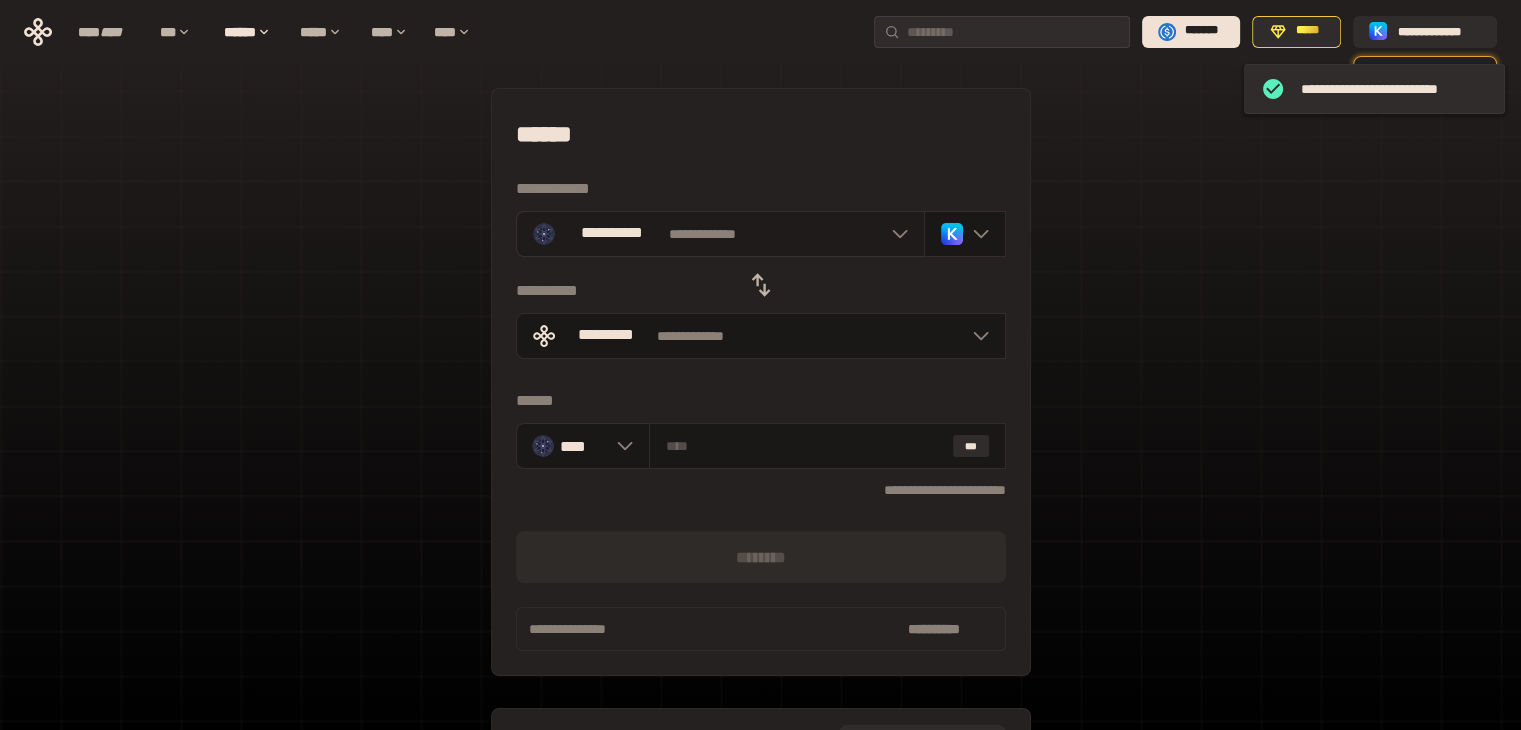 click at bounding box center [895, 234] 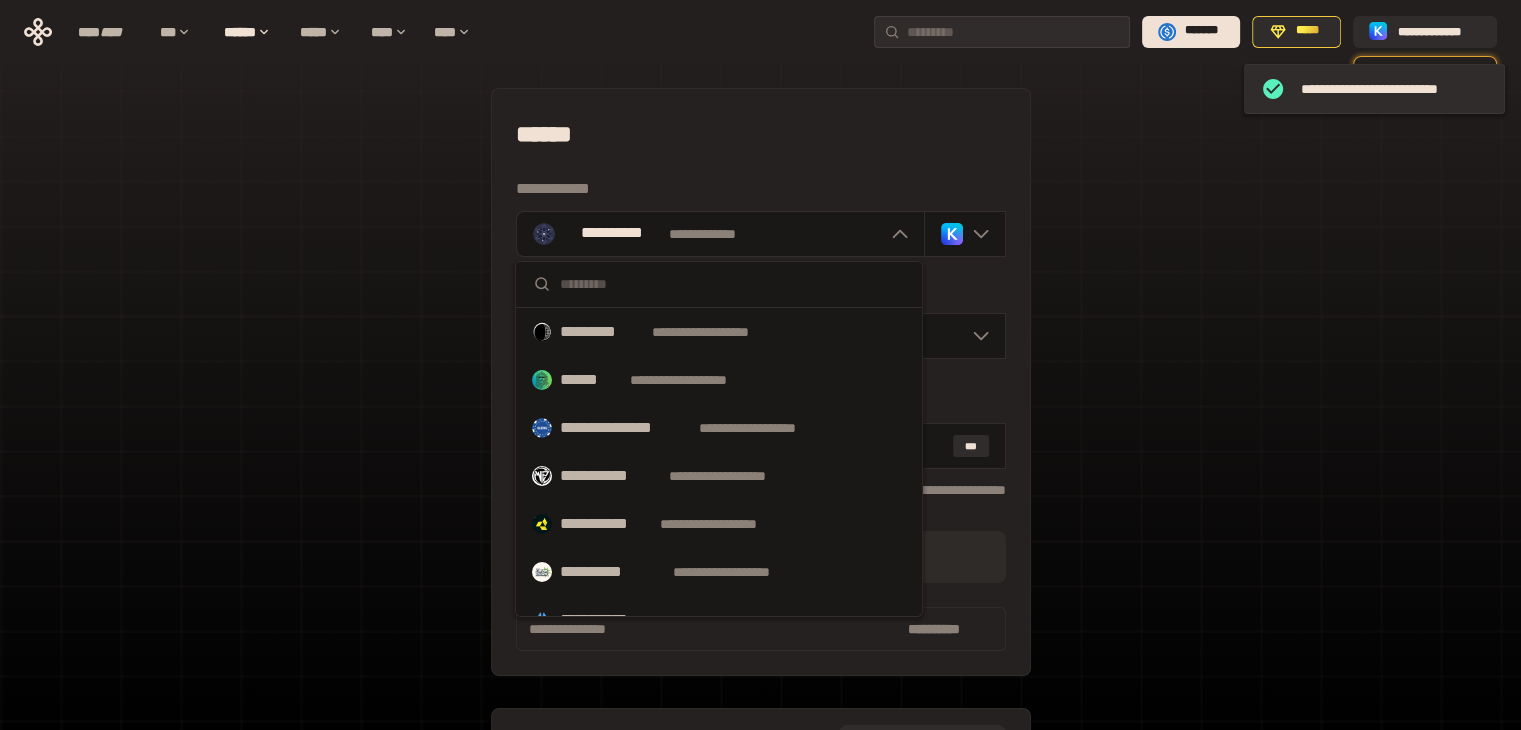 click at bounding box center (733, 284) 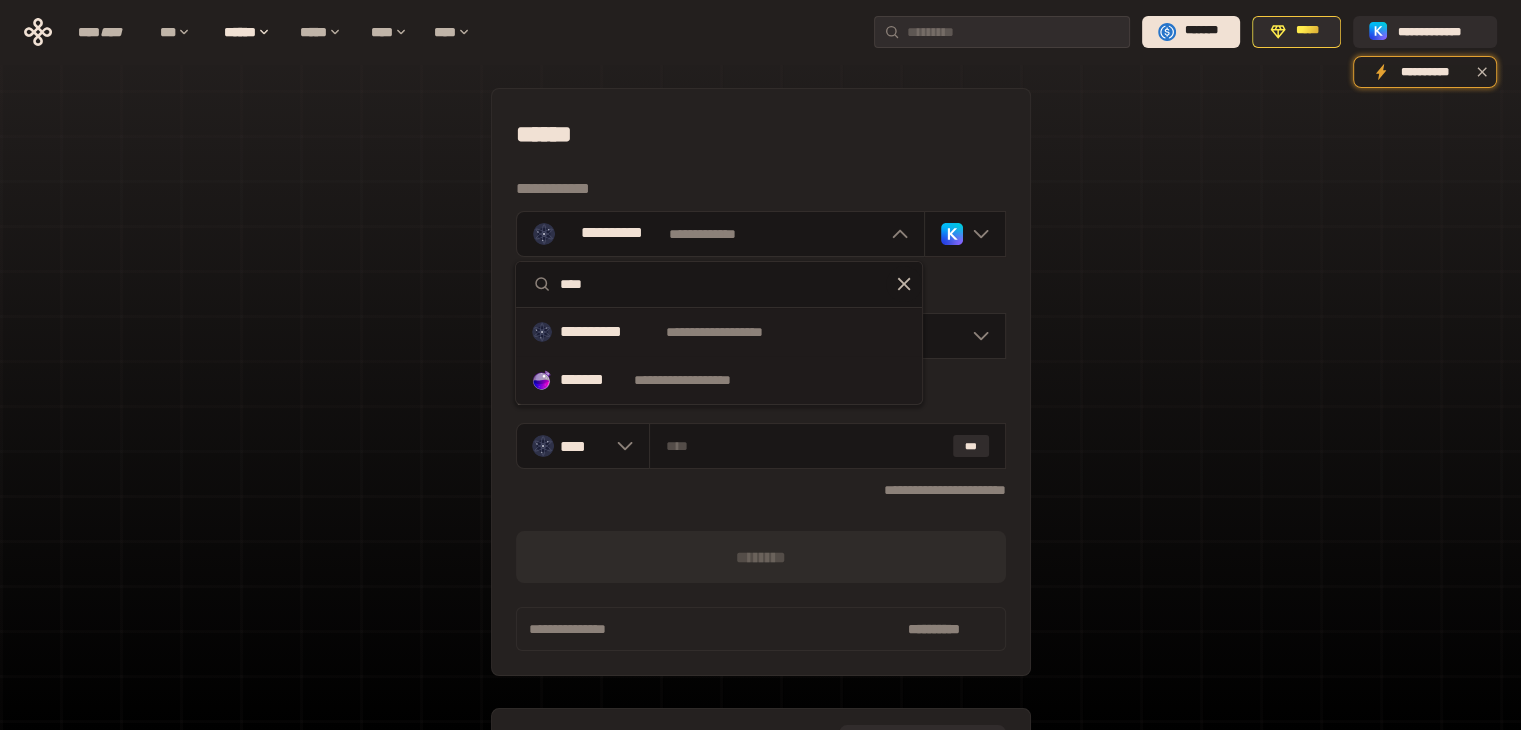 type on "****" 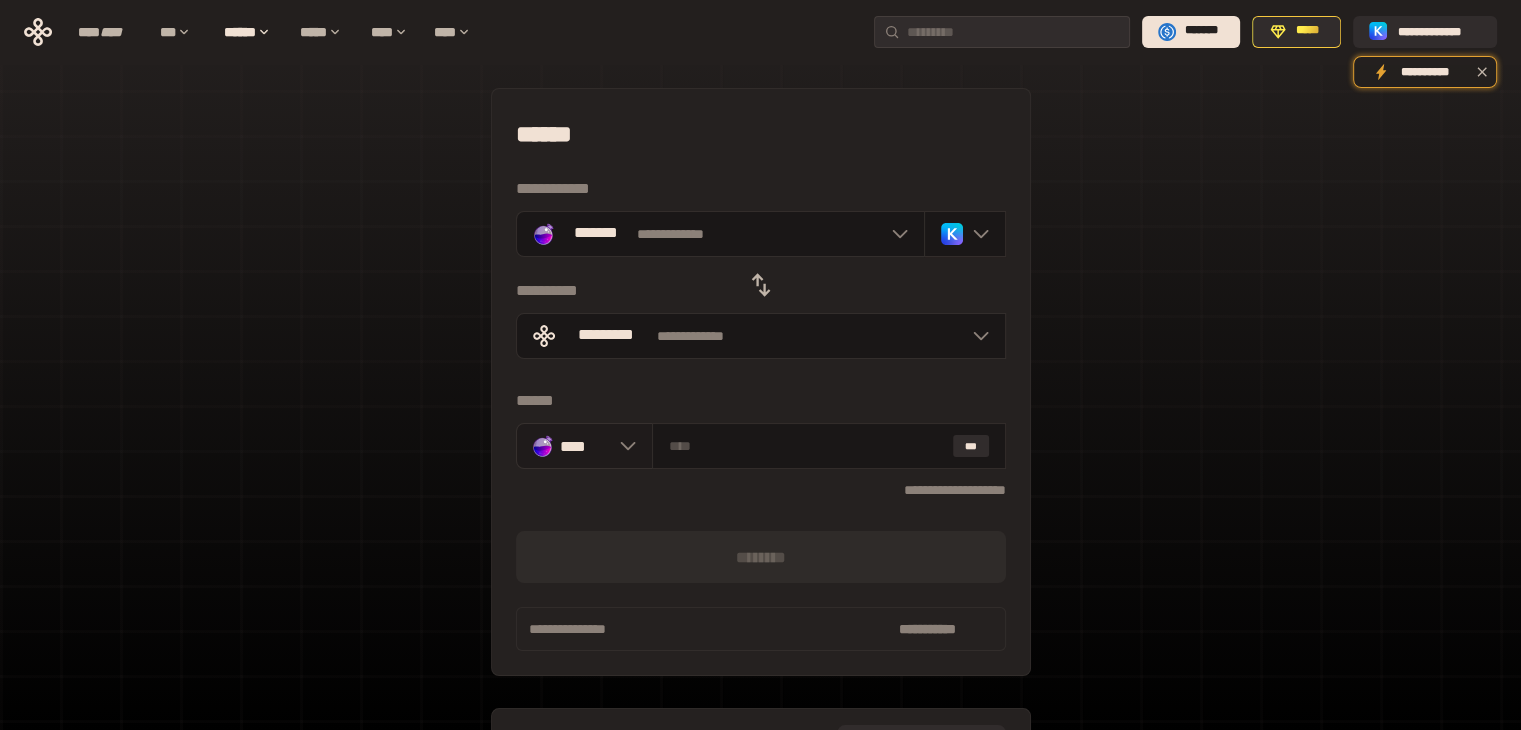 click 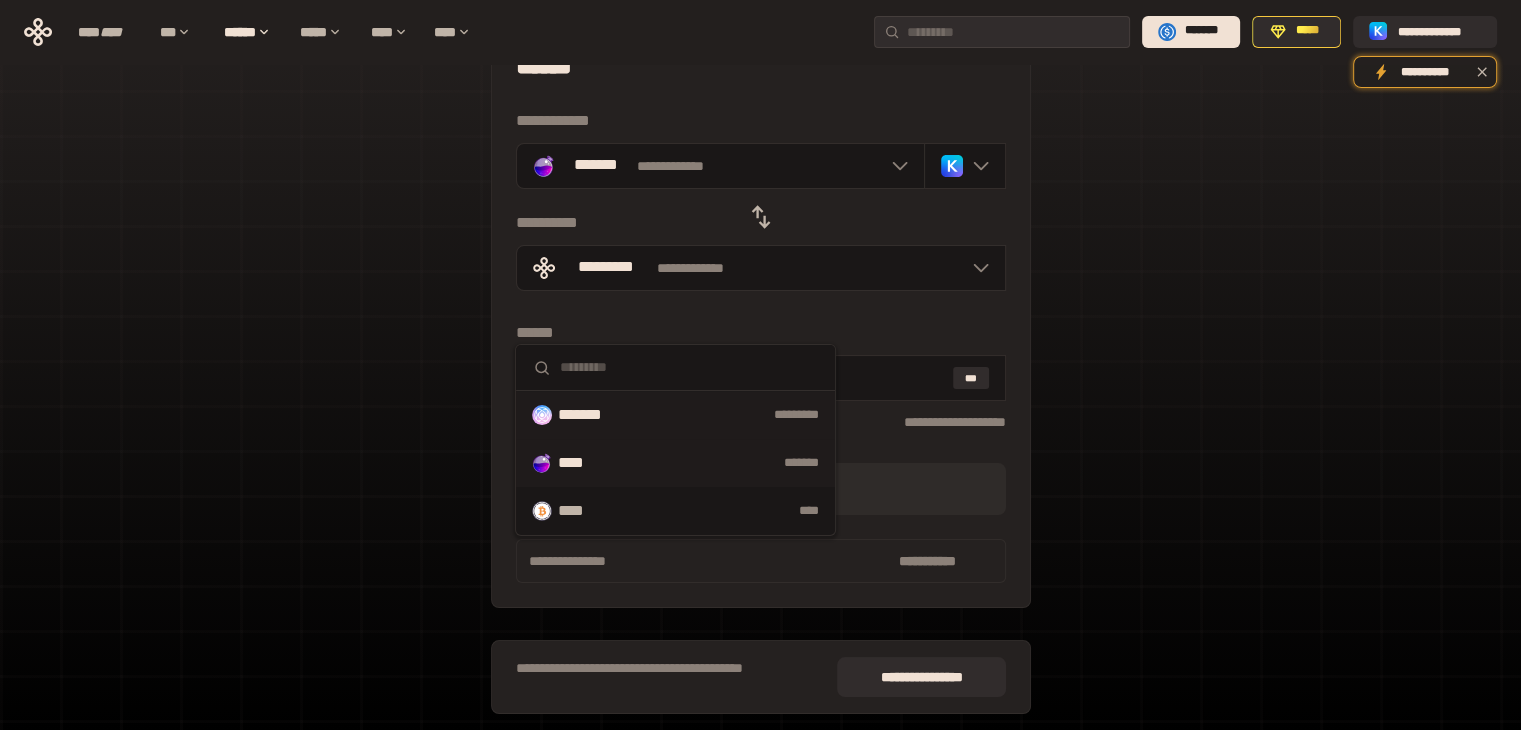 scroll, scrollTop: 143, scrollLeft: 0, axis: vertical 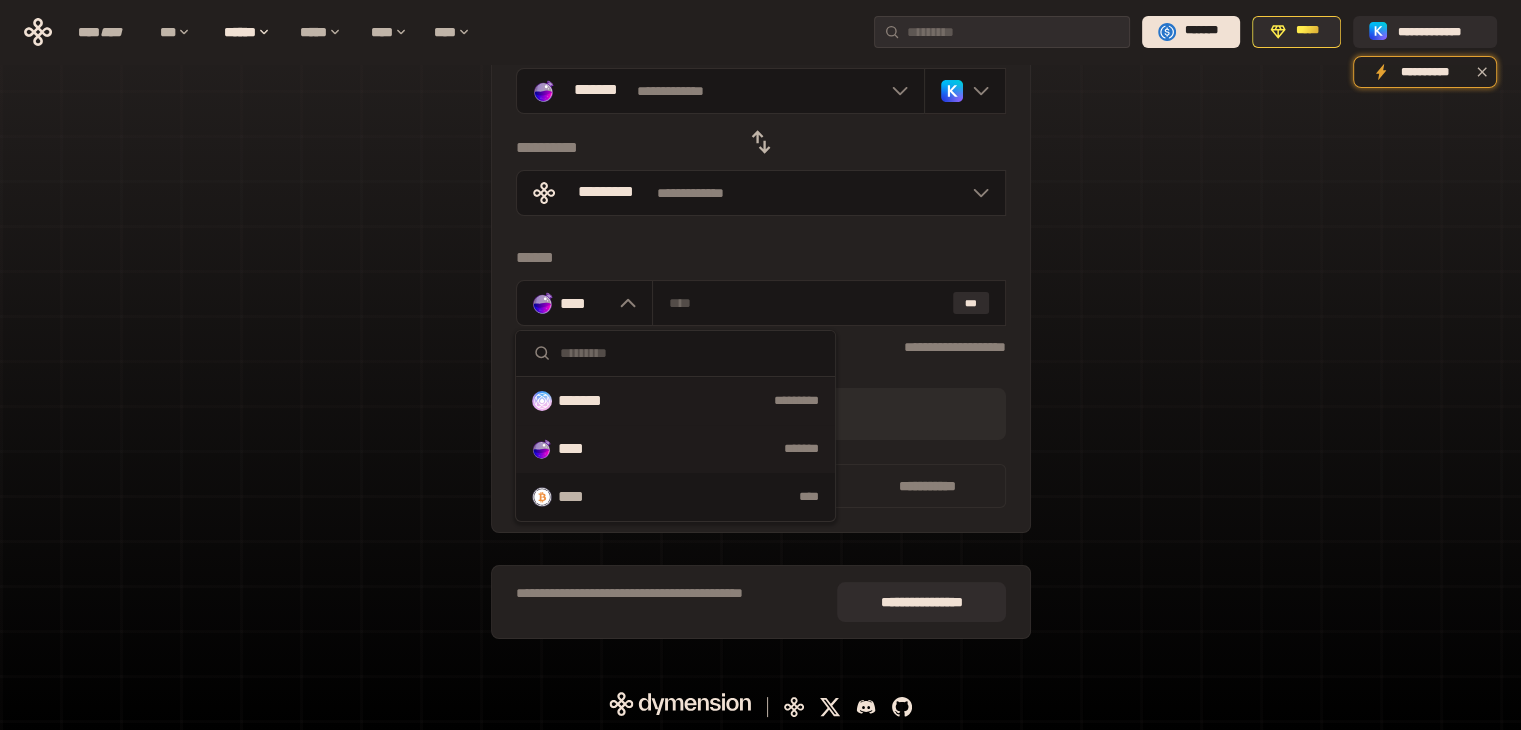 click on "******* *********" at bounding box center (675, 401) 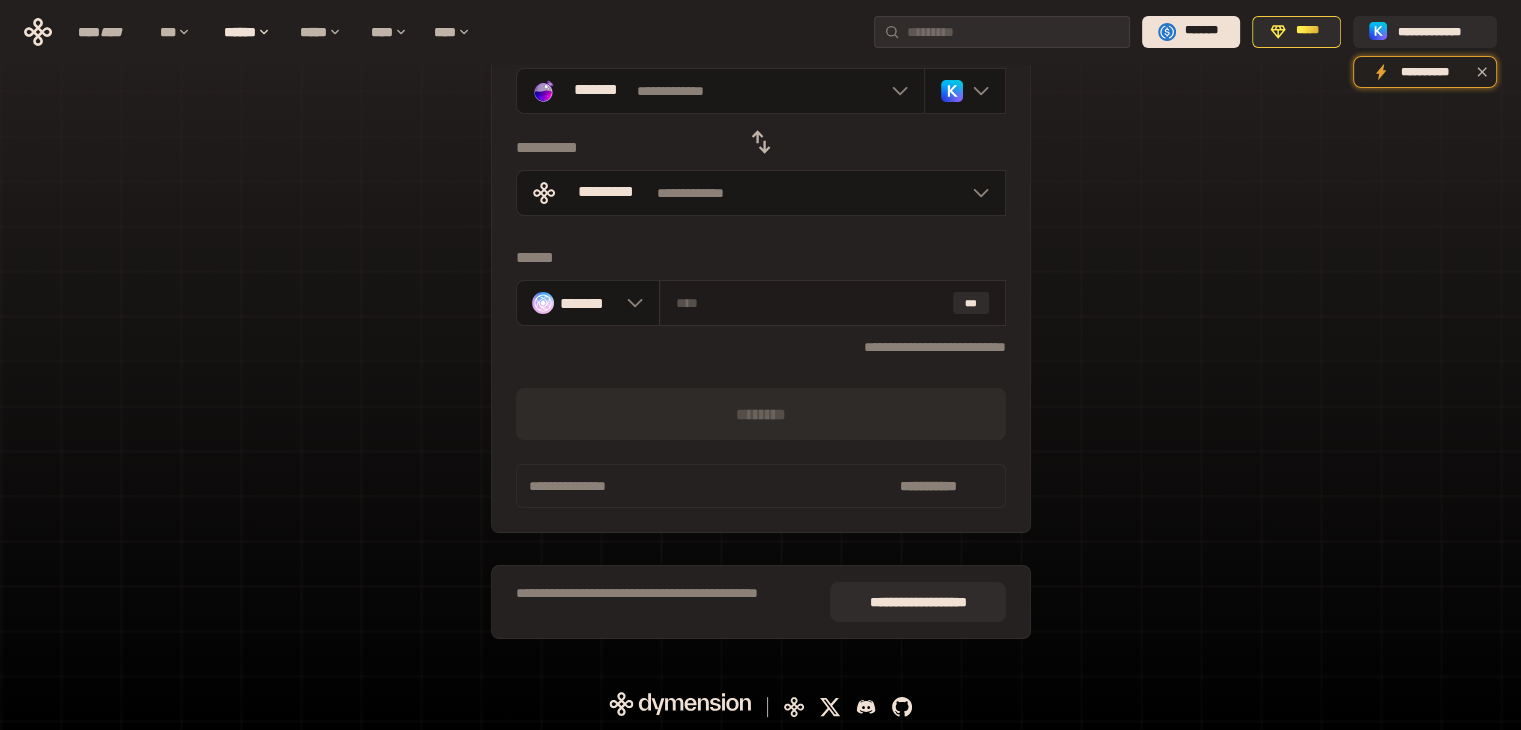 click at bounding box center (810, 303) 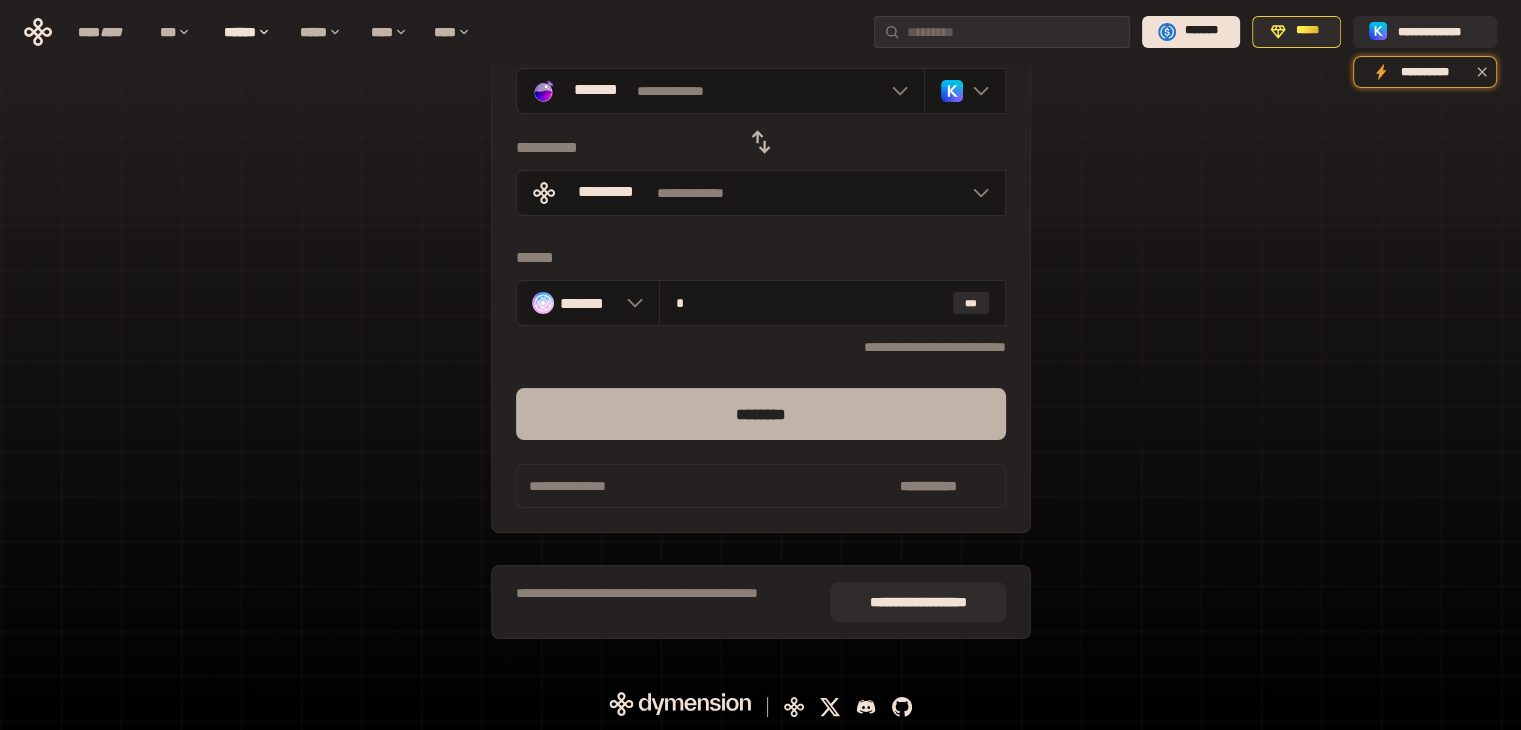 type on "*" 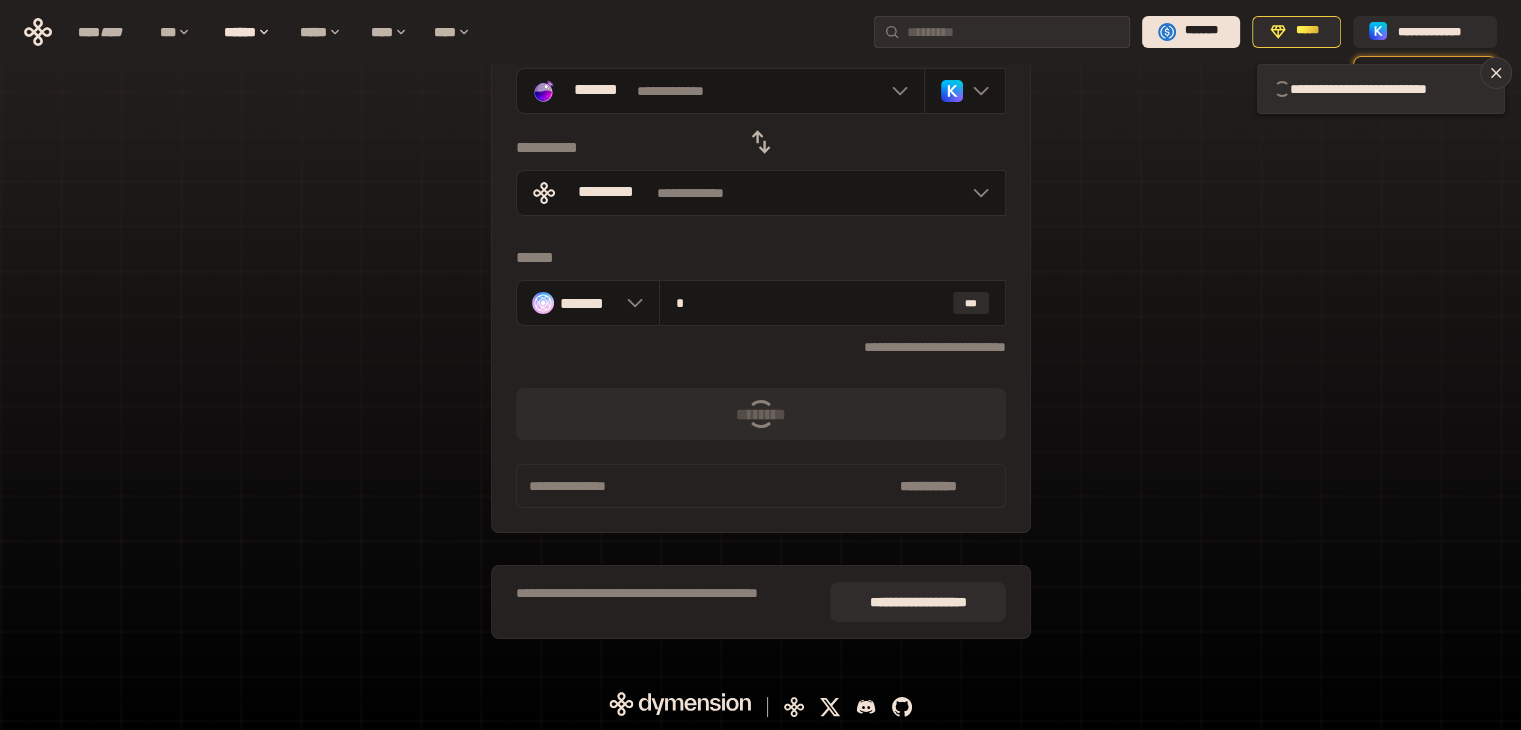 type 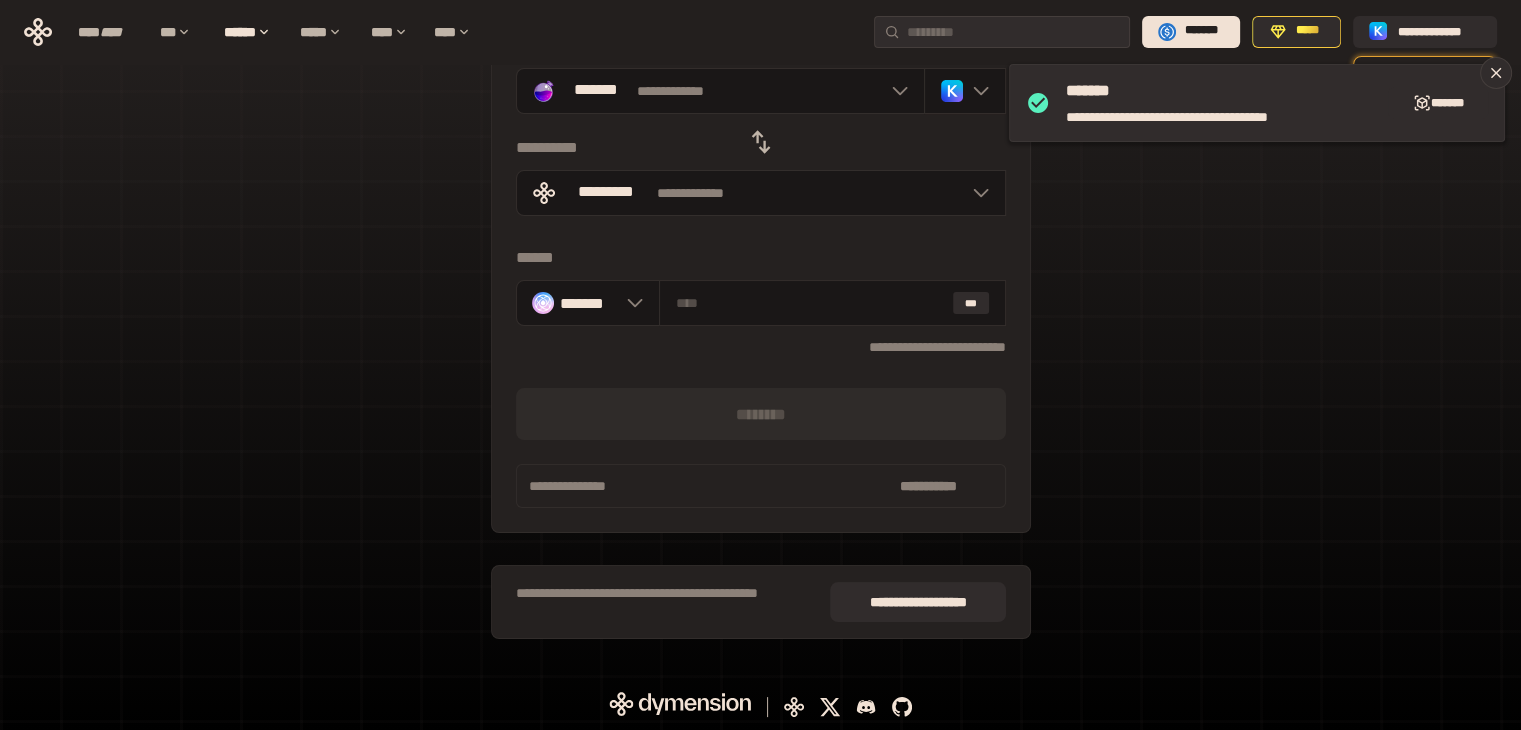 click 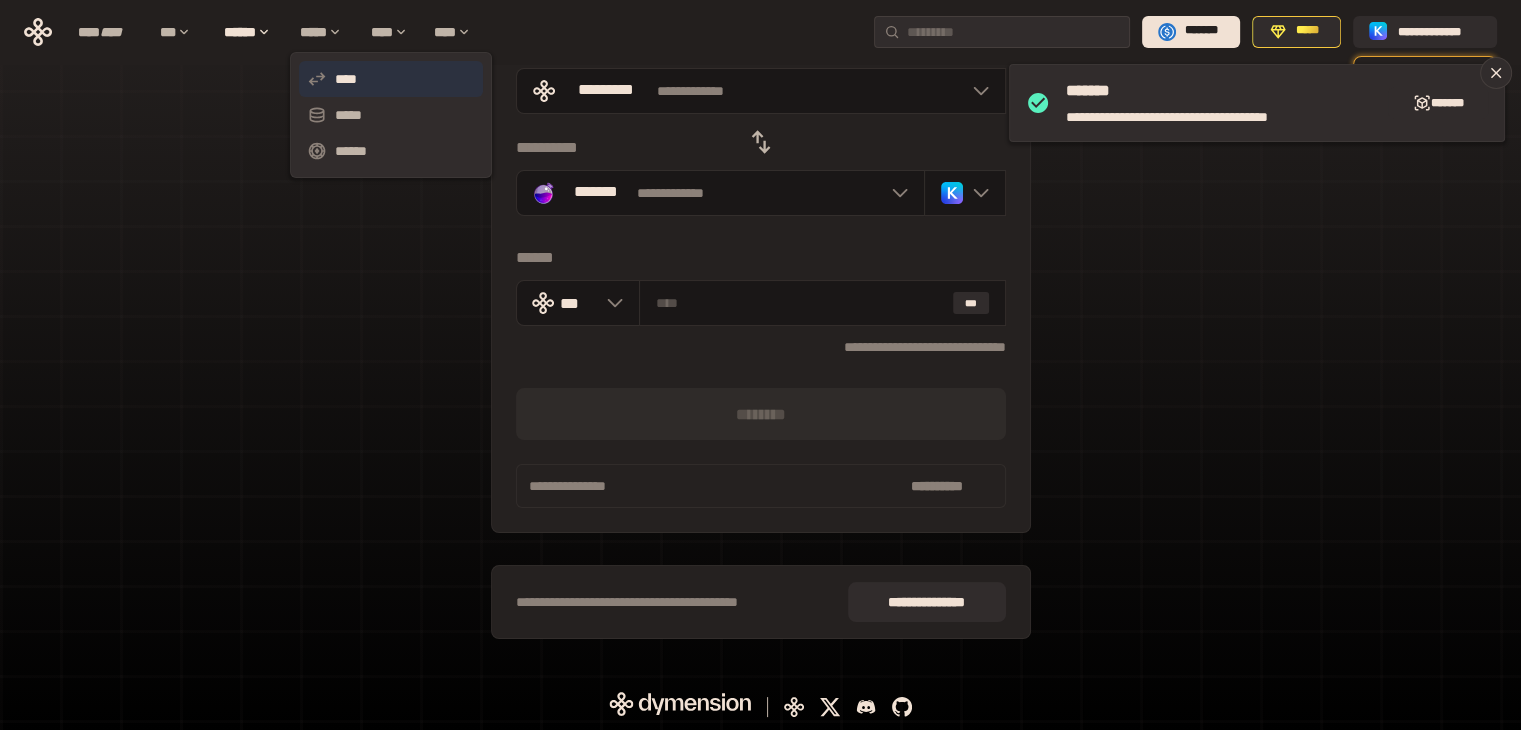 click on "****" at bounding box center (391, 79) 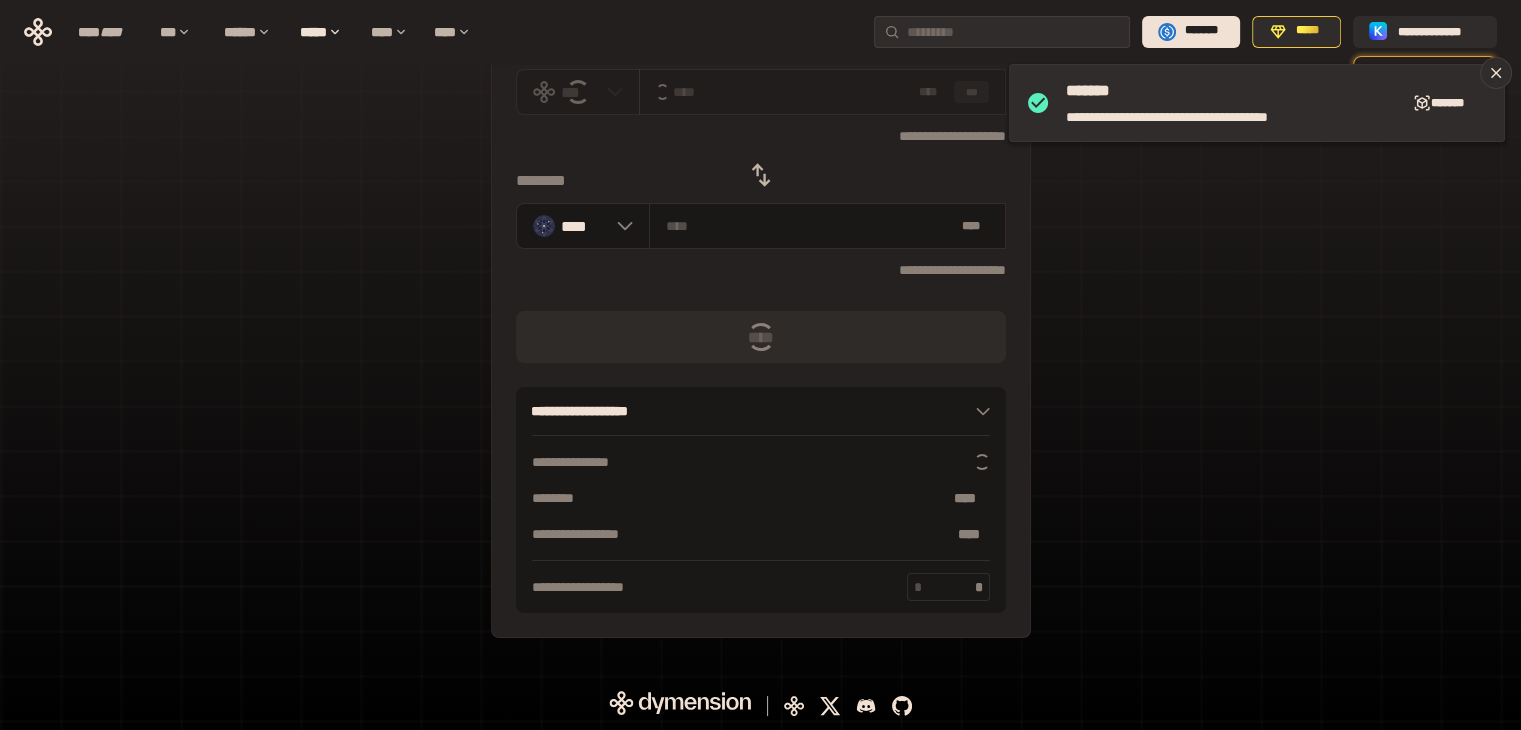 scroll, scrollTop: 0, scrollLeft: 0, axis: both 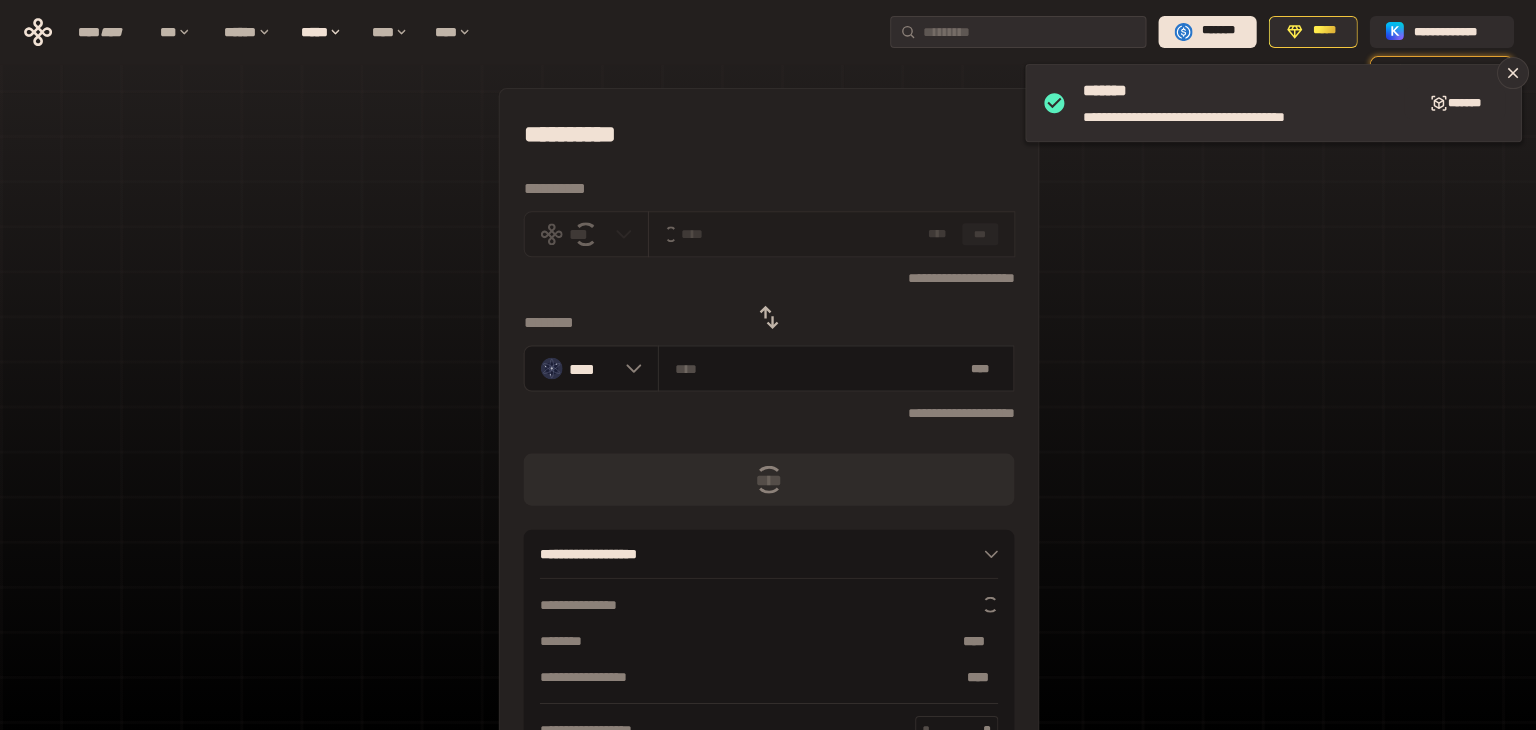 click on "**********" at bounding box center [768, 444] 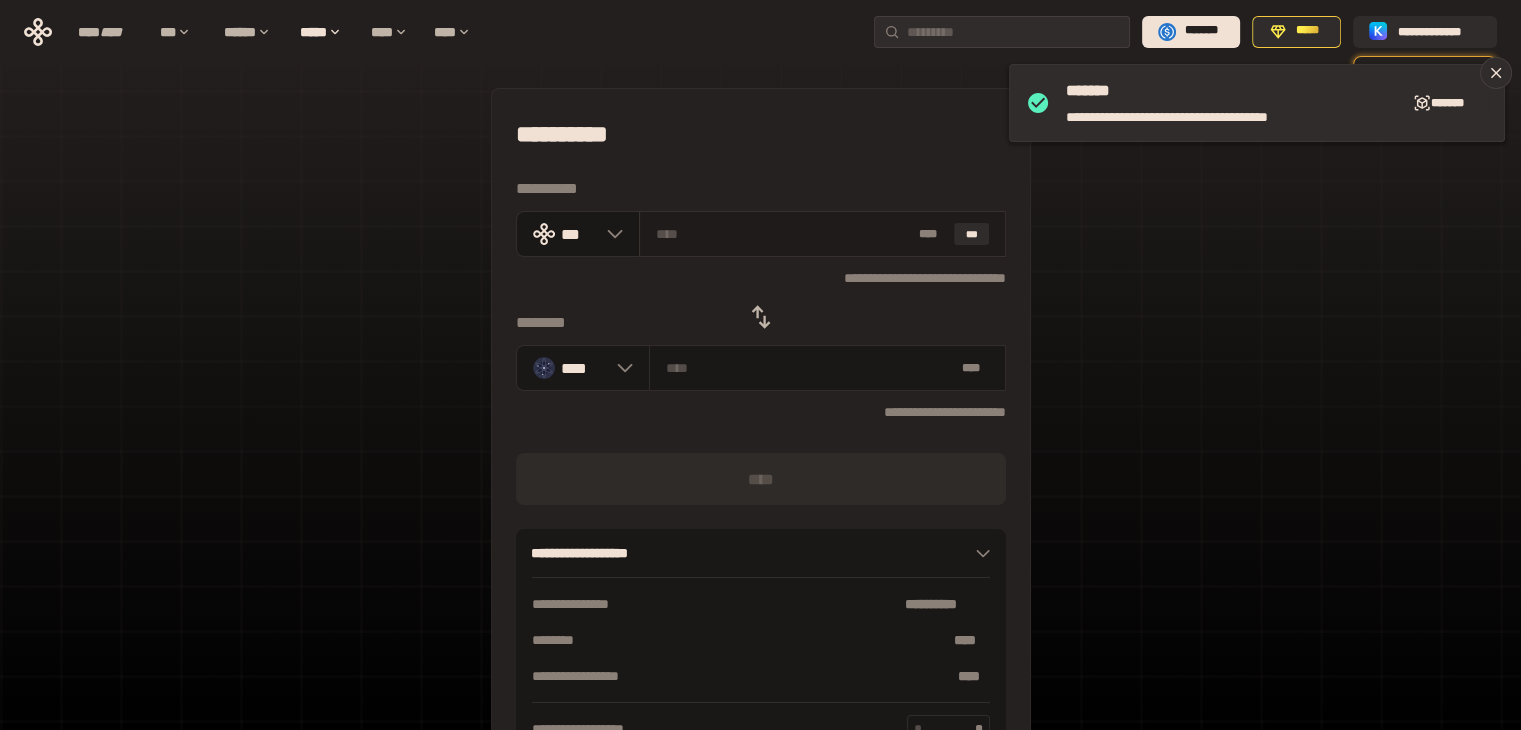 click at bounding box center [783, 234] 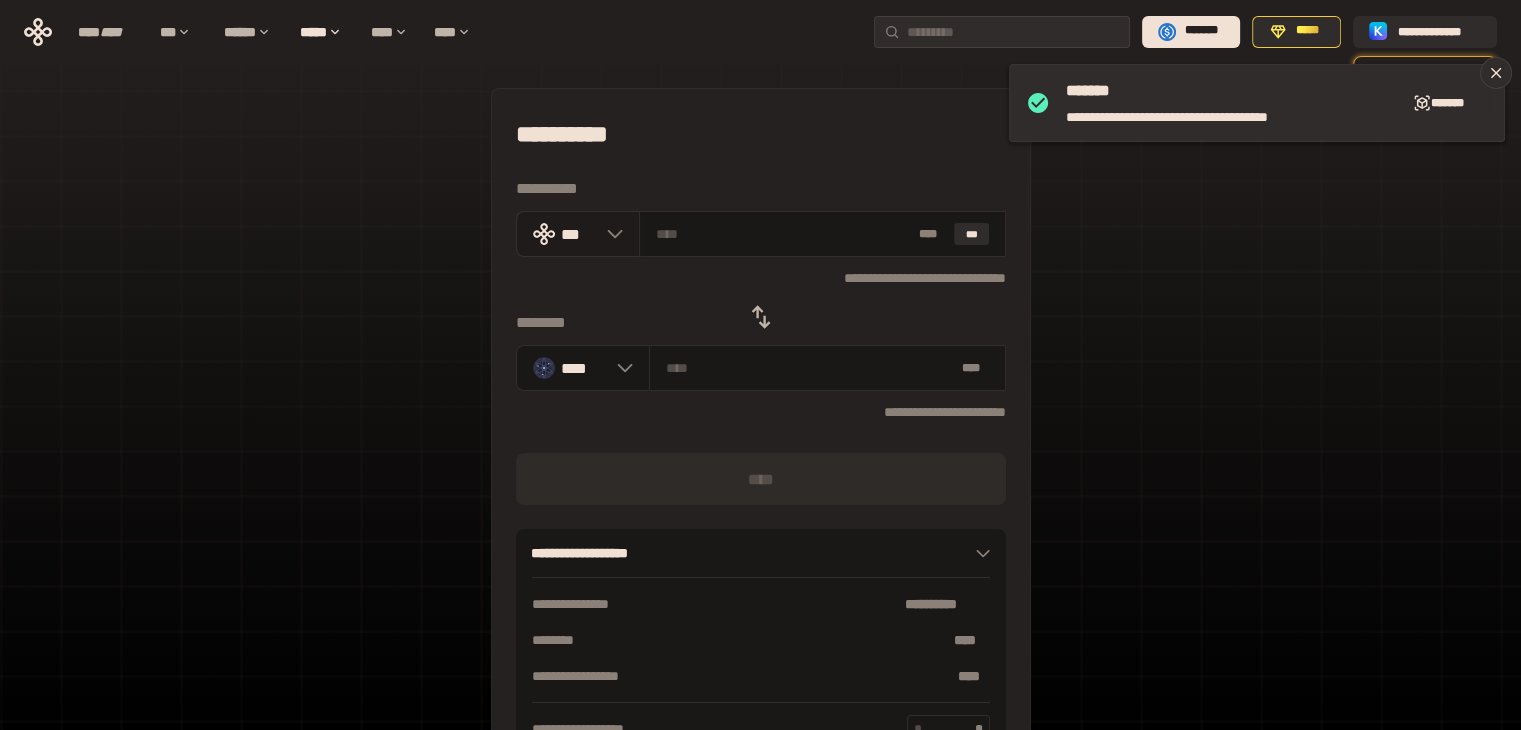 click at bounding box center [610, 234] 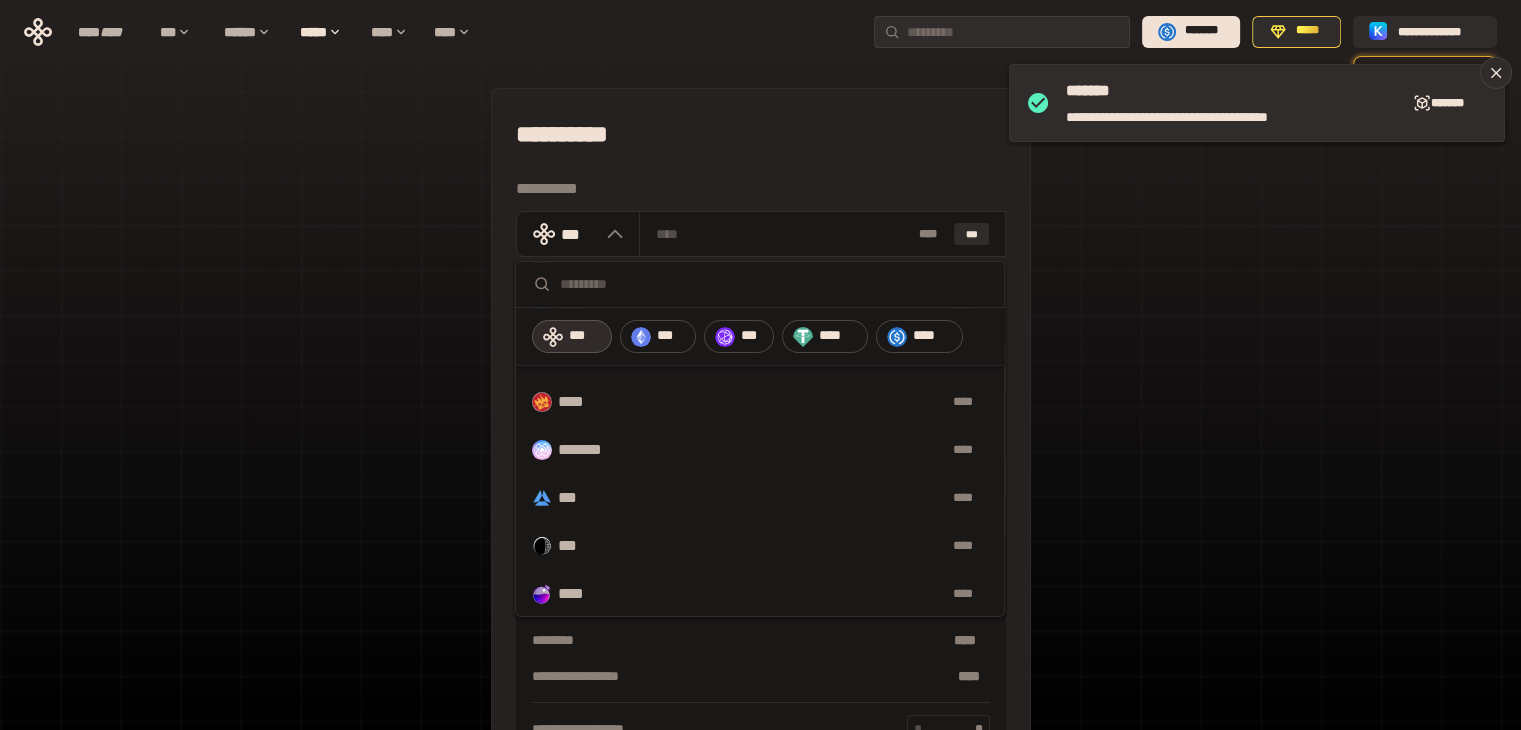 scroll, scrollTop: 520, scrollLeft: 0, axis: vertical 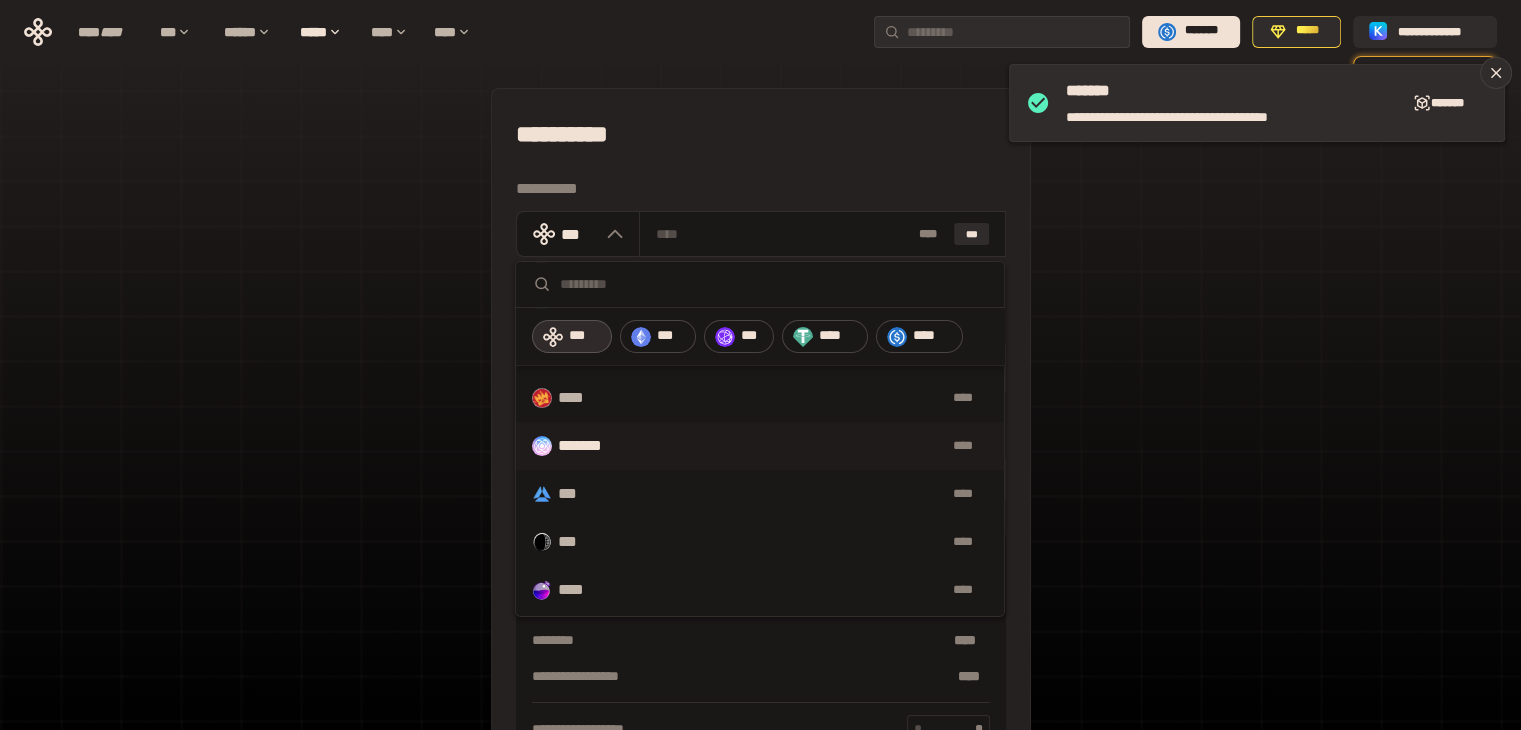 click on "****" at bounding box center (806, 446) 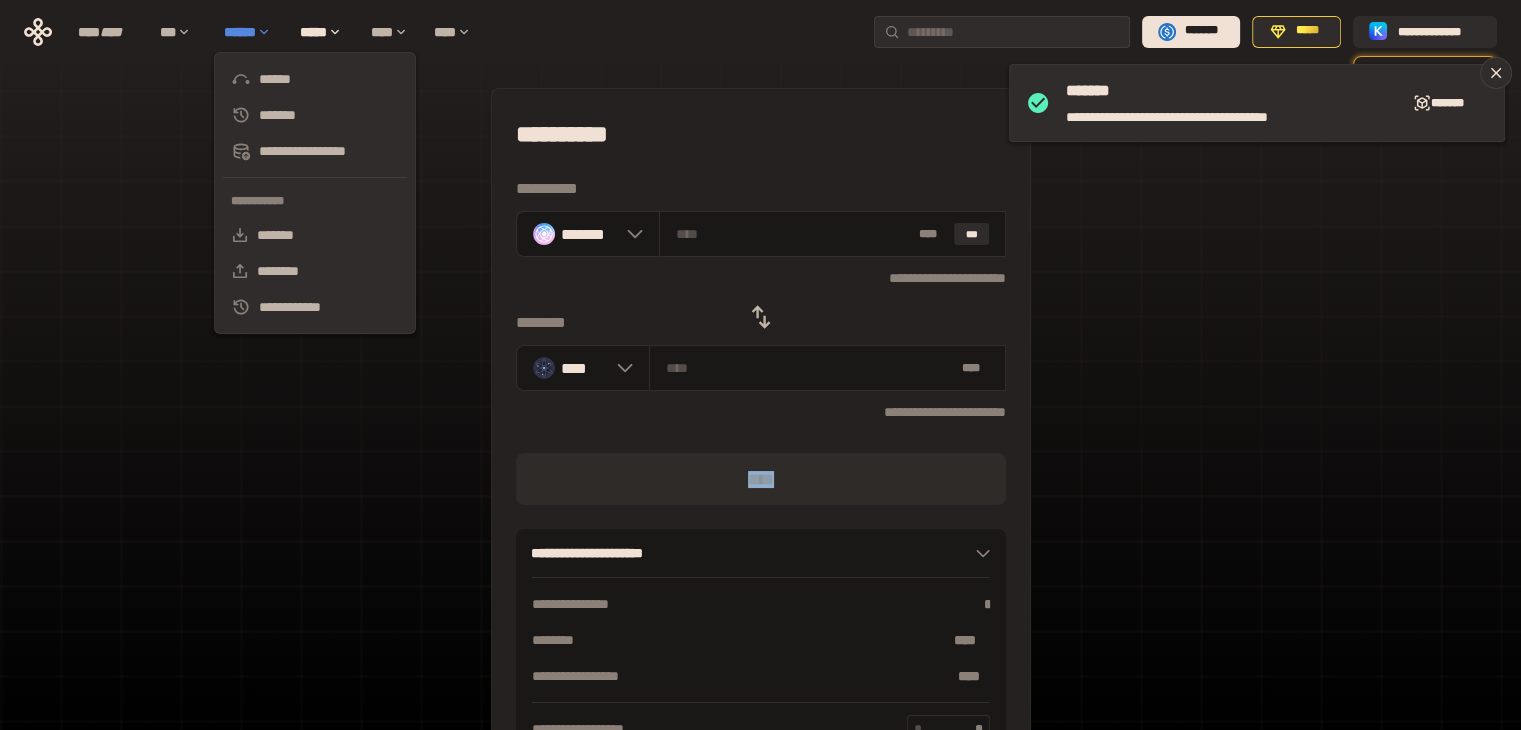 click on "******" at bounding box center [252, 32] 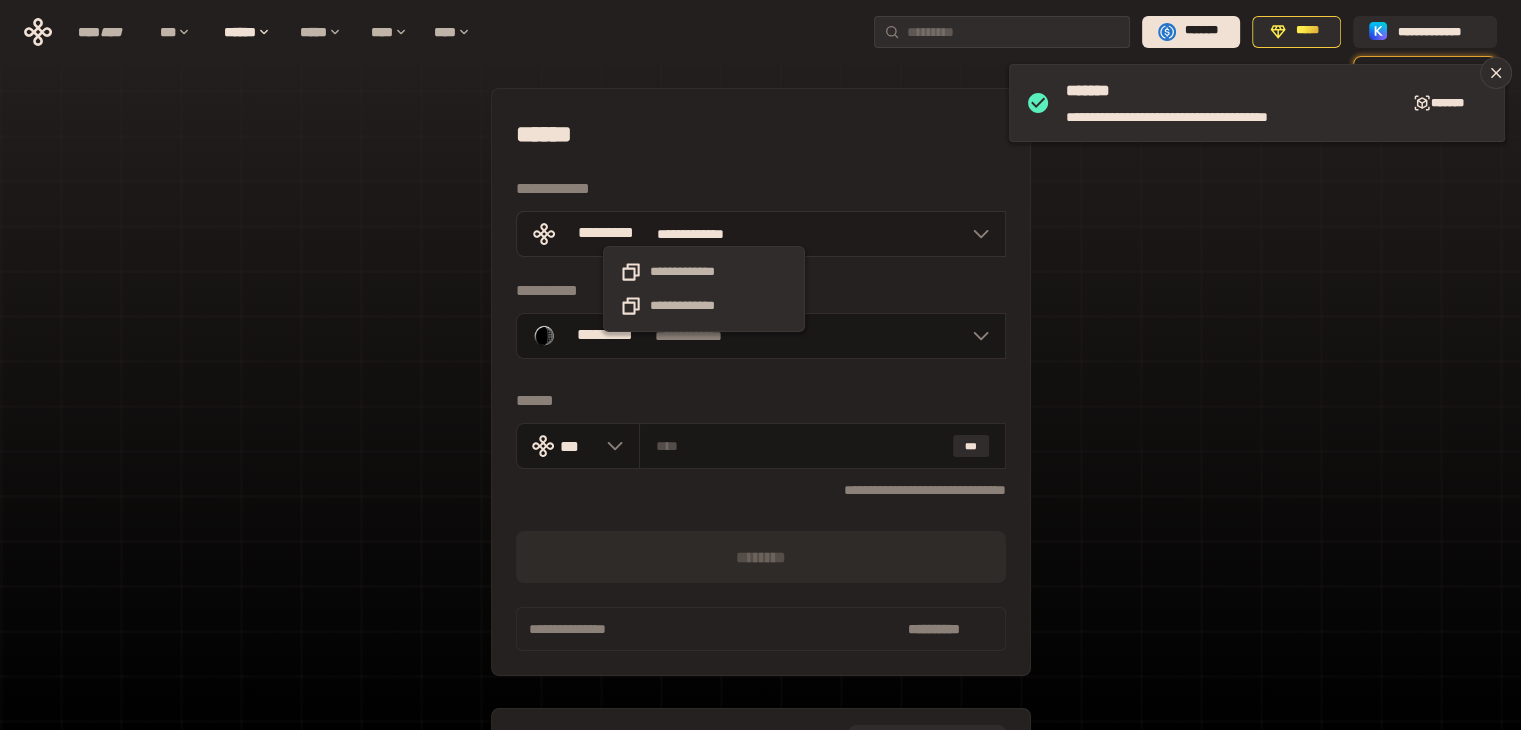 click on "**********" at bounding box center [704, 234] 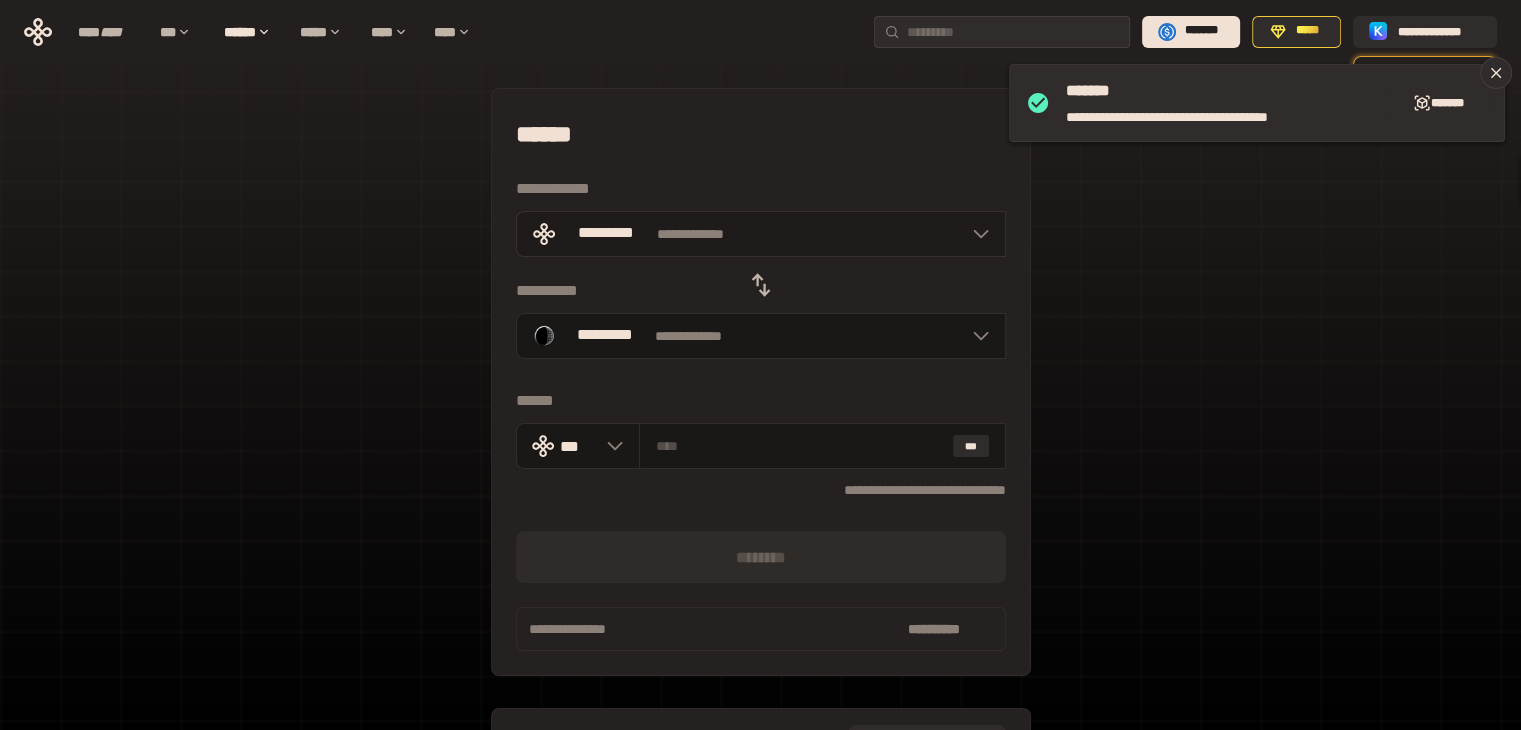click on "*********" at bounding box center (606, 233) 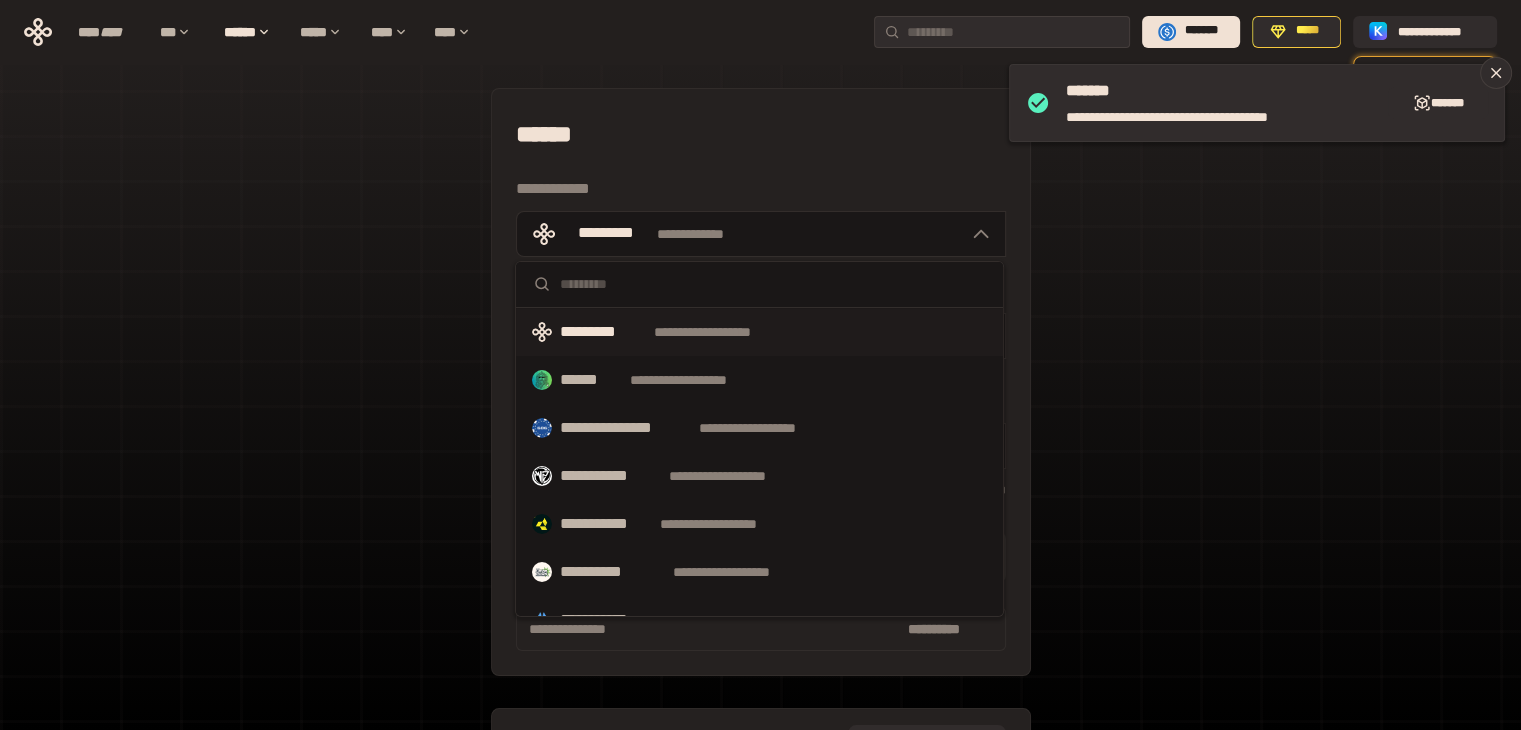 click on "**********" at bounding box center [760, 445] 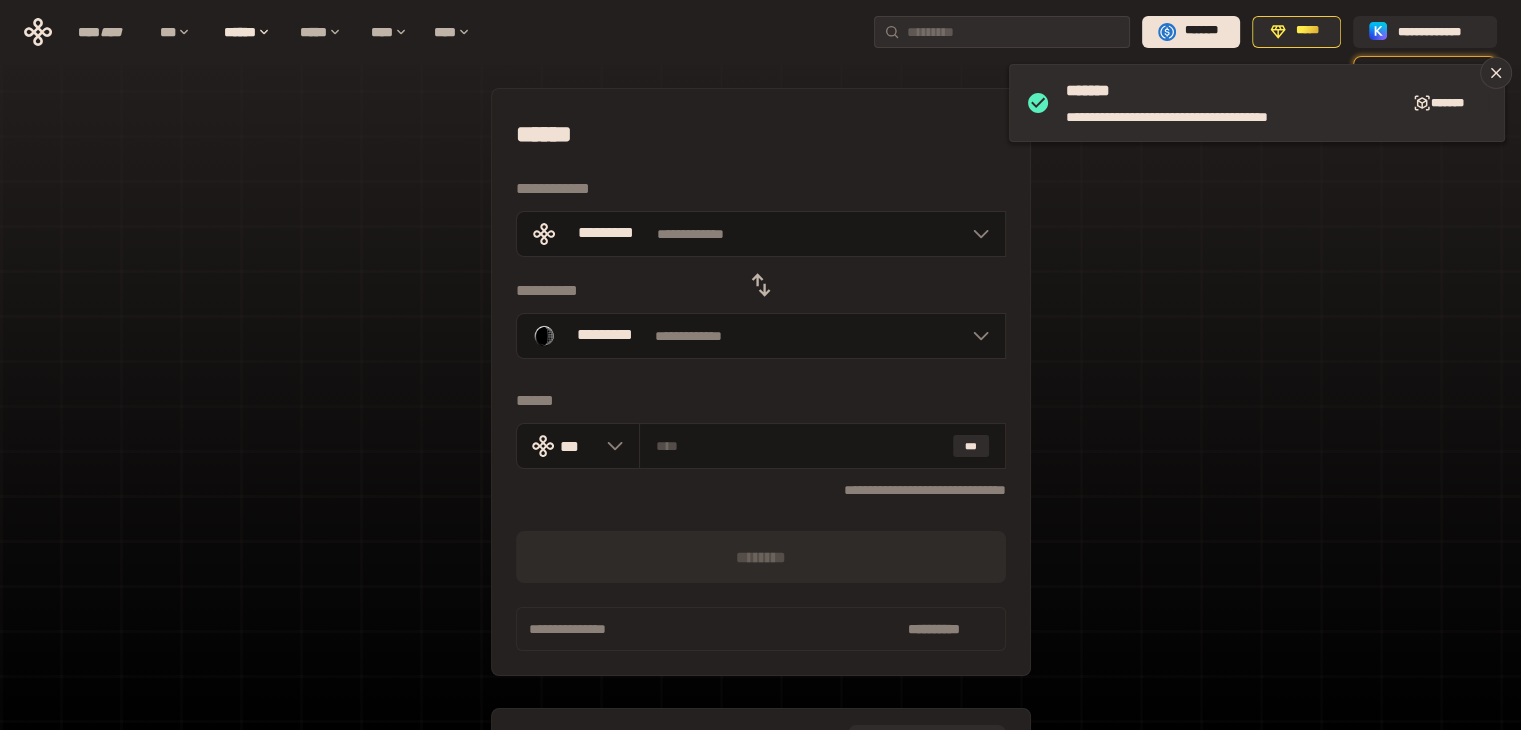 click 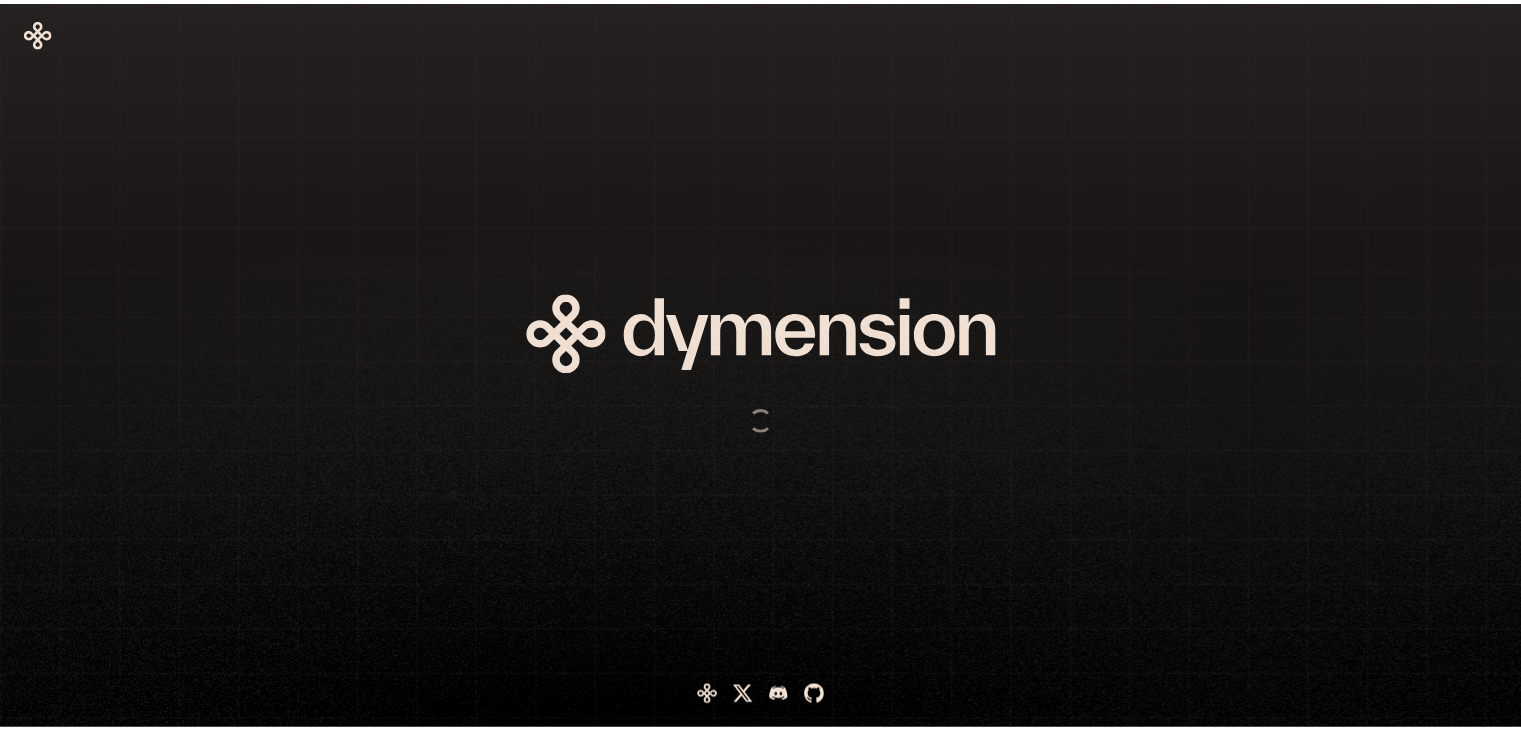 scroll, scrollTop: 0, scrollLeft: 0, axis: both 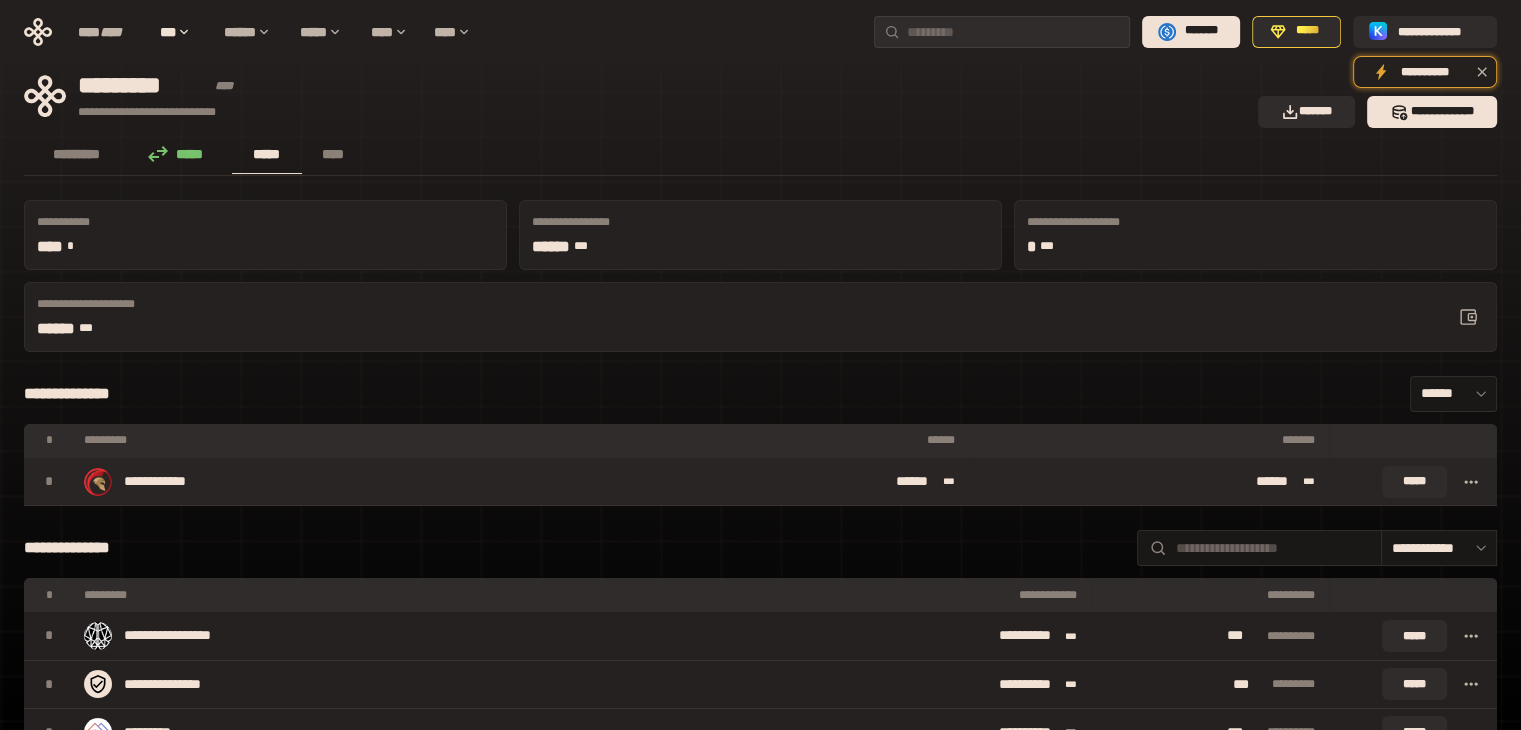 click on "**********" at bounding box center [345, 482] 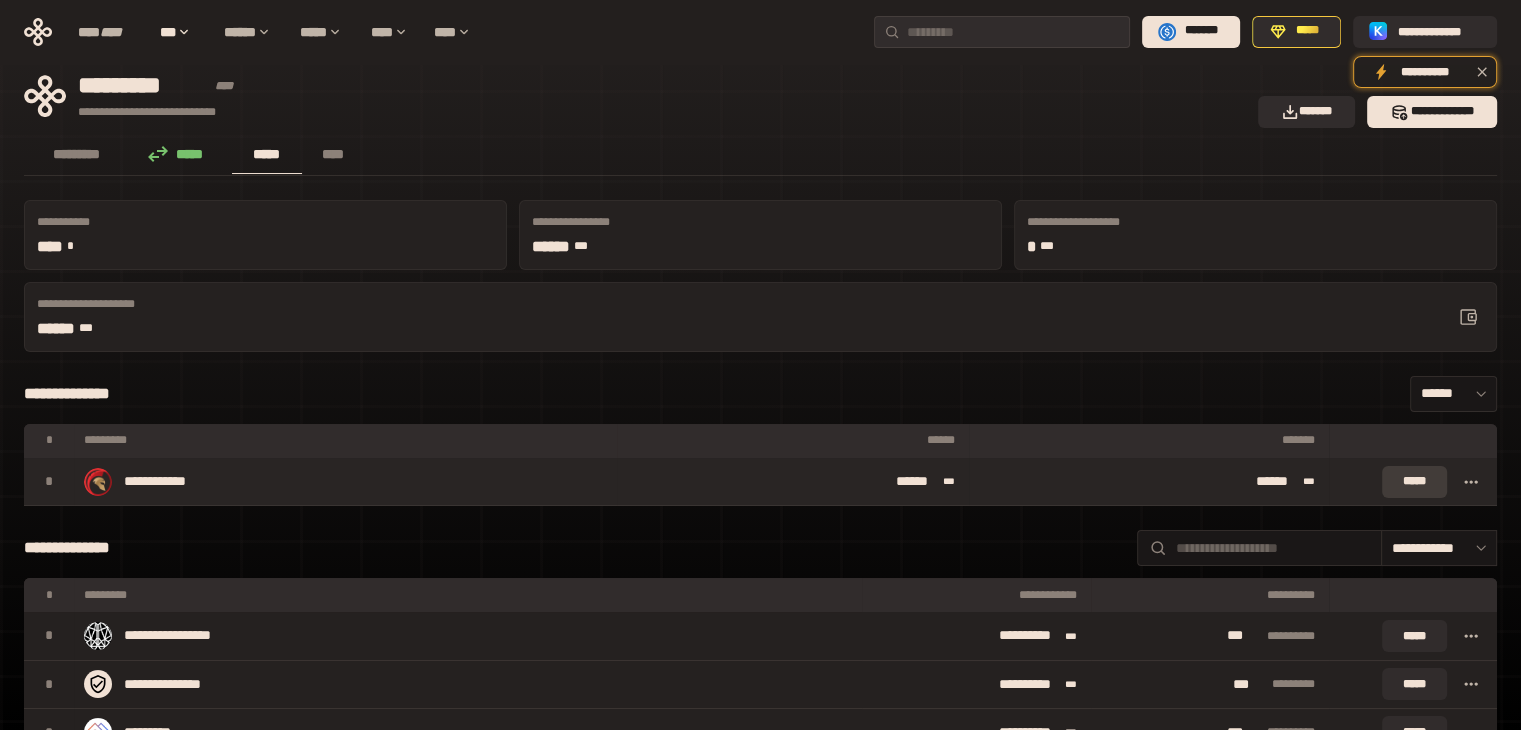 click on "*****" at bounding box center (1414, 482) 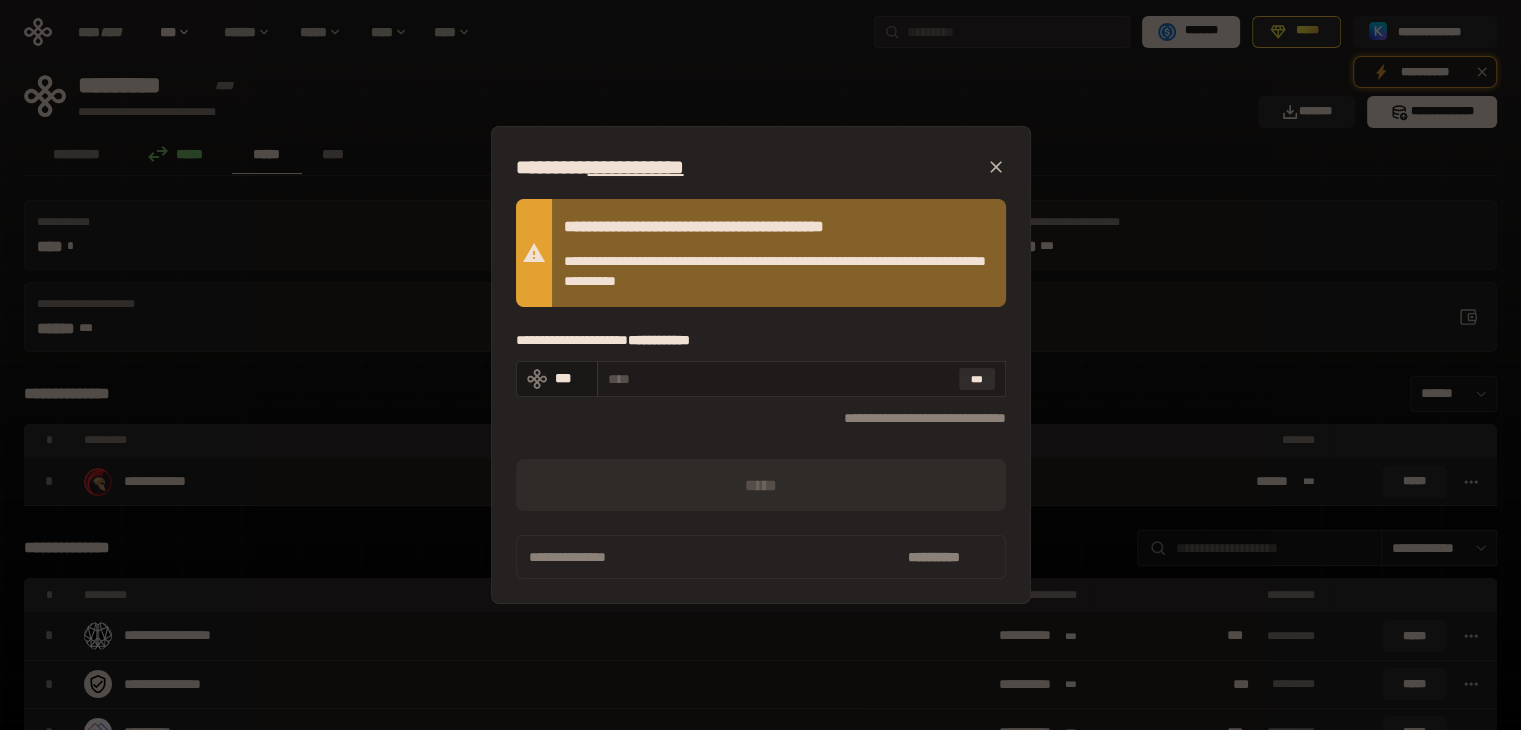 click at bounding box center (779, 379) 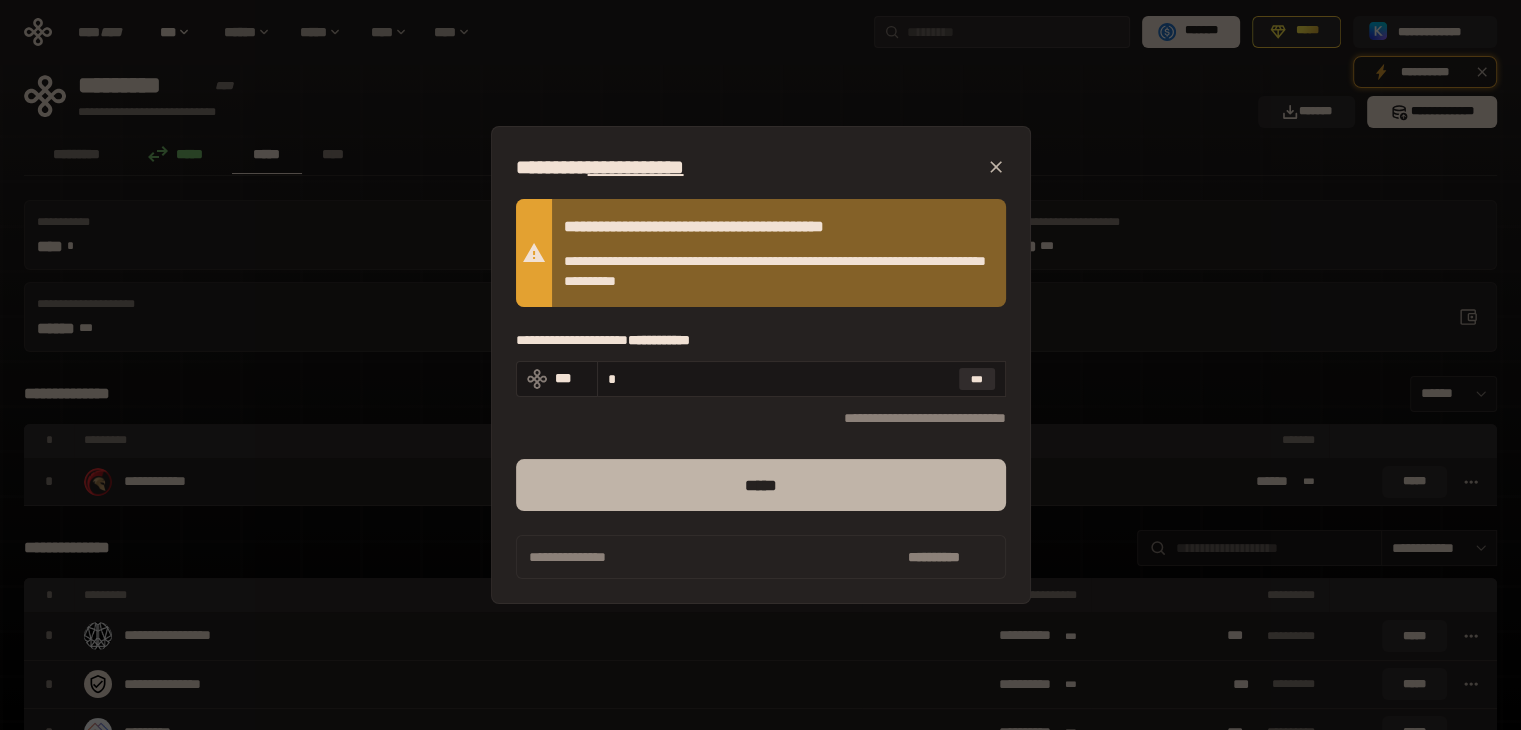 type on "*" 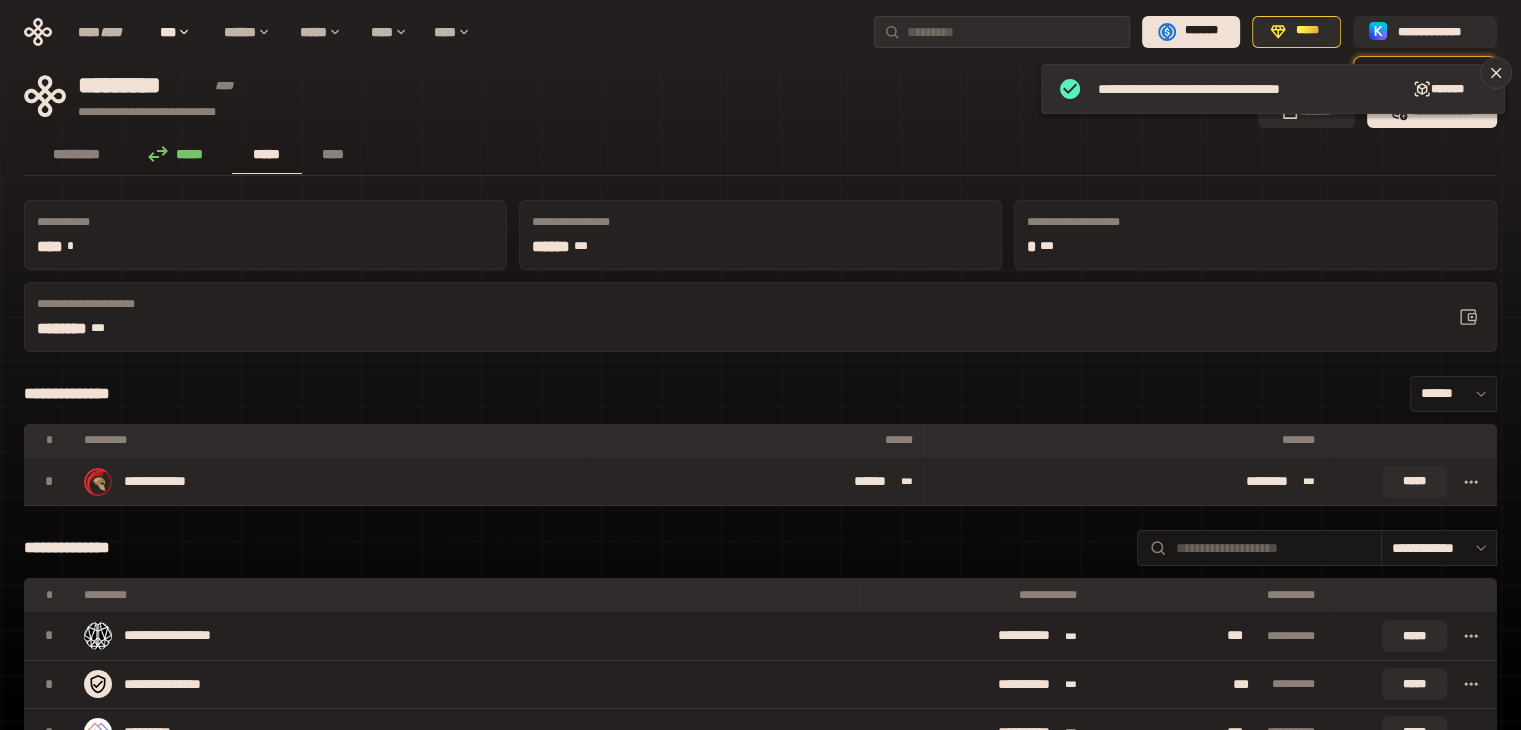 click on "***" at bounding box center (1303, 481) 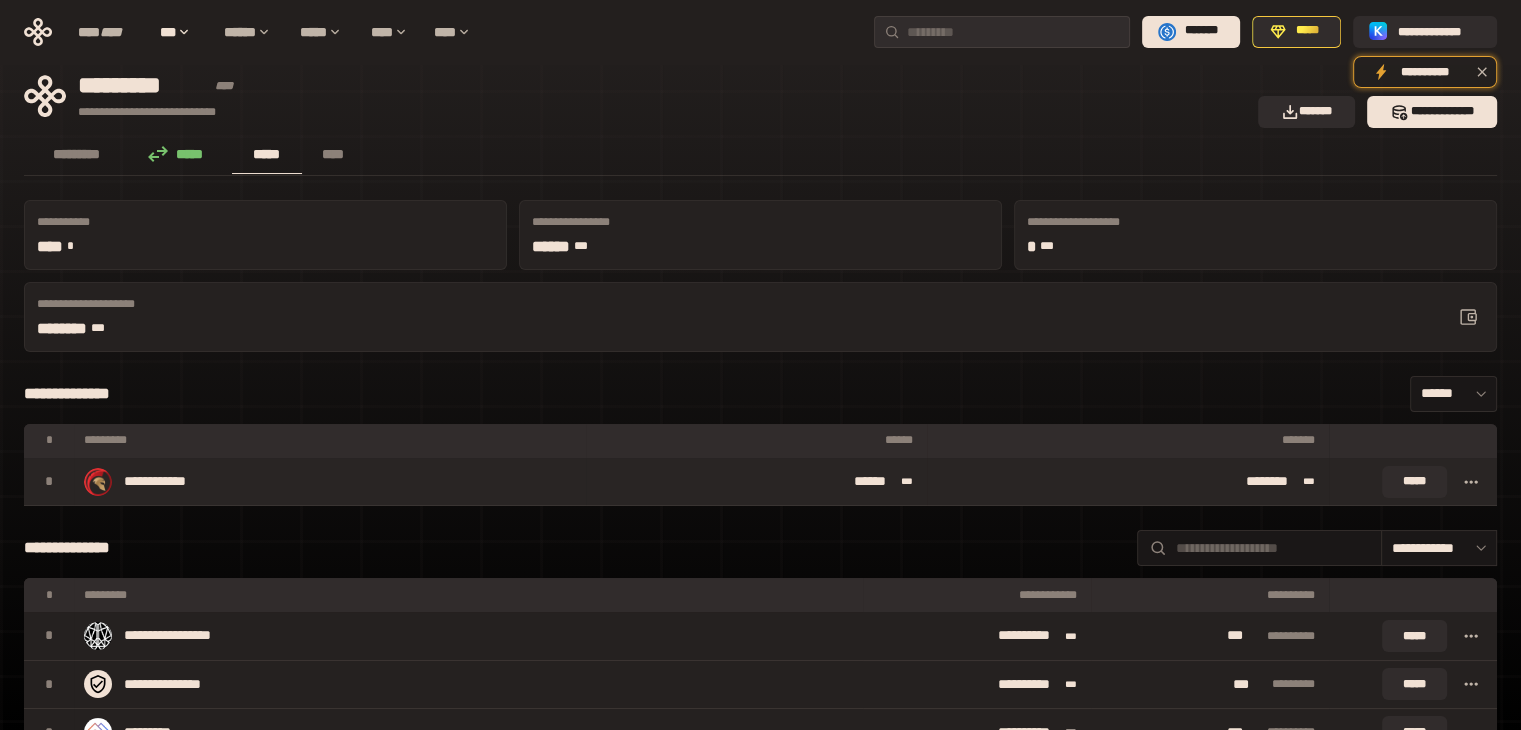click 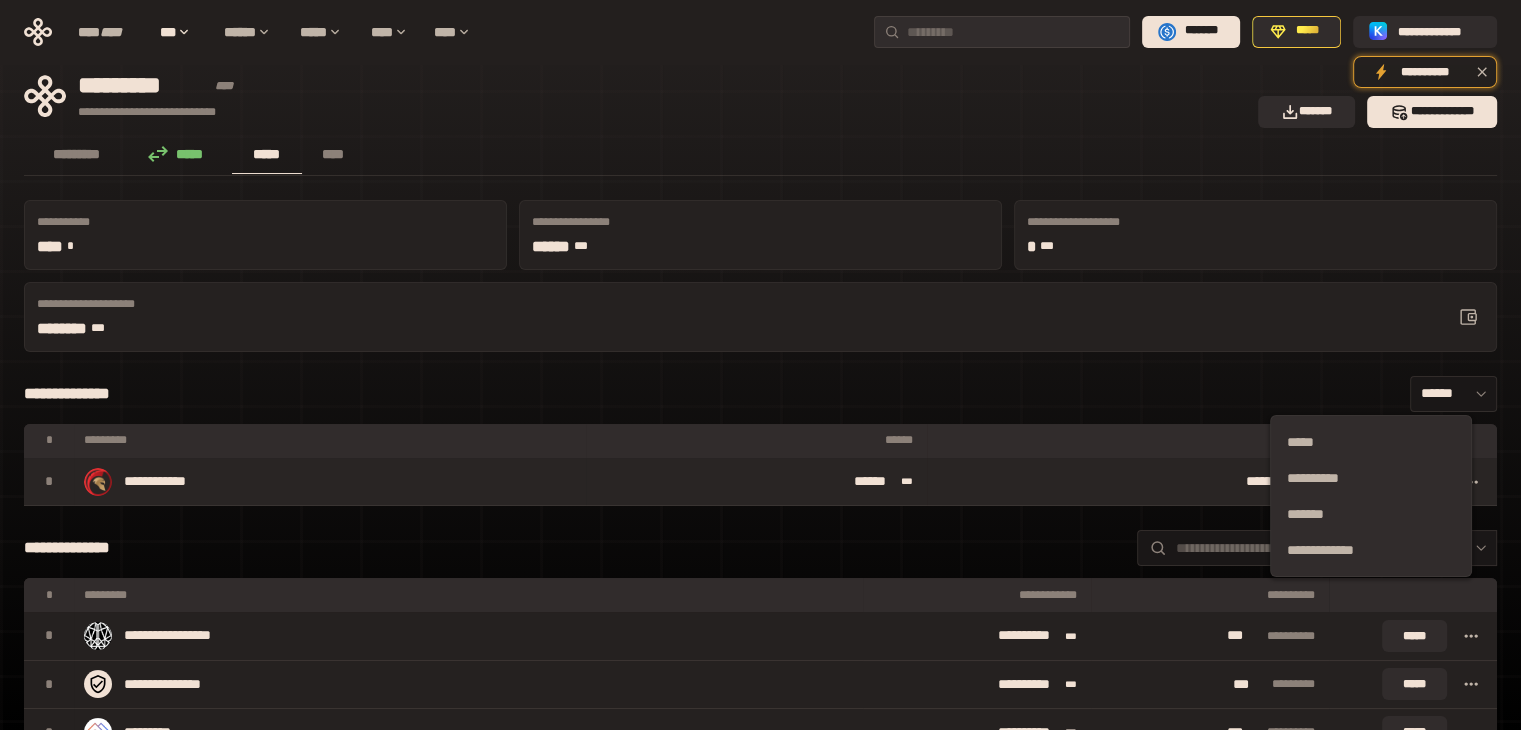 click on "******** ***" at bounding box center (1128, 482) 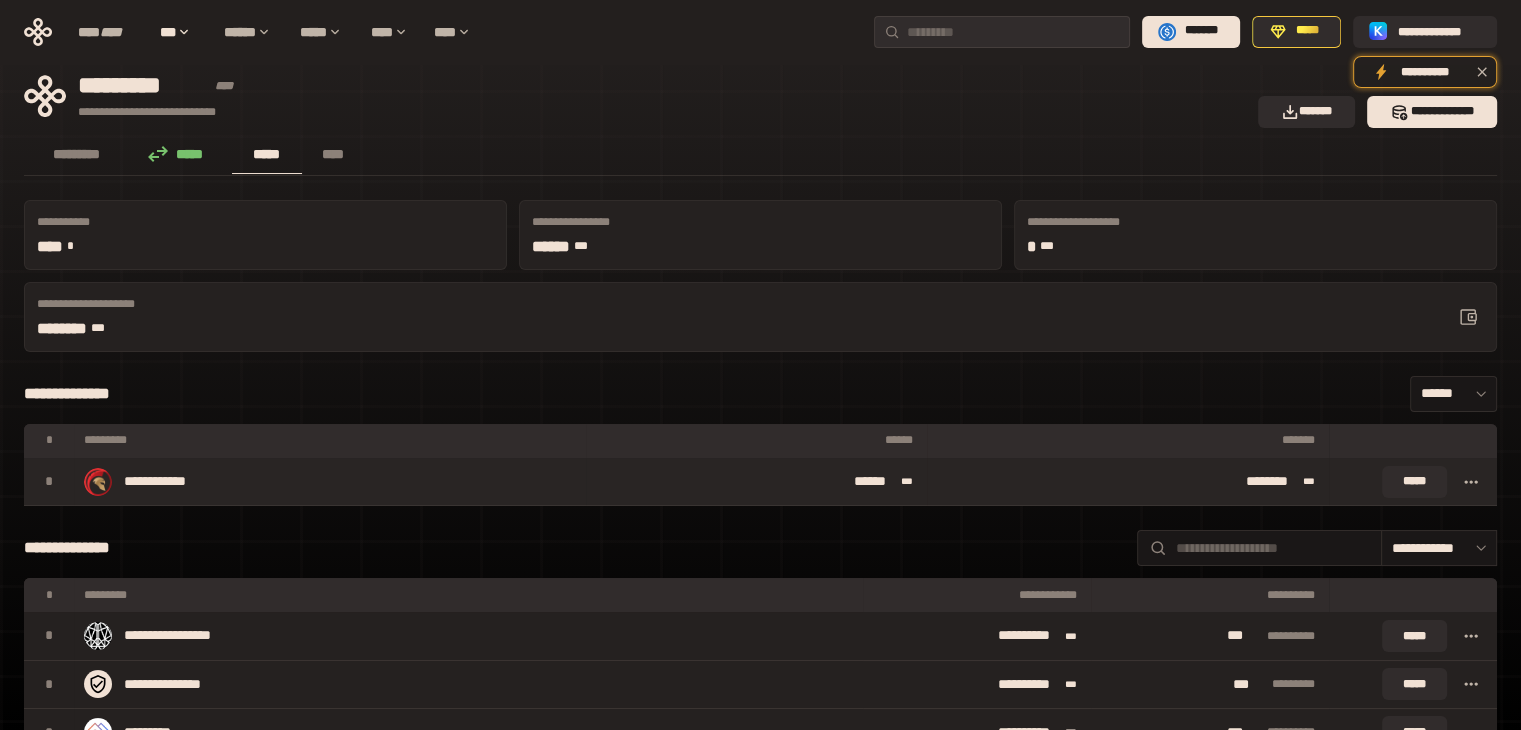 click on "******** ***" at bounding box center (1128, 482) 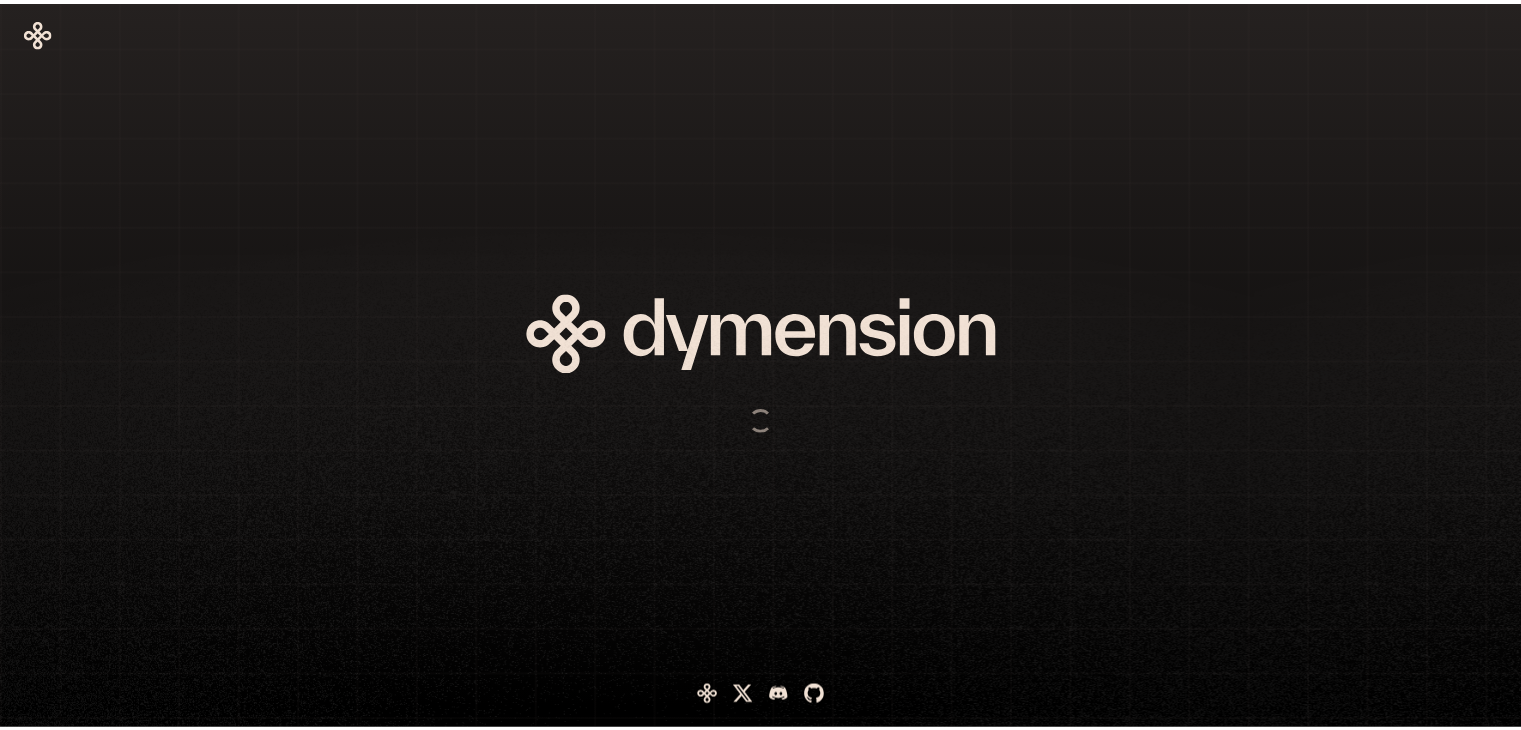 scroll, scrollTop: 0, scrollLeft: 0, axis: both 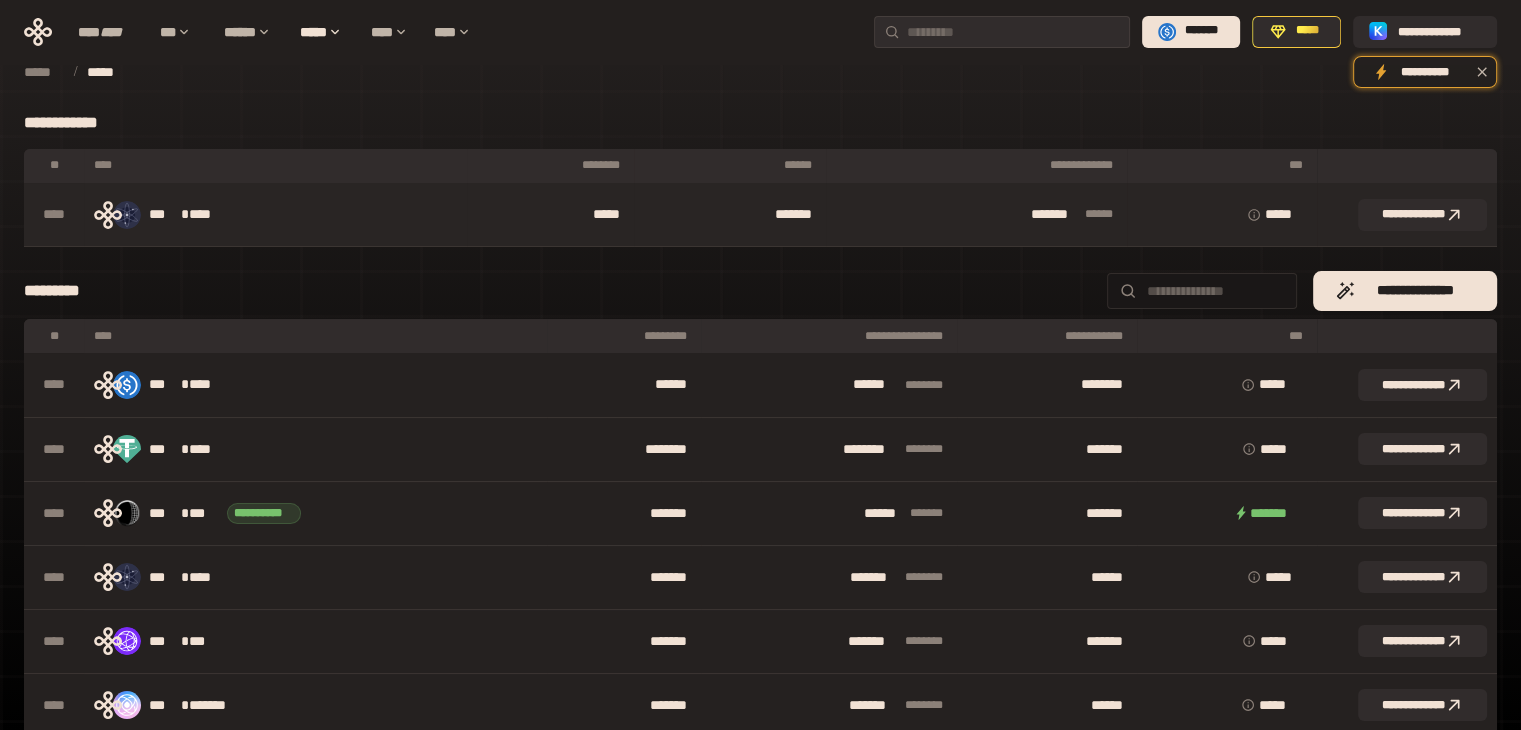 click on "*** * ****" at bounding box center (275, 215) 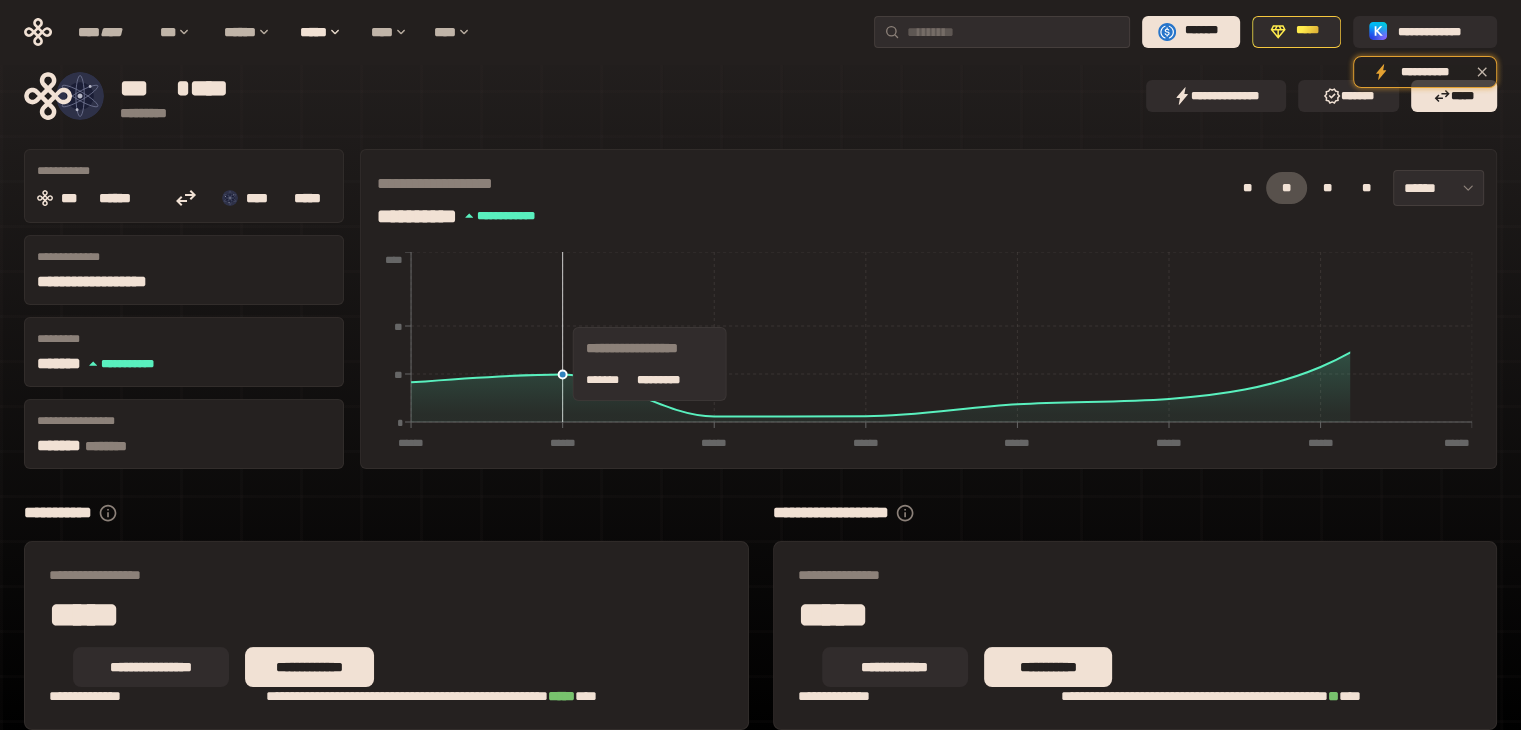 scroll, scrollTop: 40, scrollLeft: 0, axis: vertical 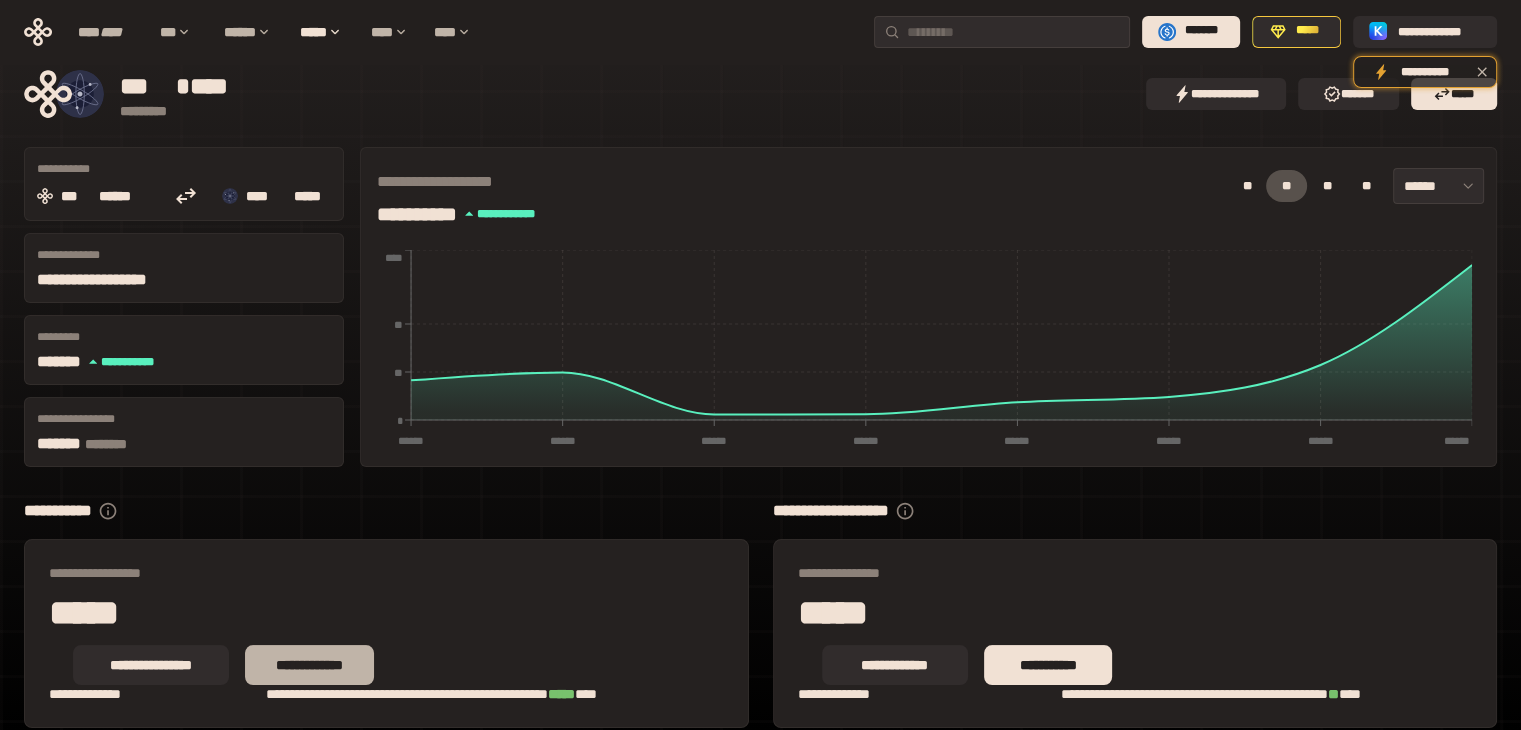 click on "**********" at bounding box center (309, 665) 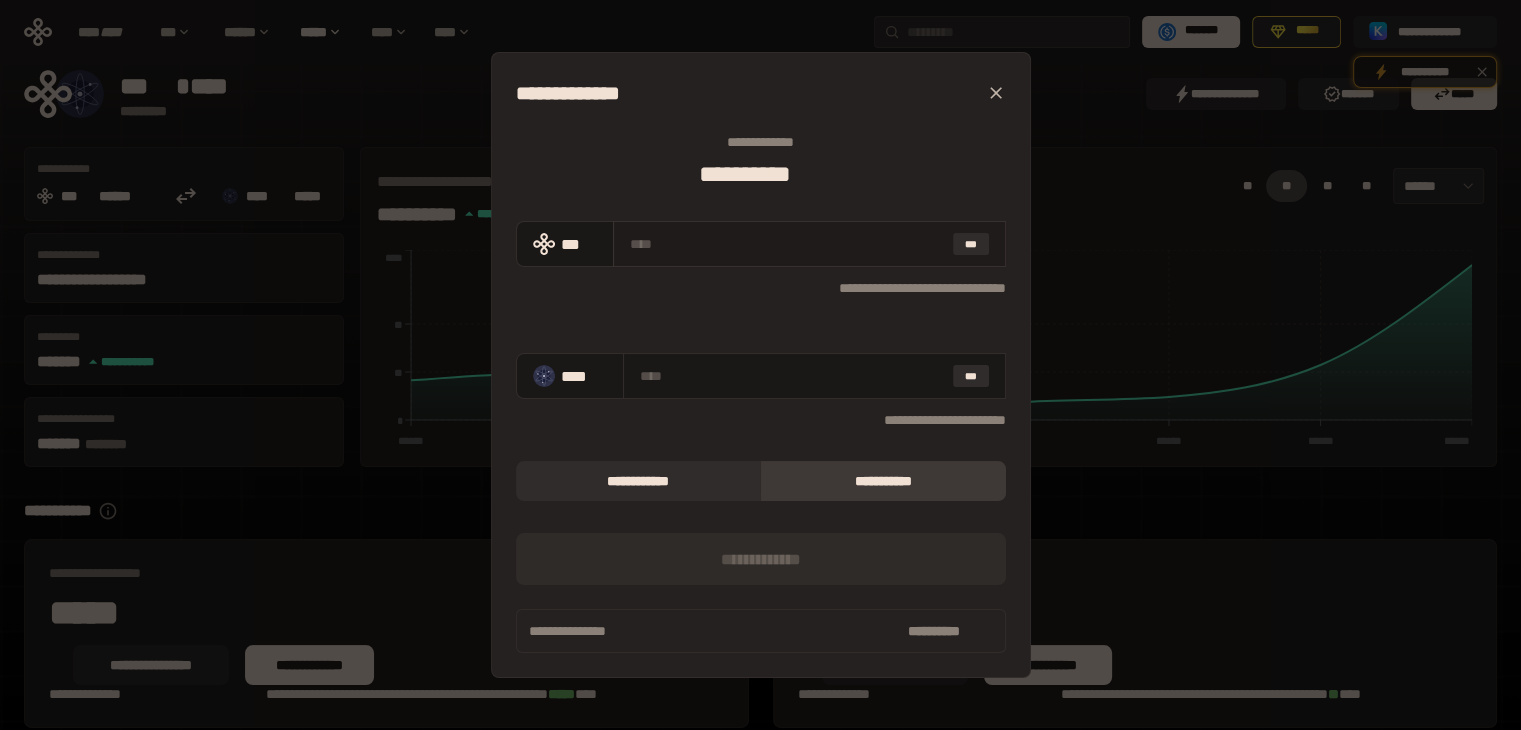 click at bounding box center [787, 244] 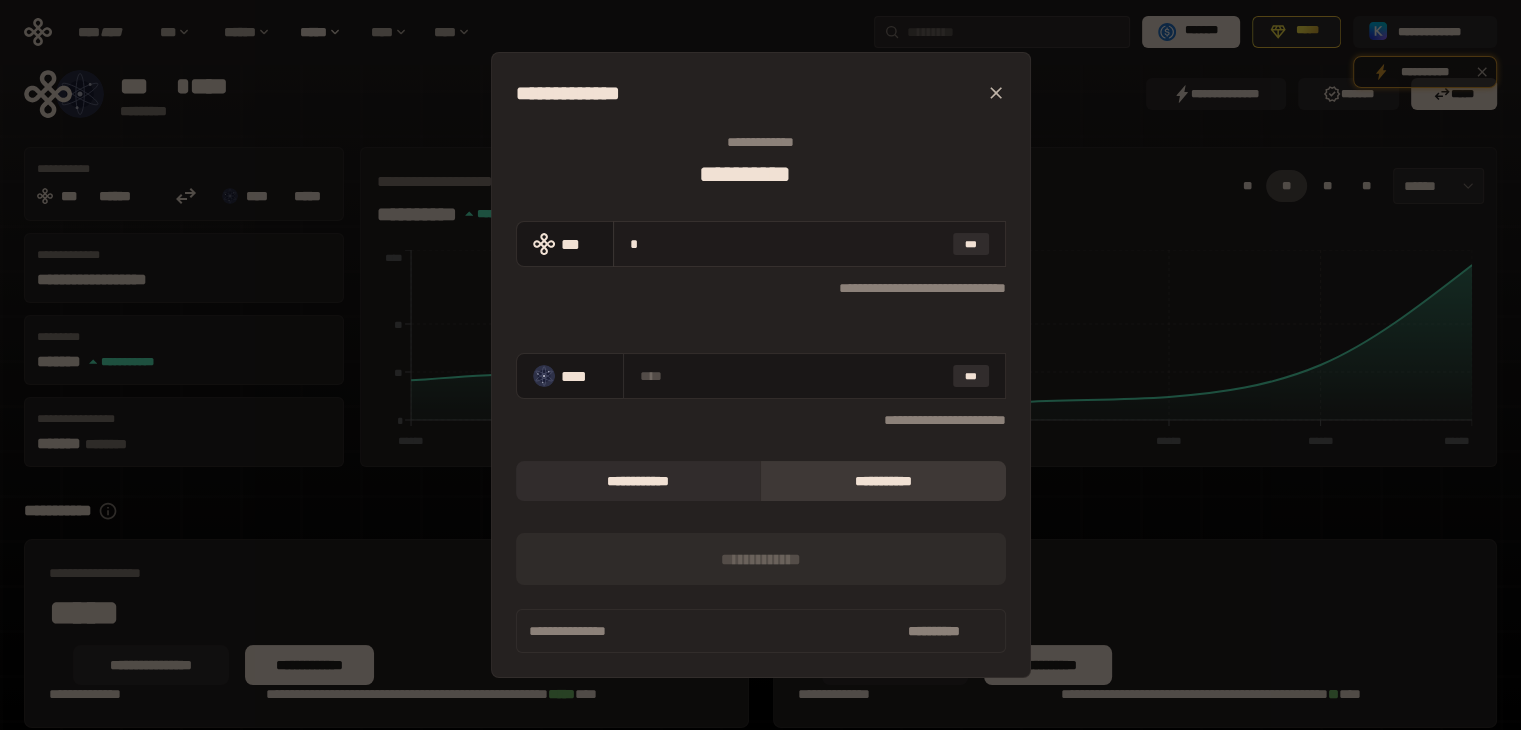 type on "**********" 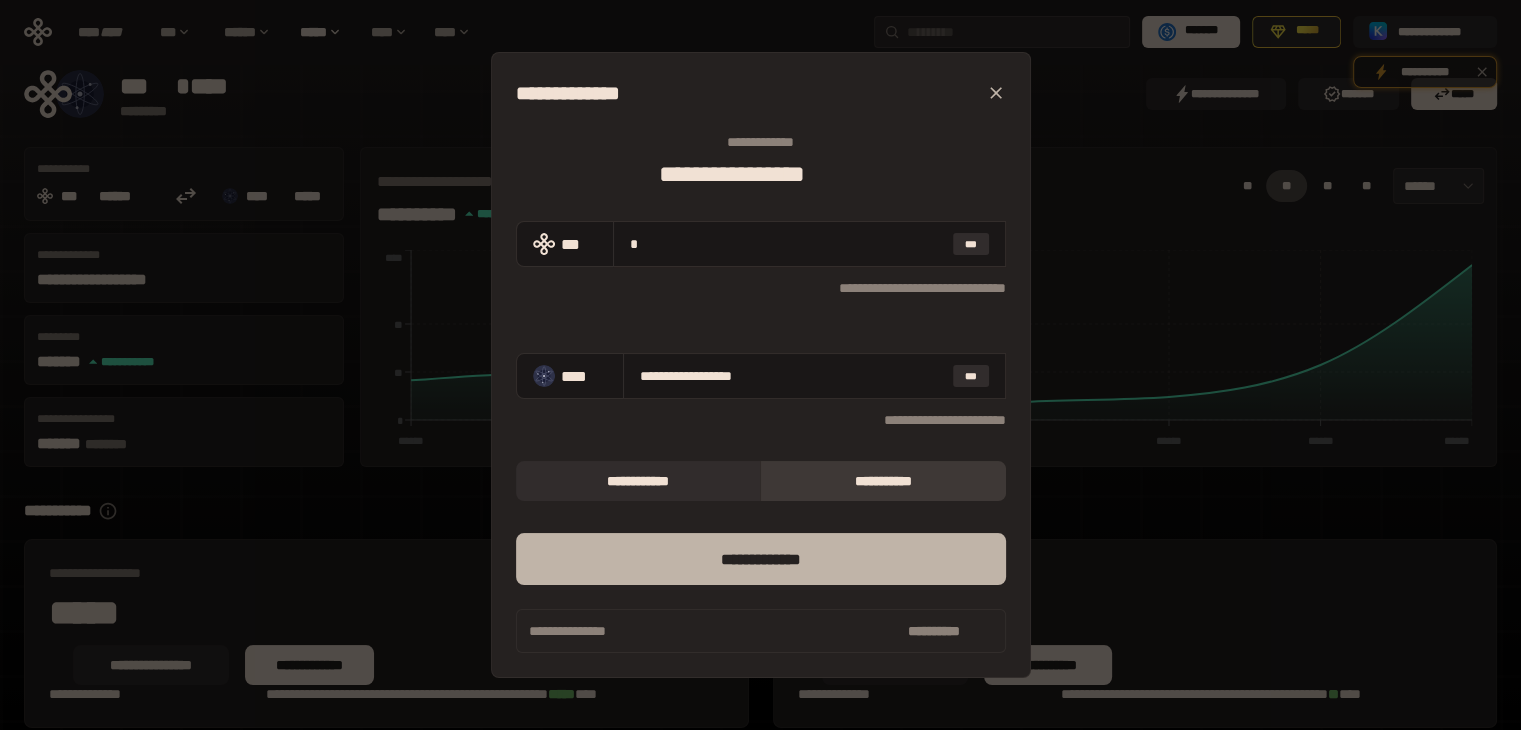 type on "*" 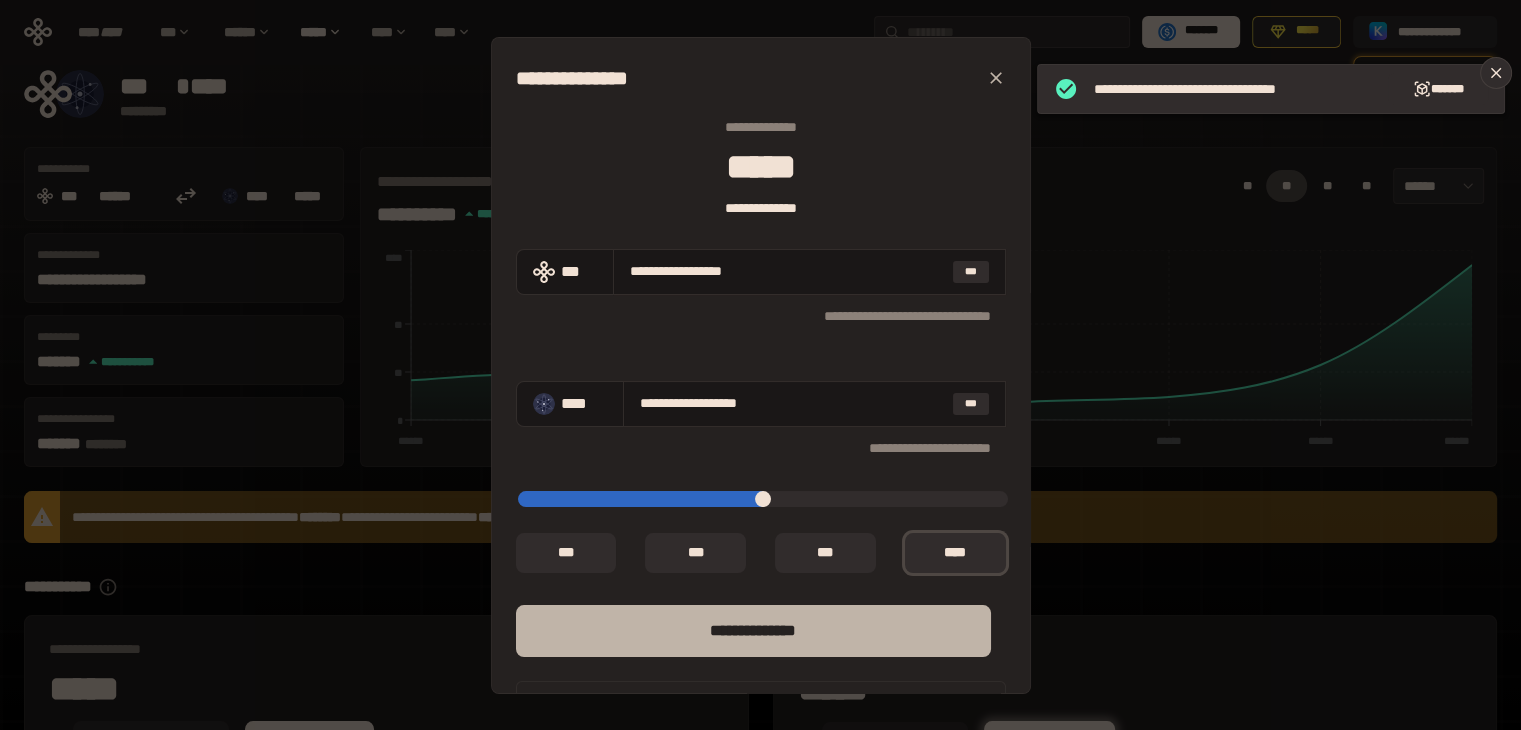 click on "**** *********" at bounding box center [753, 631] 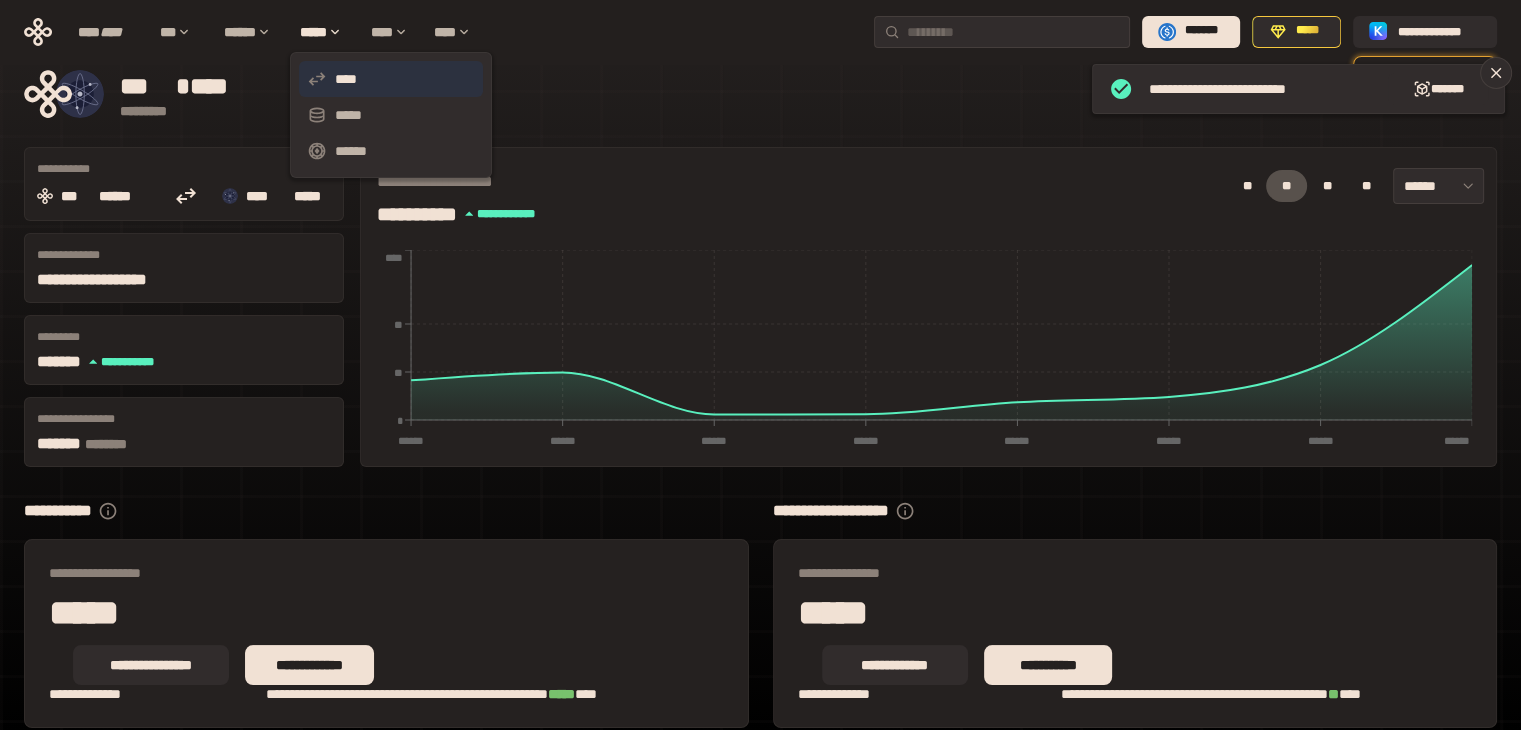 click on "****" at bounding box center (391, 79) 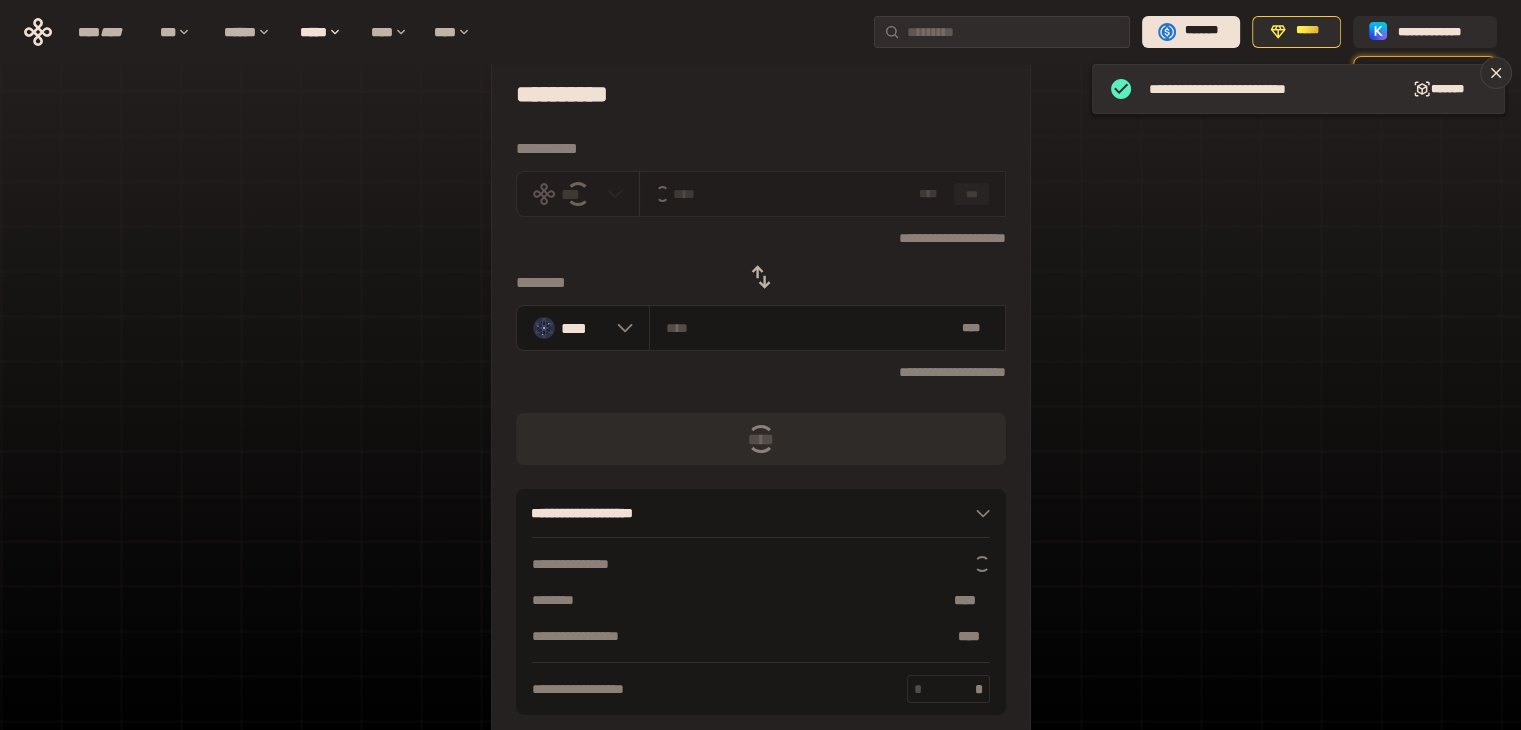 scroll, scrollTop: 0, scrollLeft: 0, axis: both 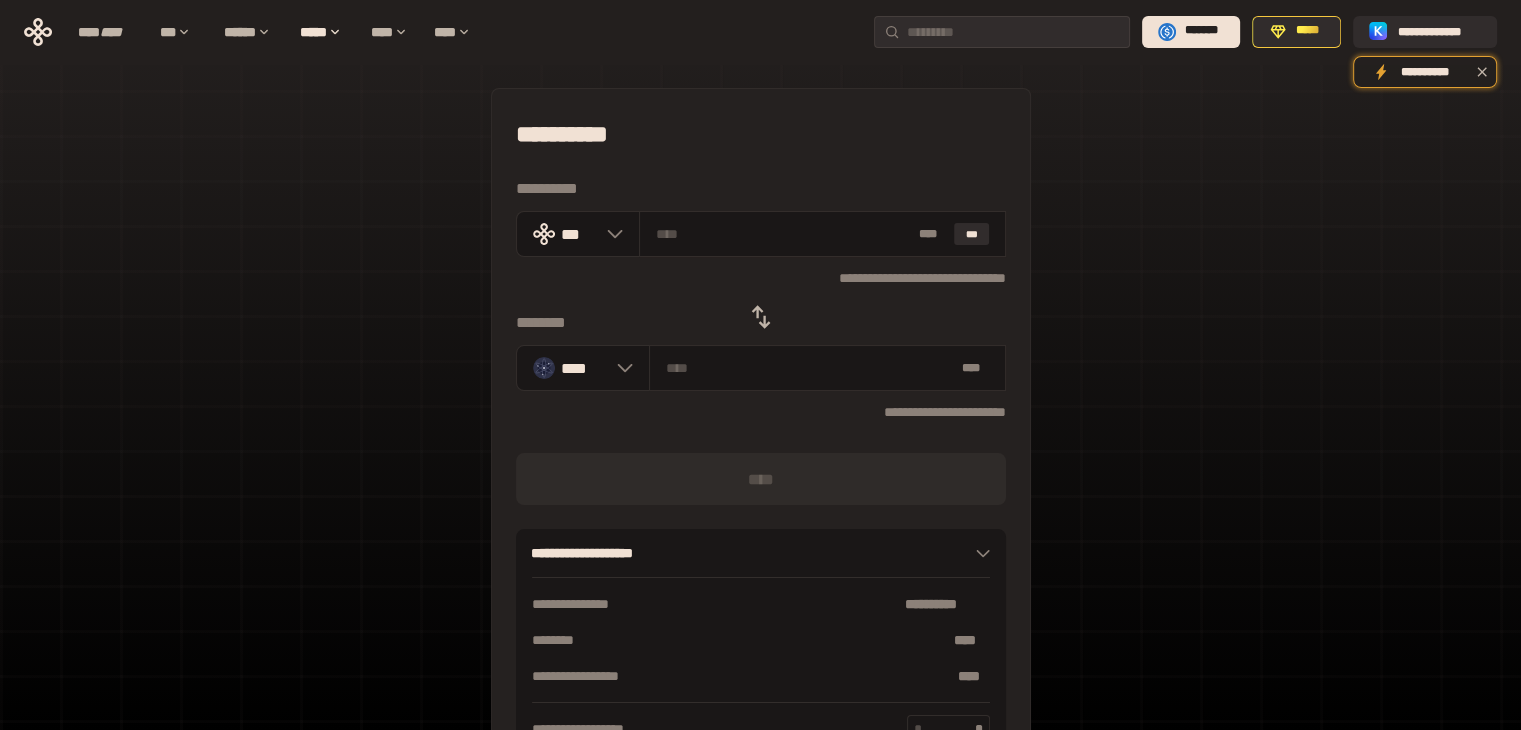 click at bounding box center [761, 317] 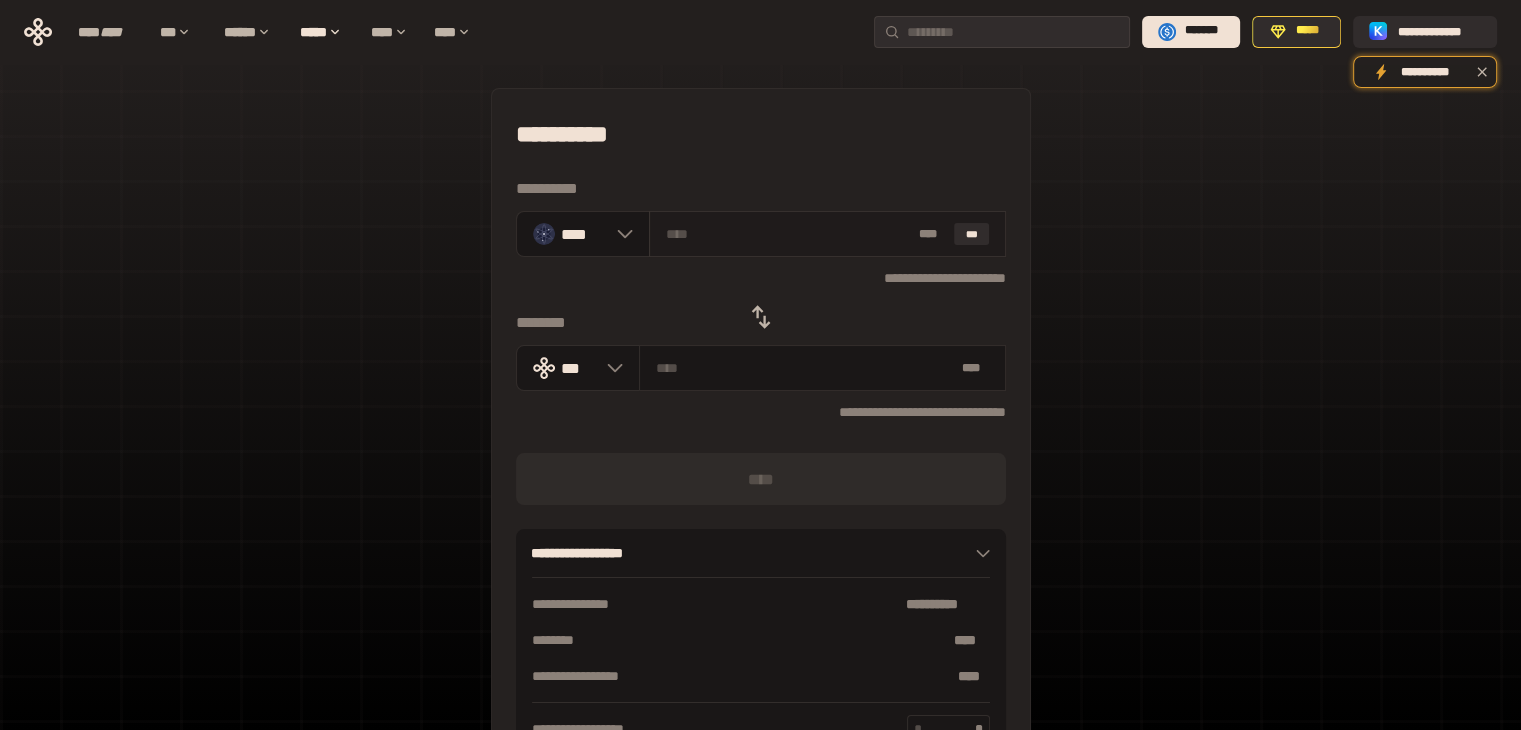 click on "* ** ***" at bounding box center [827, 234] 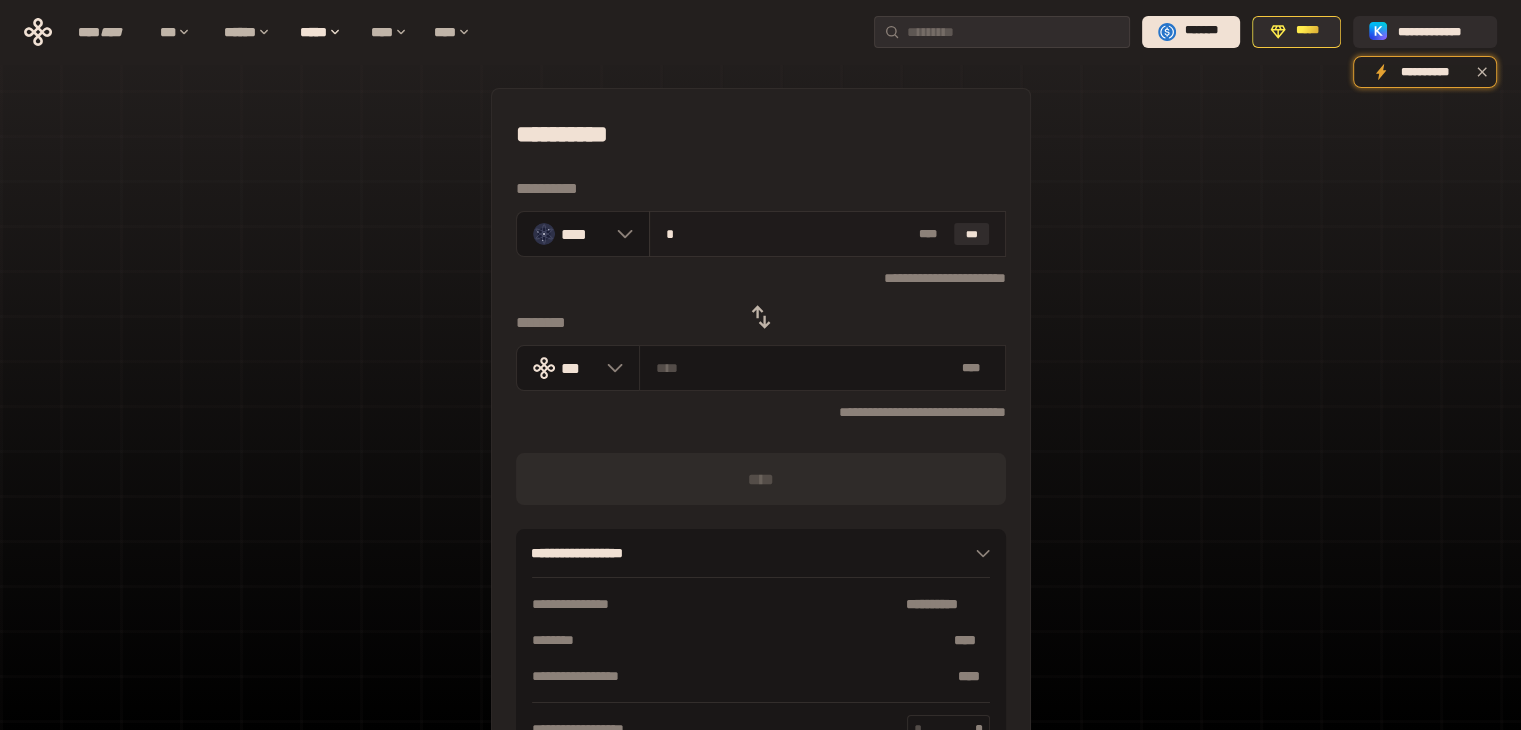 type on "**********" 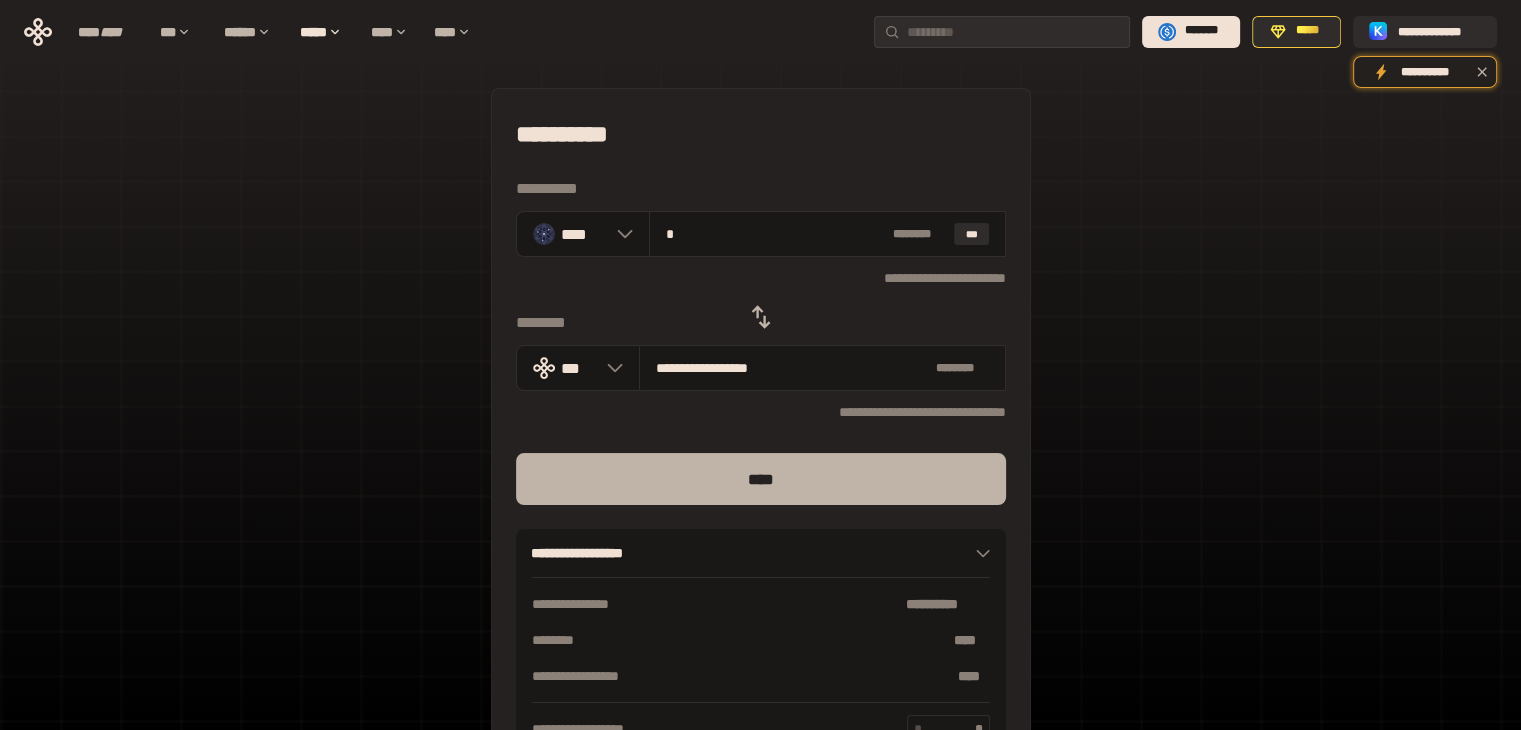 type on "*" 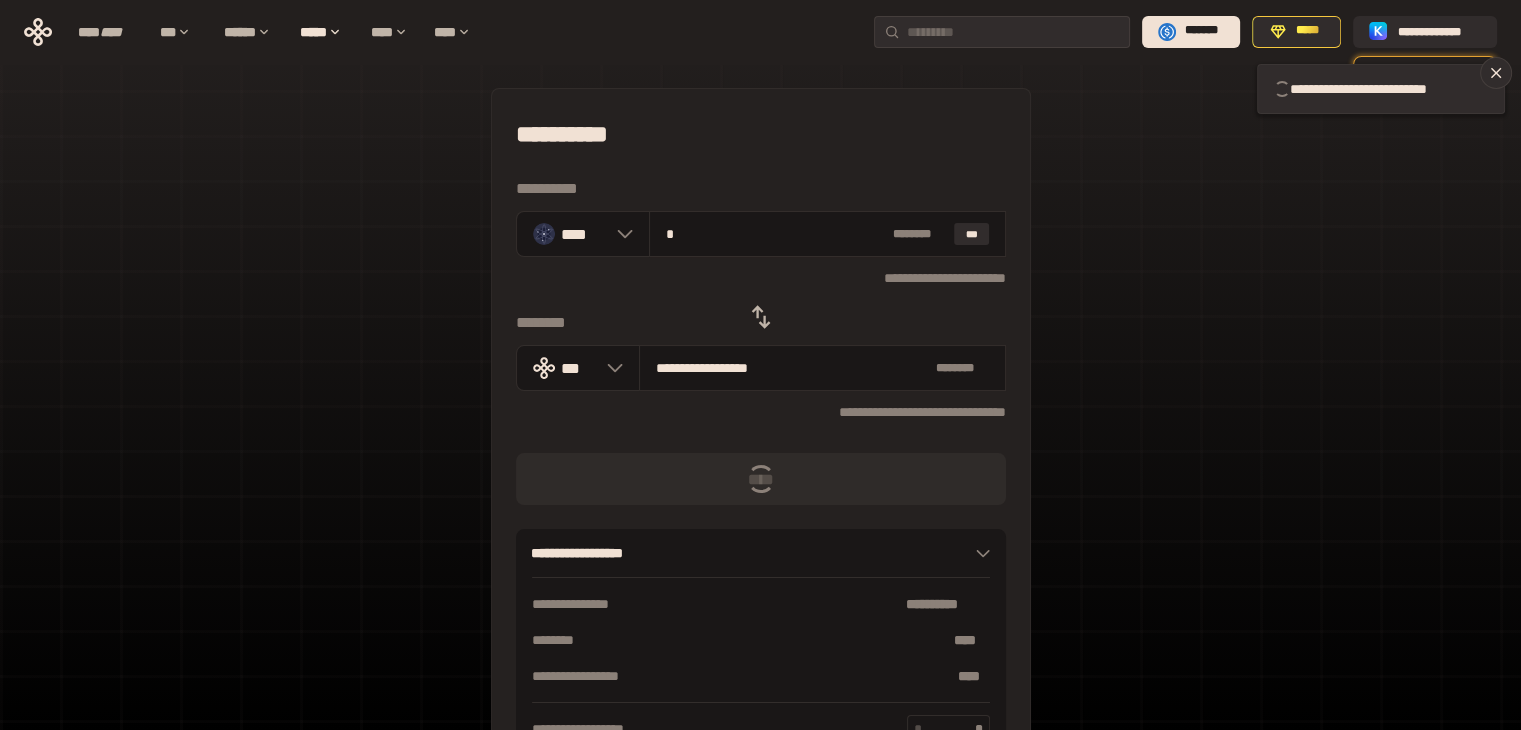 type 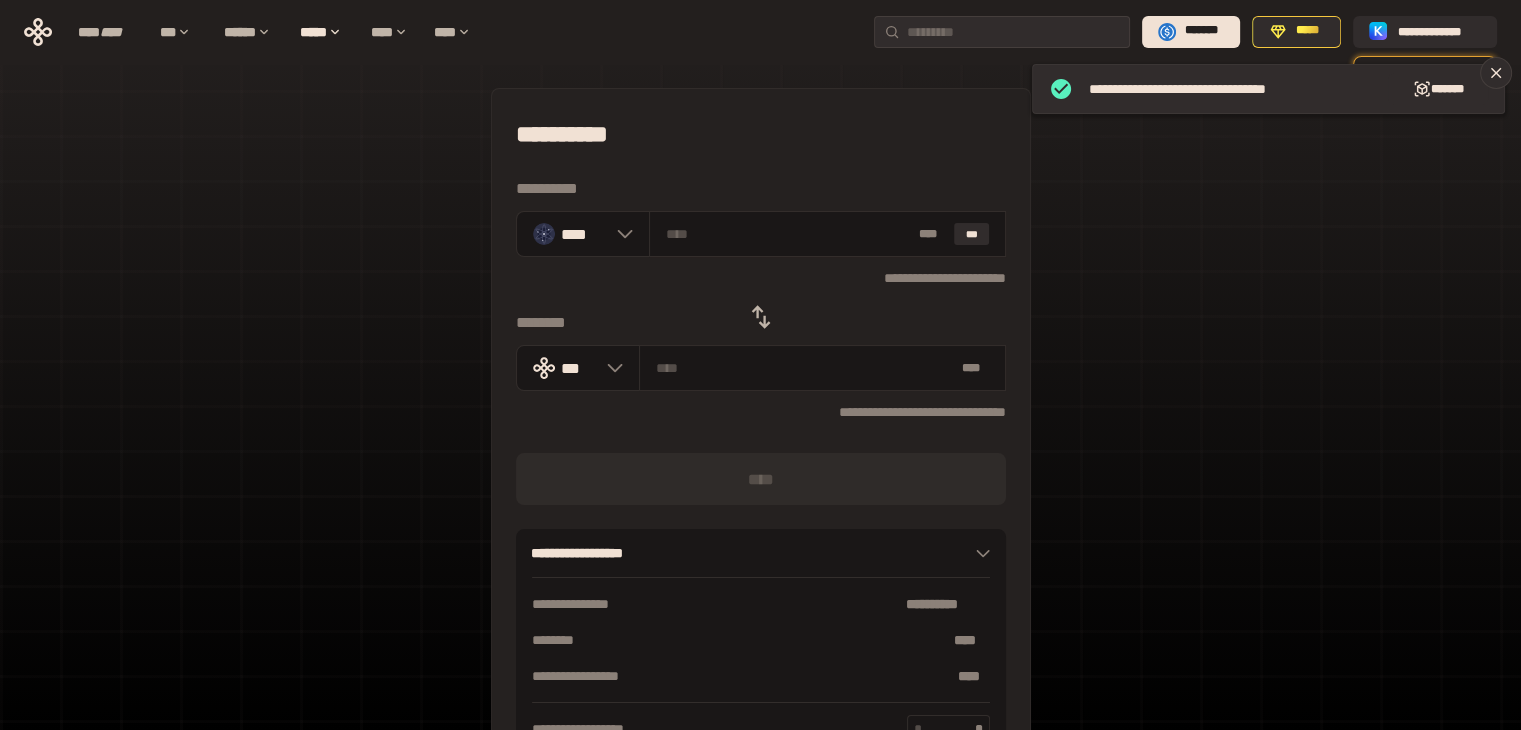 click 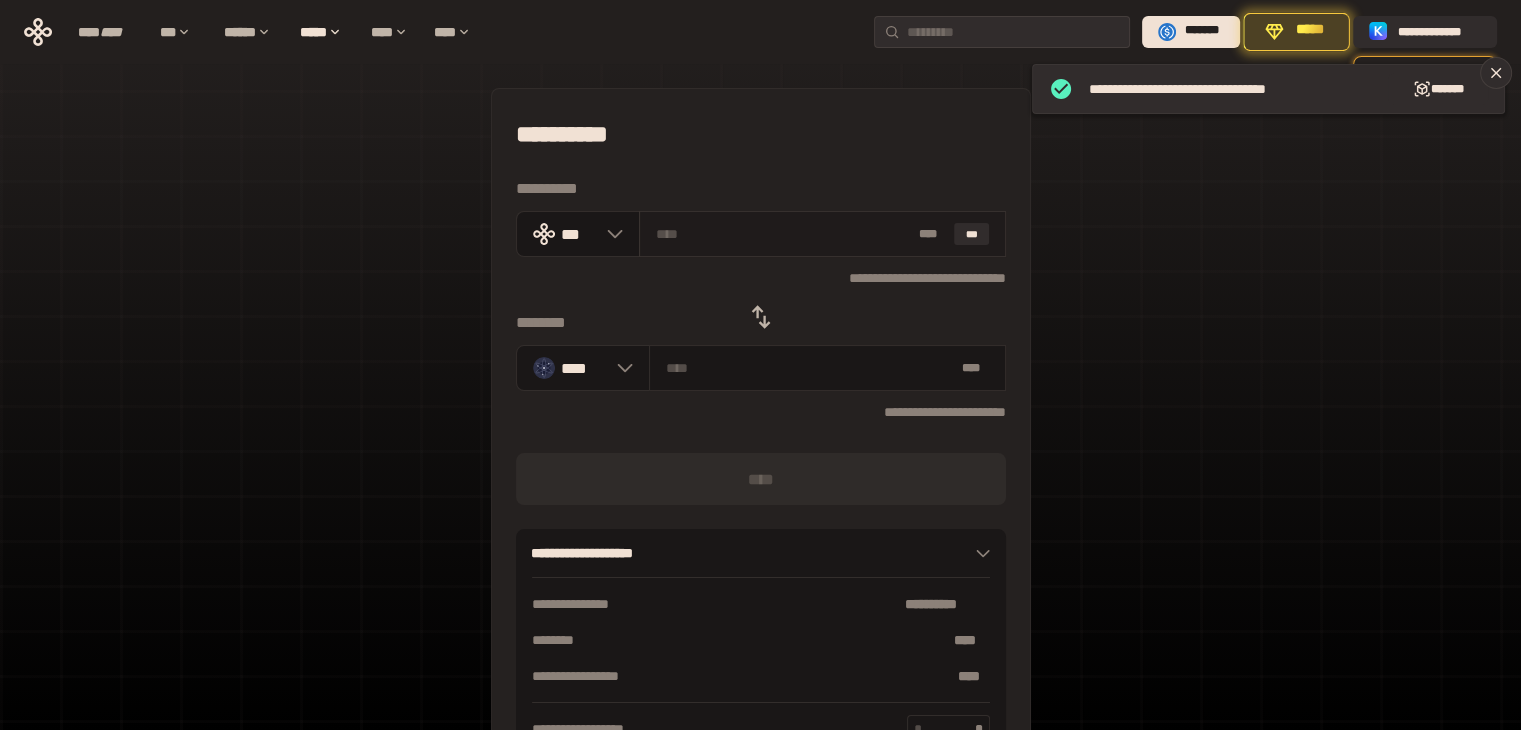 click at bounding box center (783, 234) 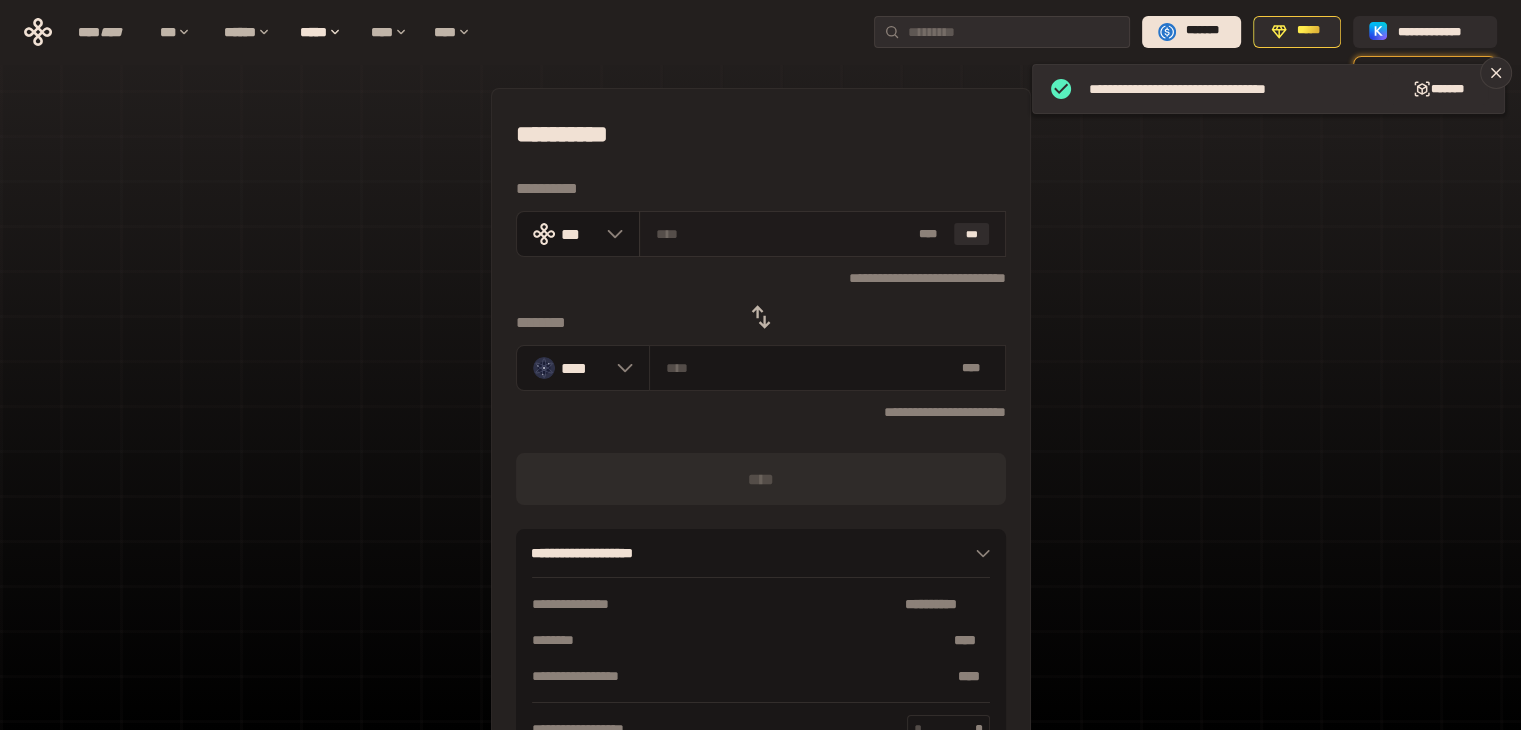 type on "*" 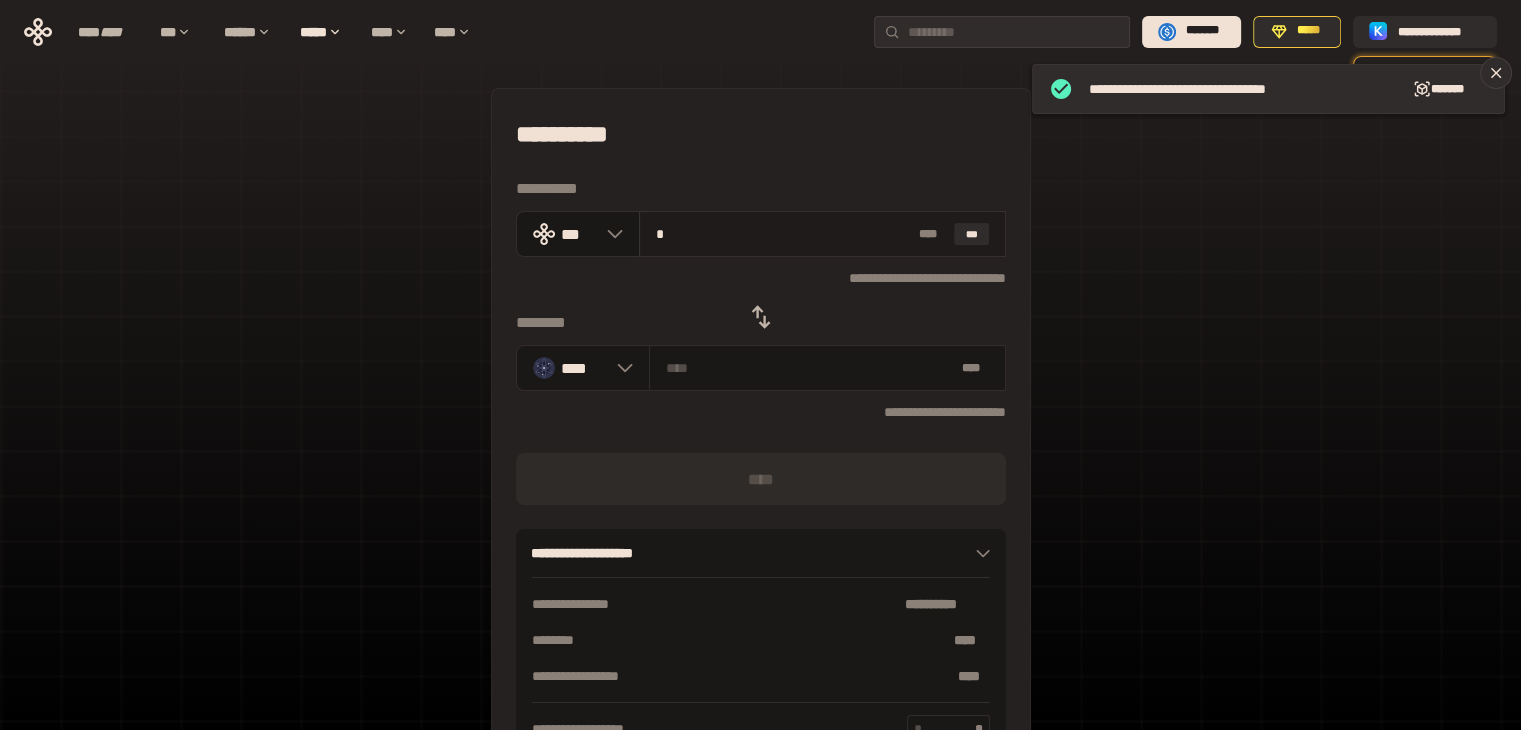 type on "********" 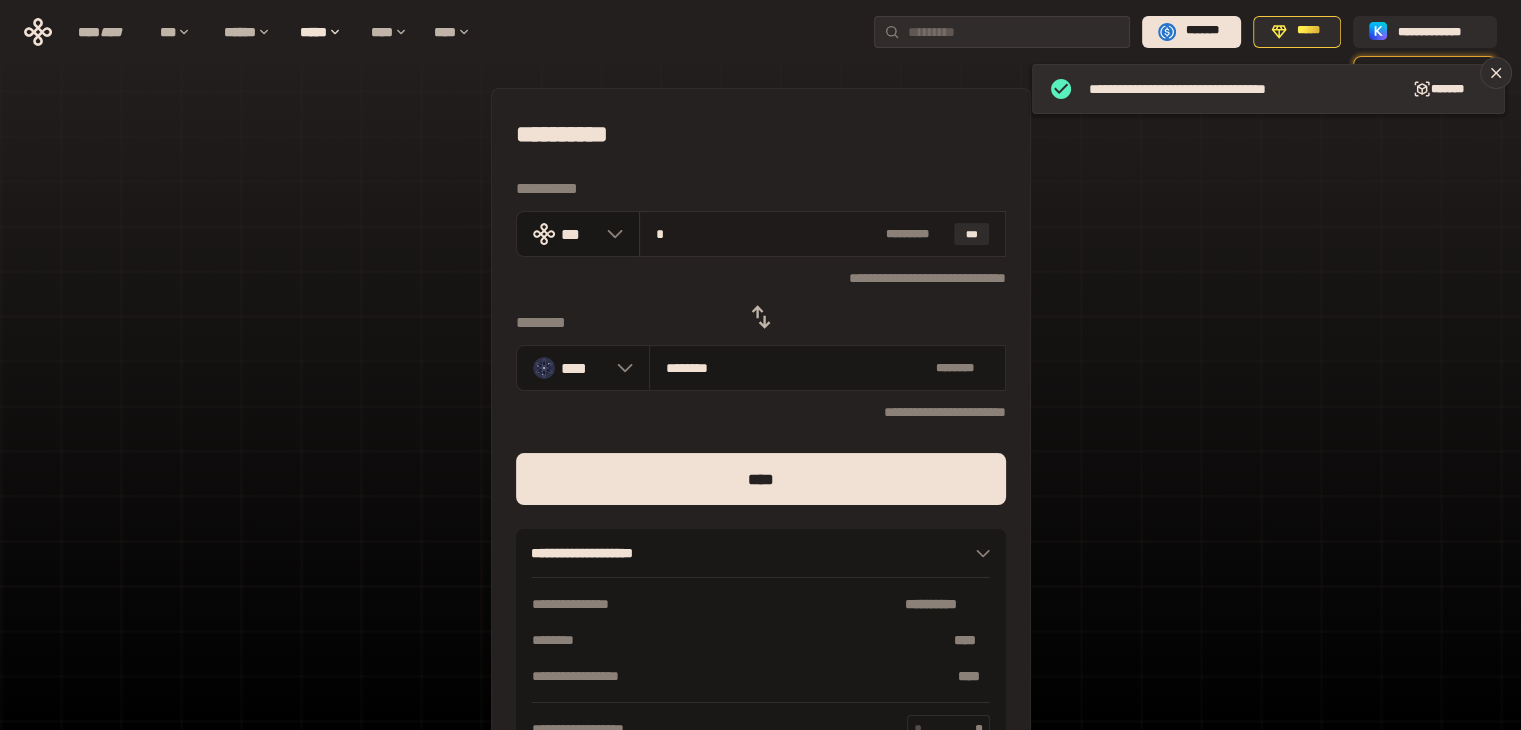 type on "**" 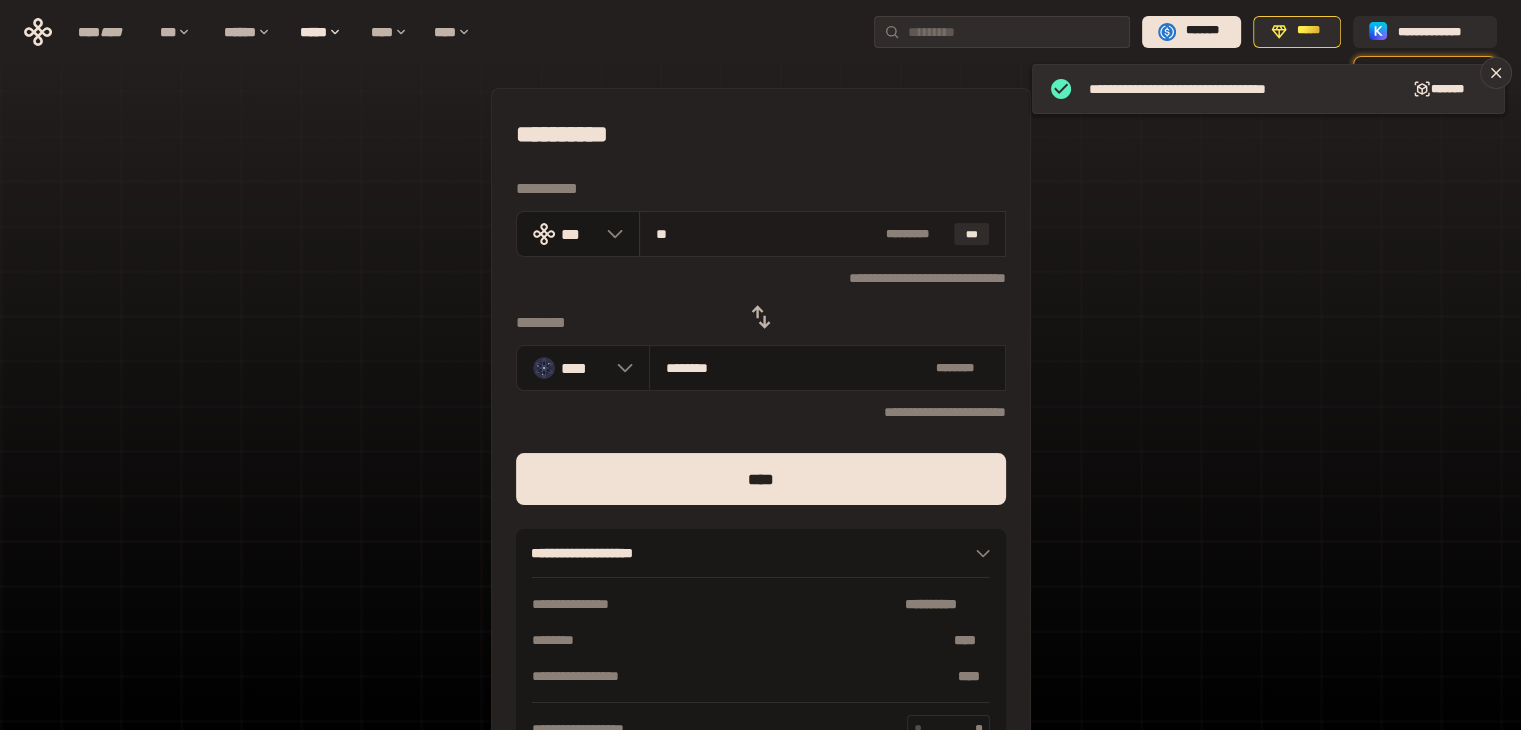 type on "********" 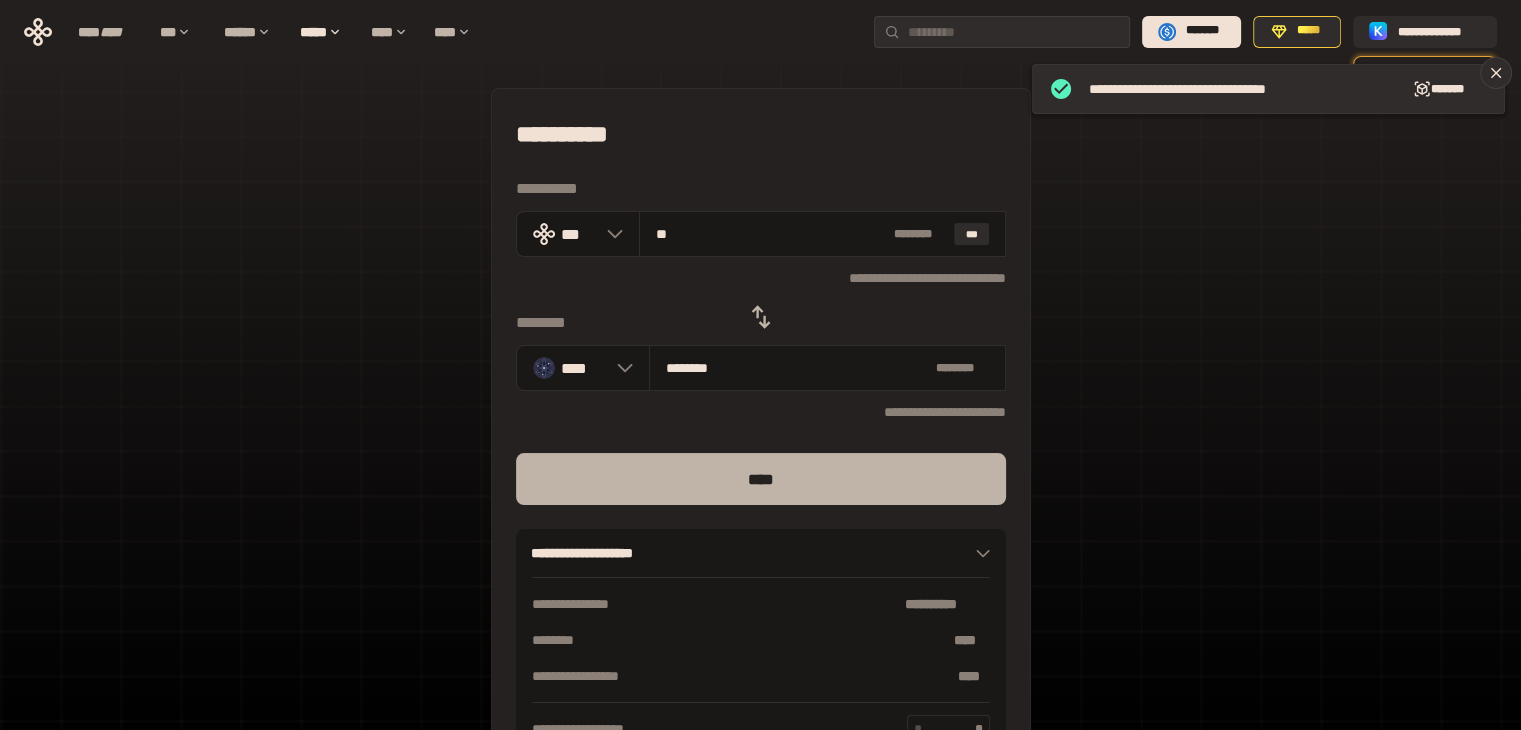 type on "**" 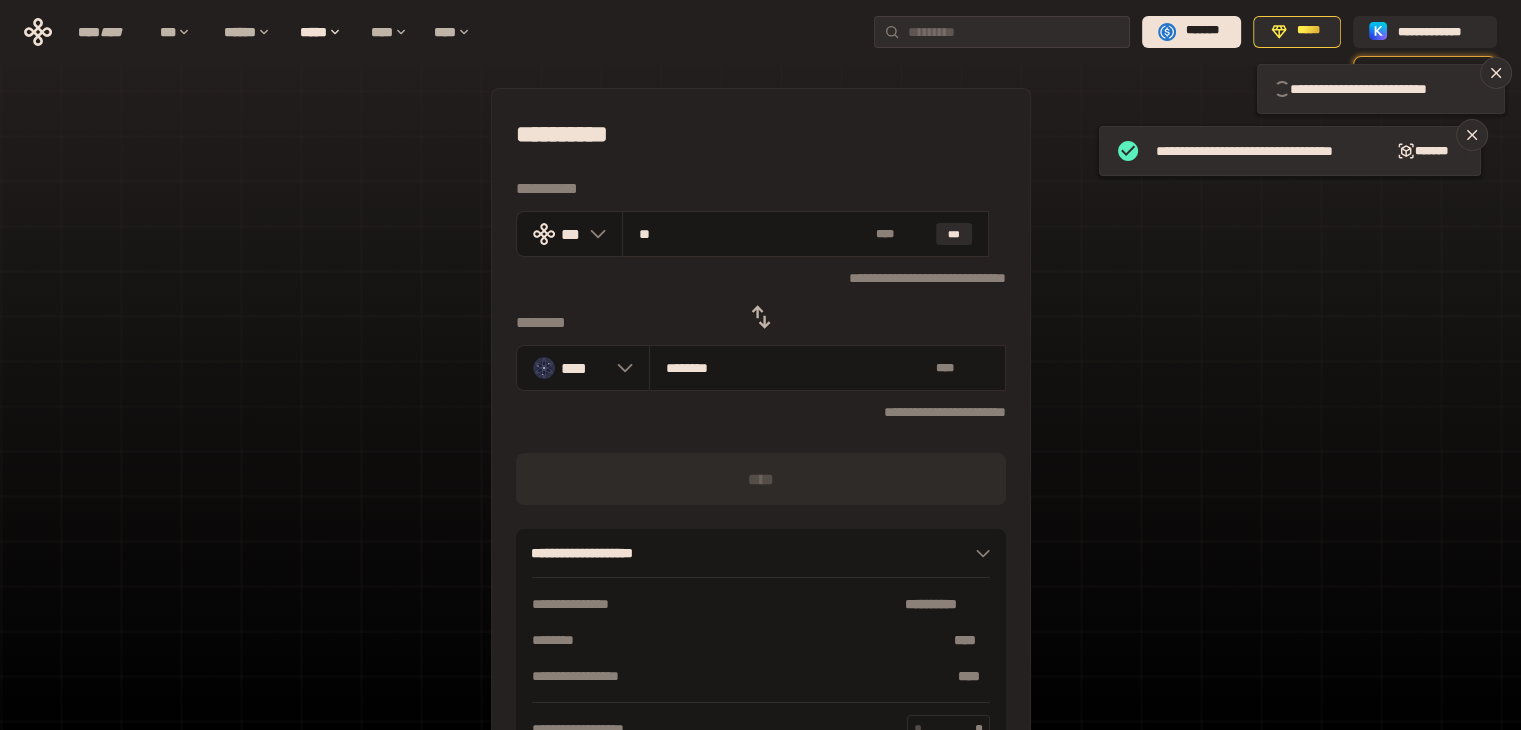 type 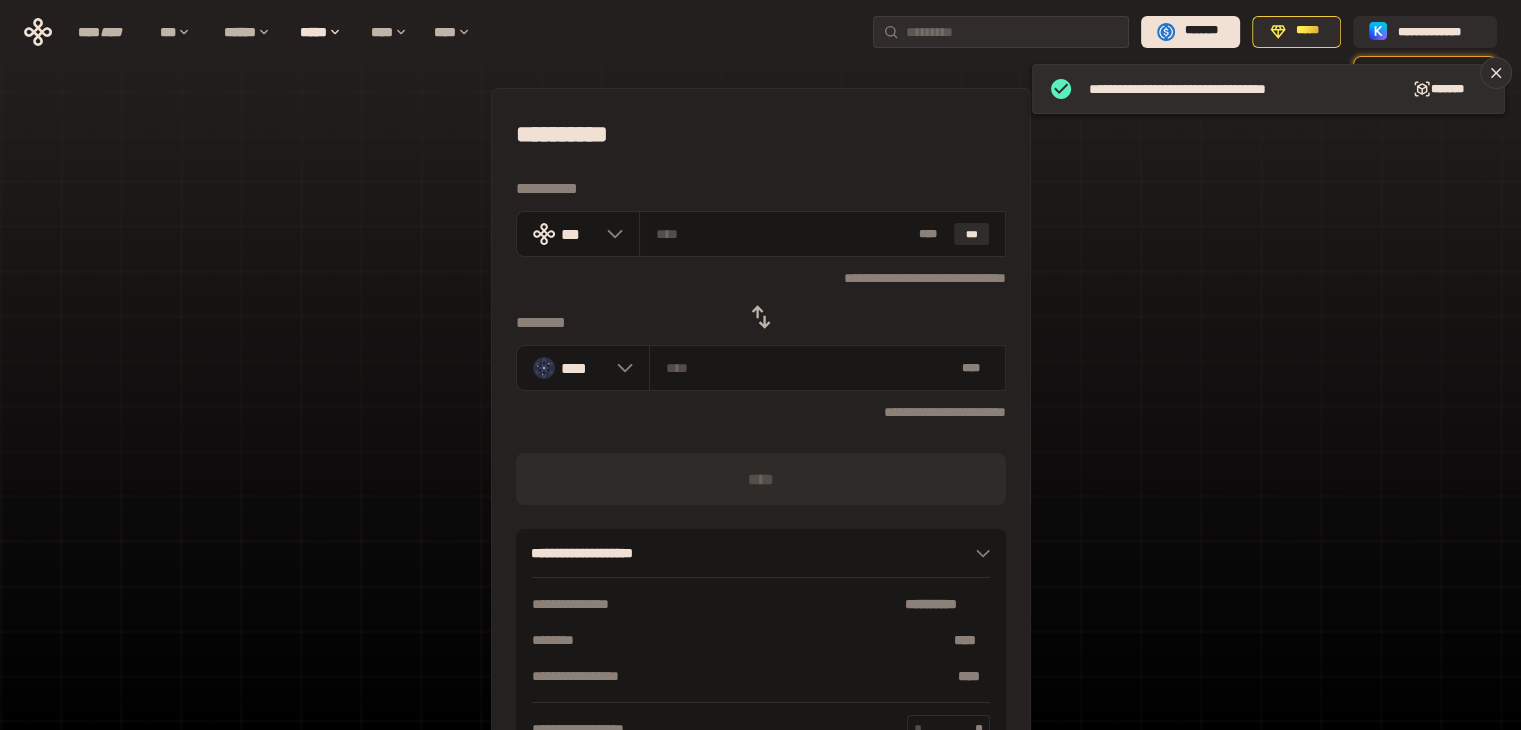 click 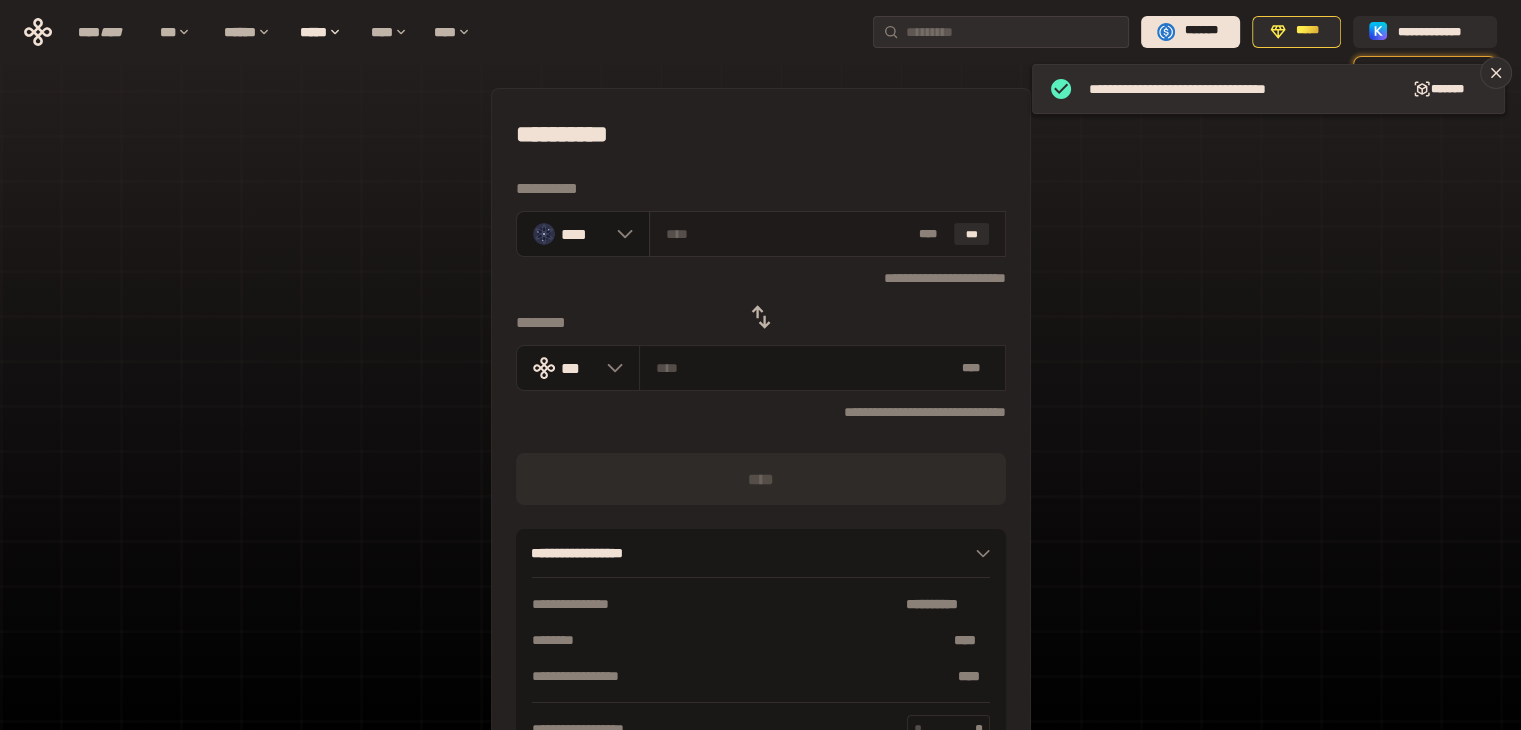click at bounding box center (788, 234) 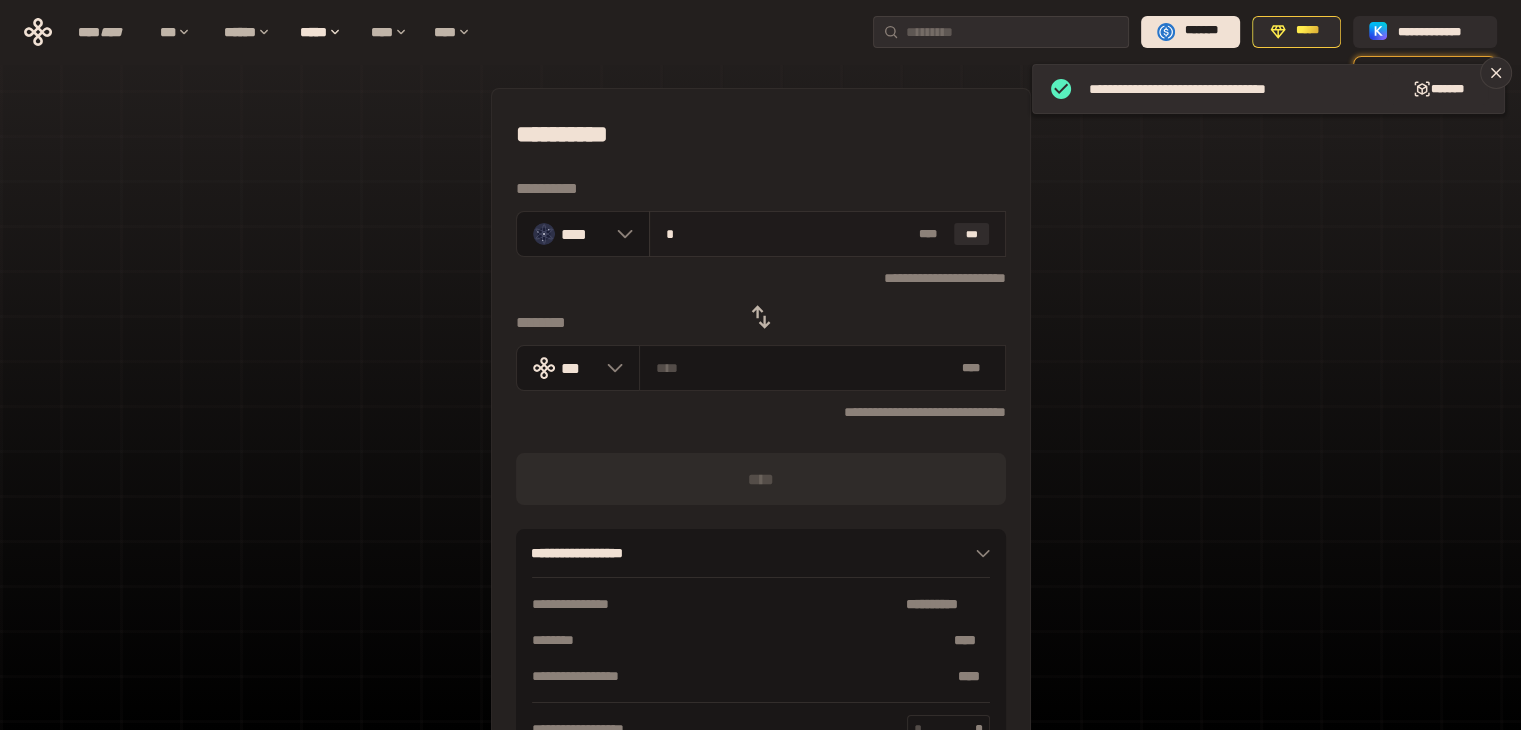 type on "**********" 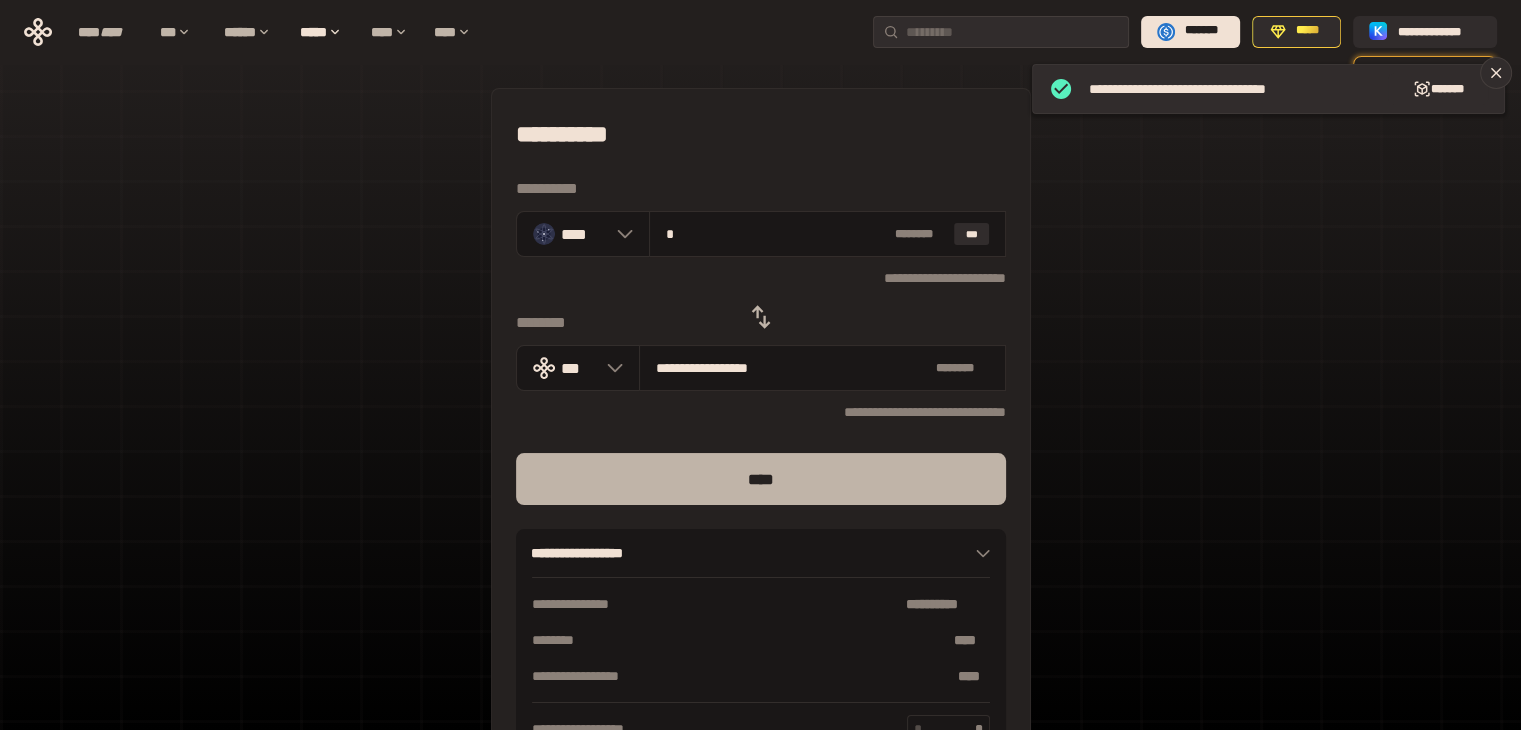 type on "*" 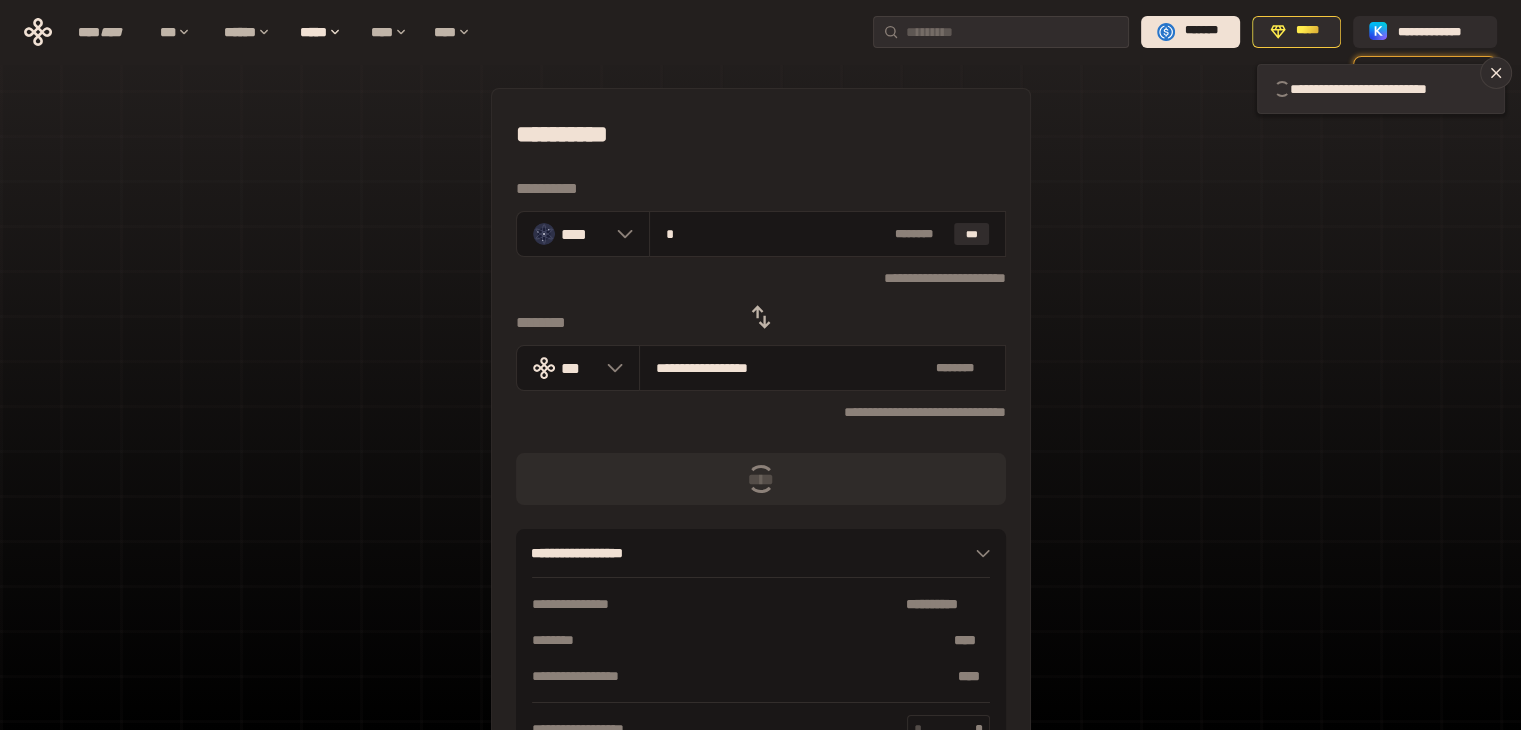 type 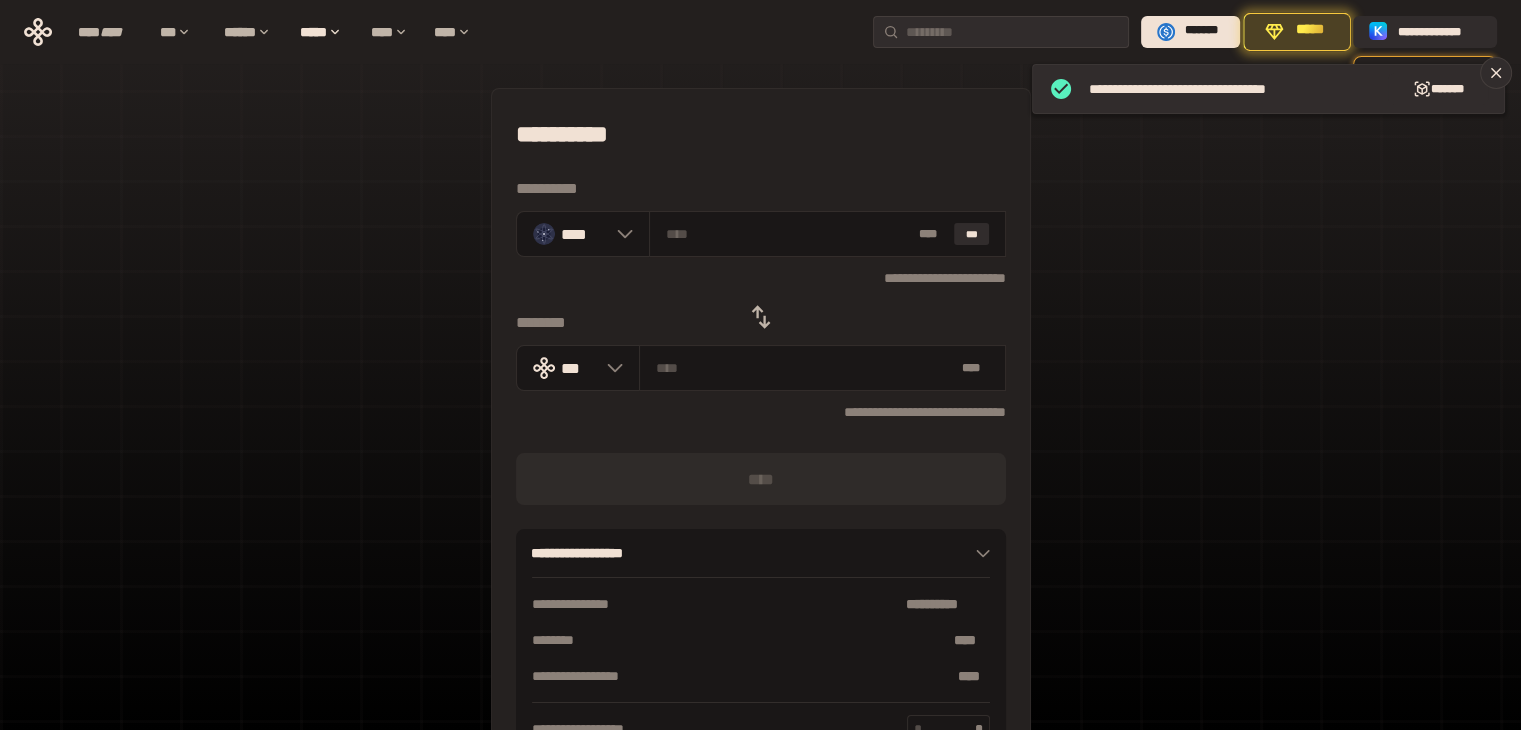 click 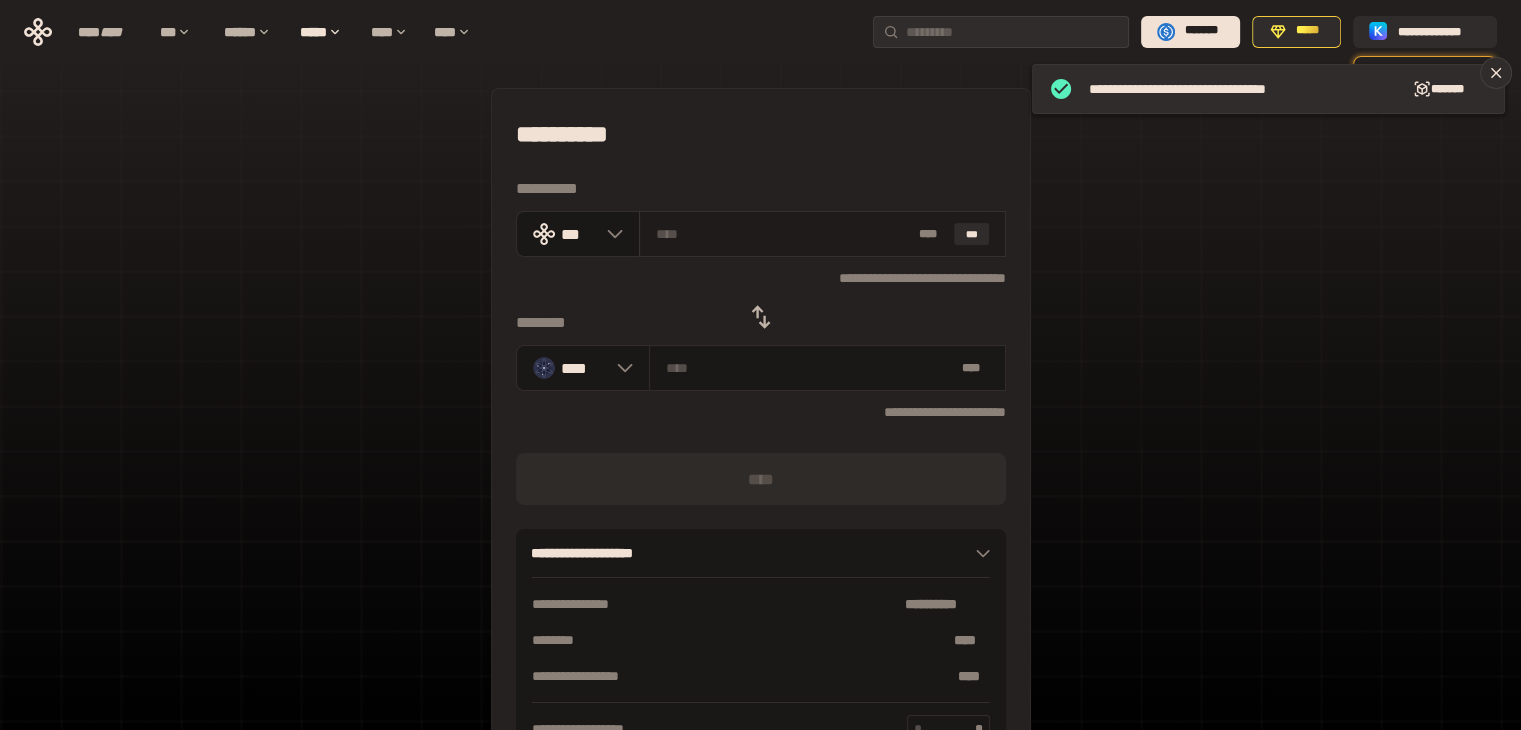 click on "* ** ***" at bounding box center (822, 234) 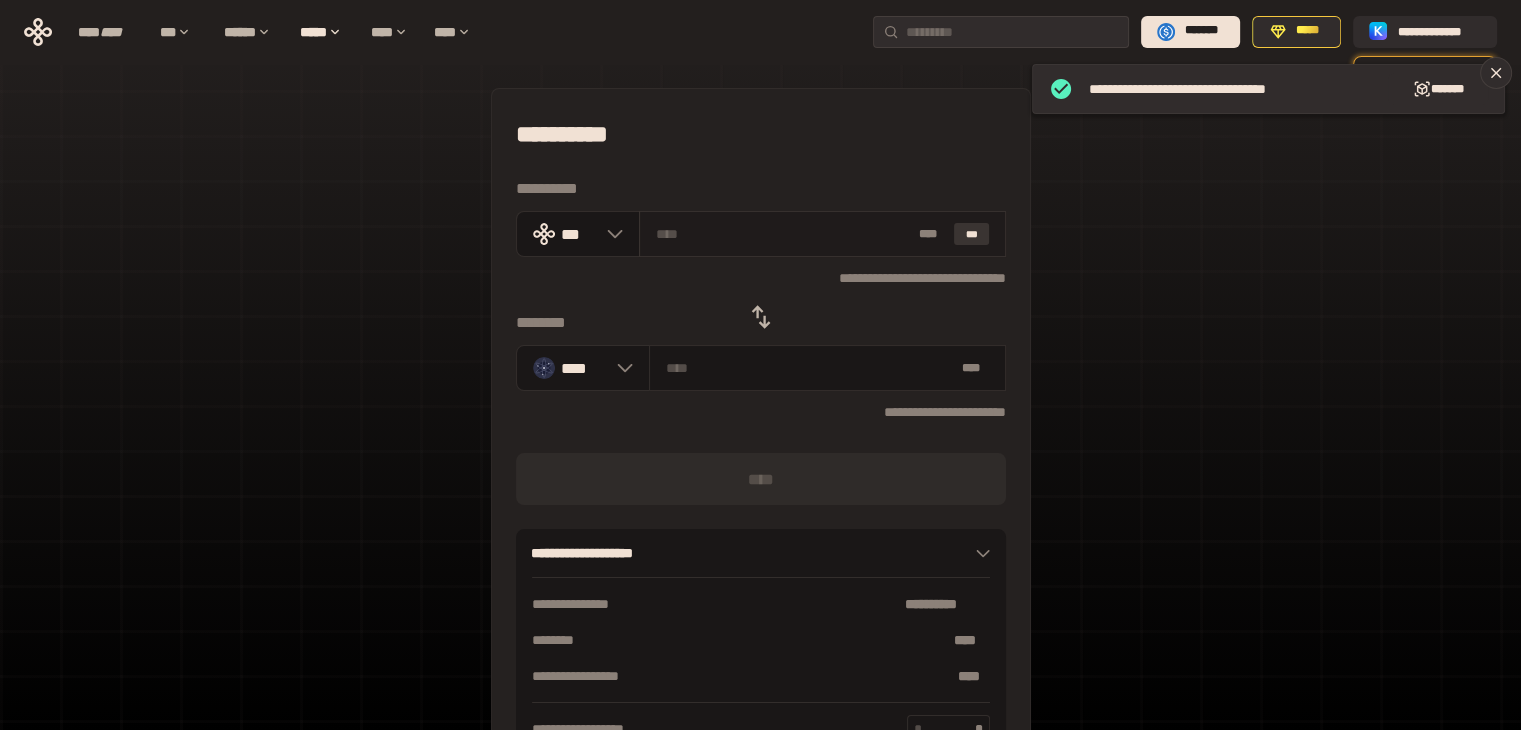 click on "***" at bounding box center [972, 234] 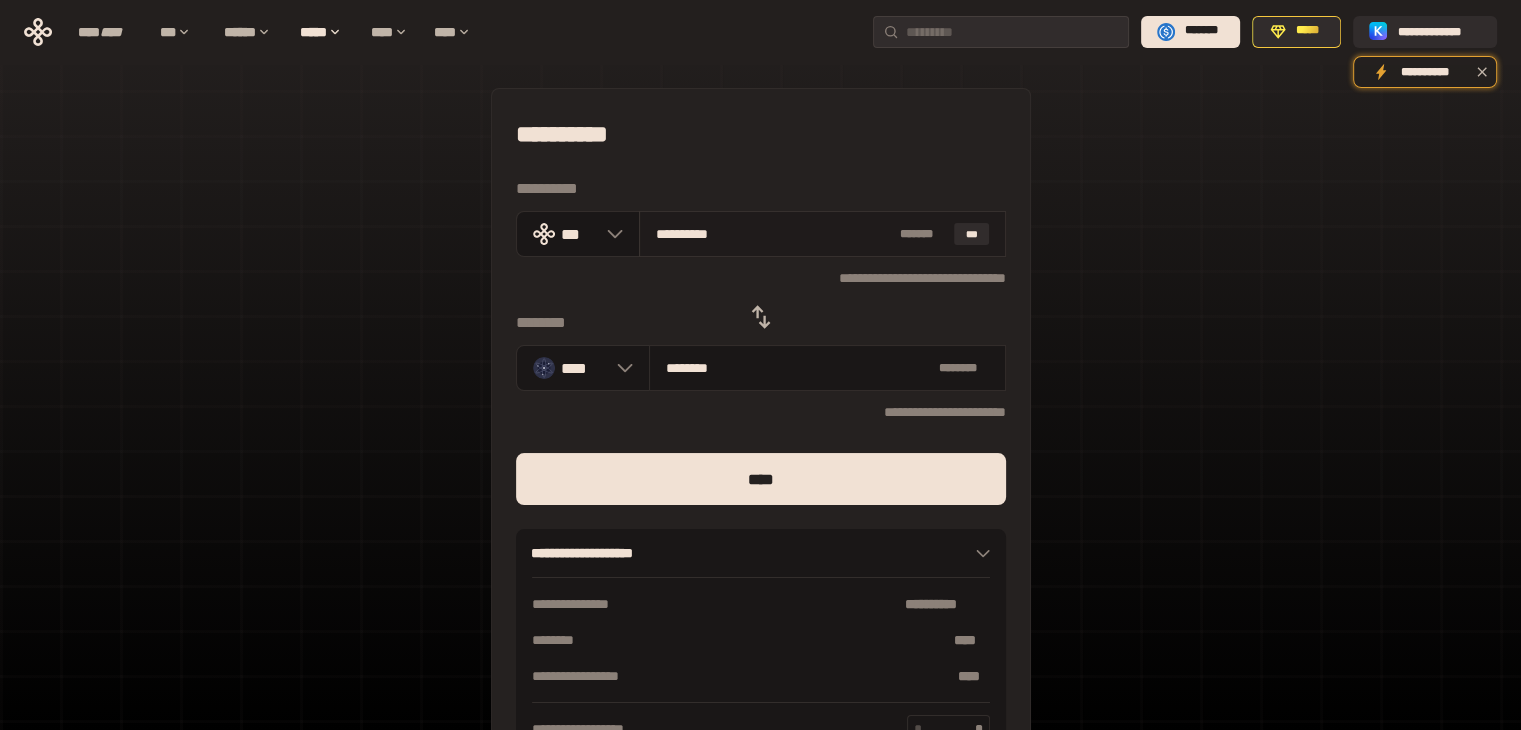 type on "*********" 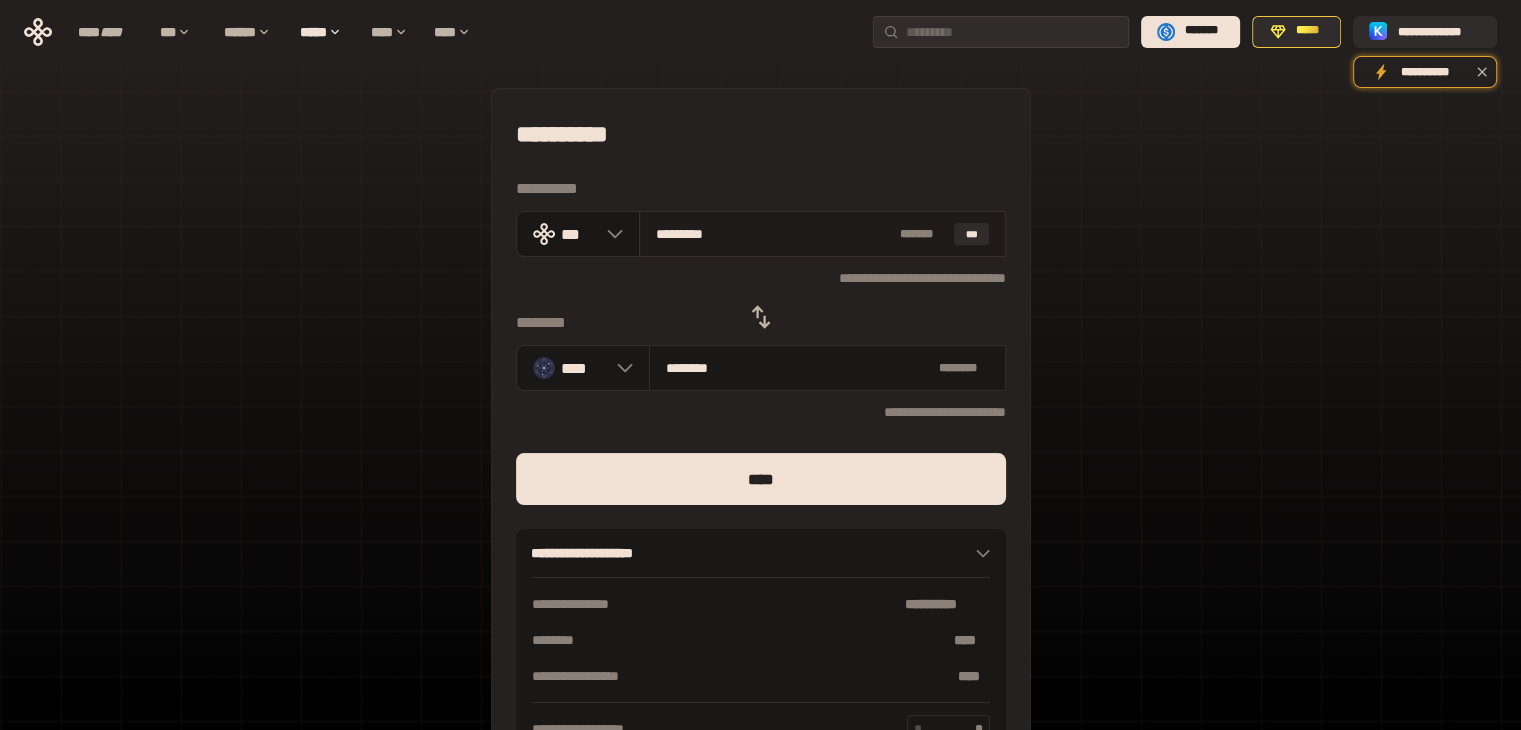 type on "********" 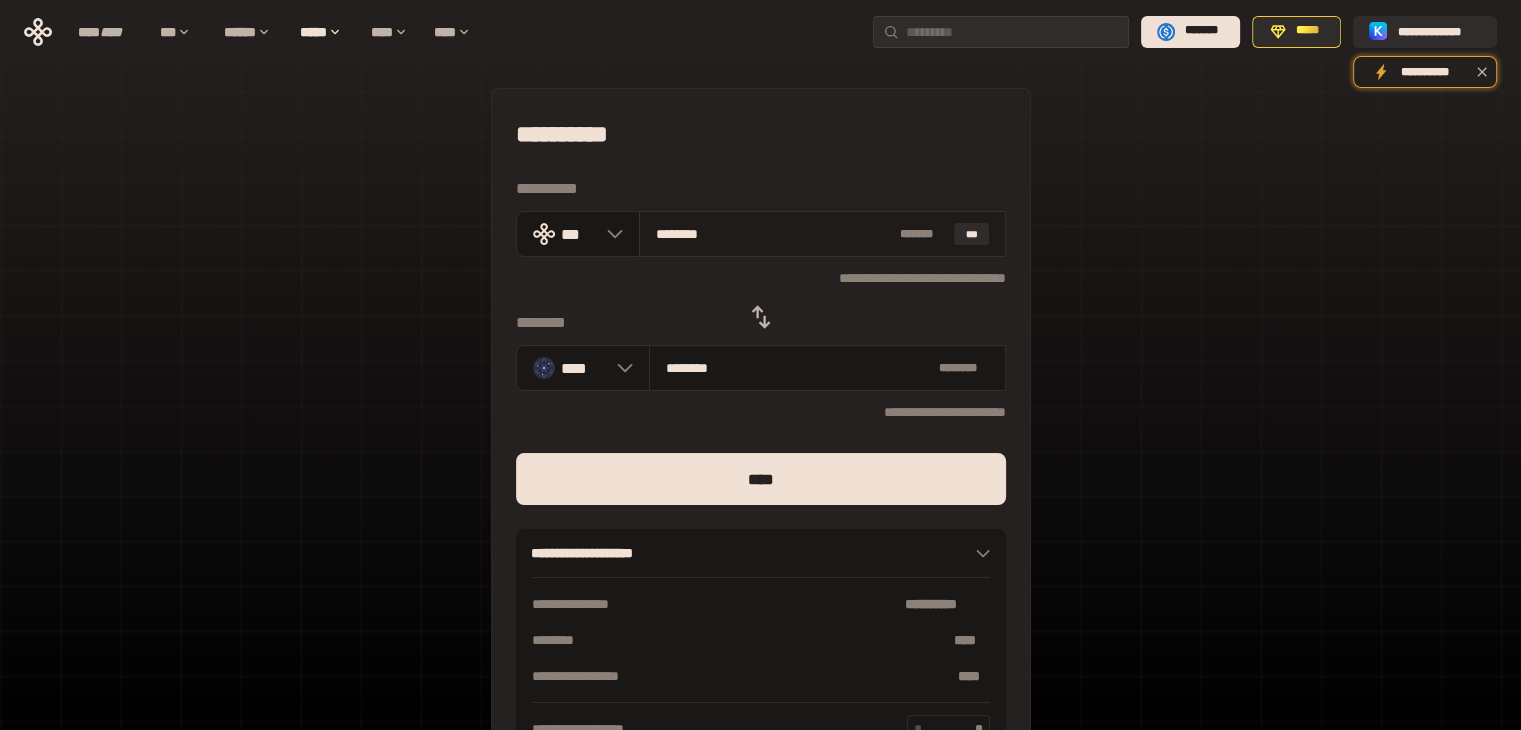 type on "*******" 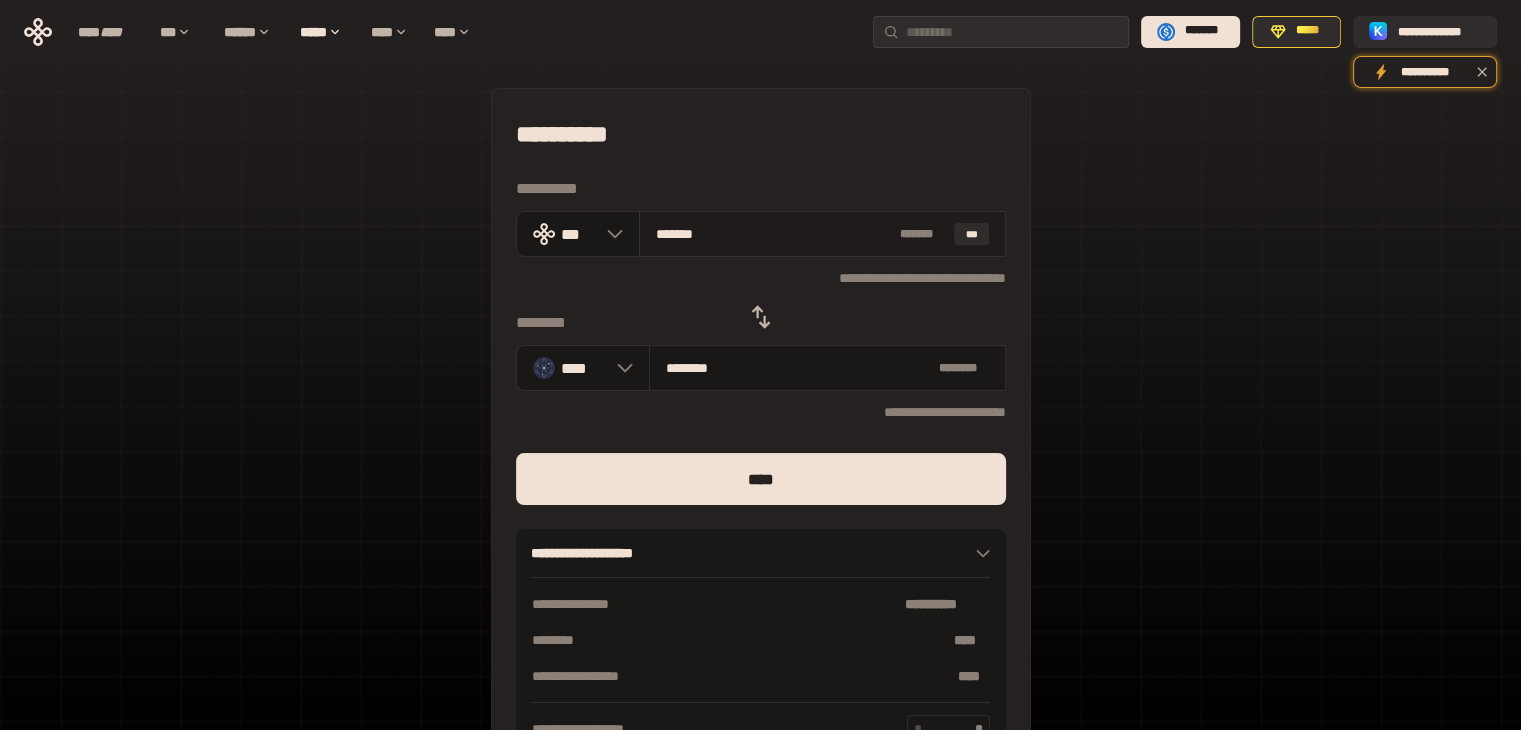 type on "********" 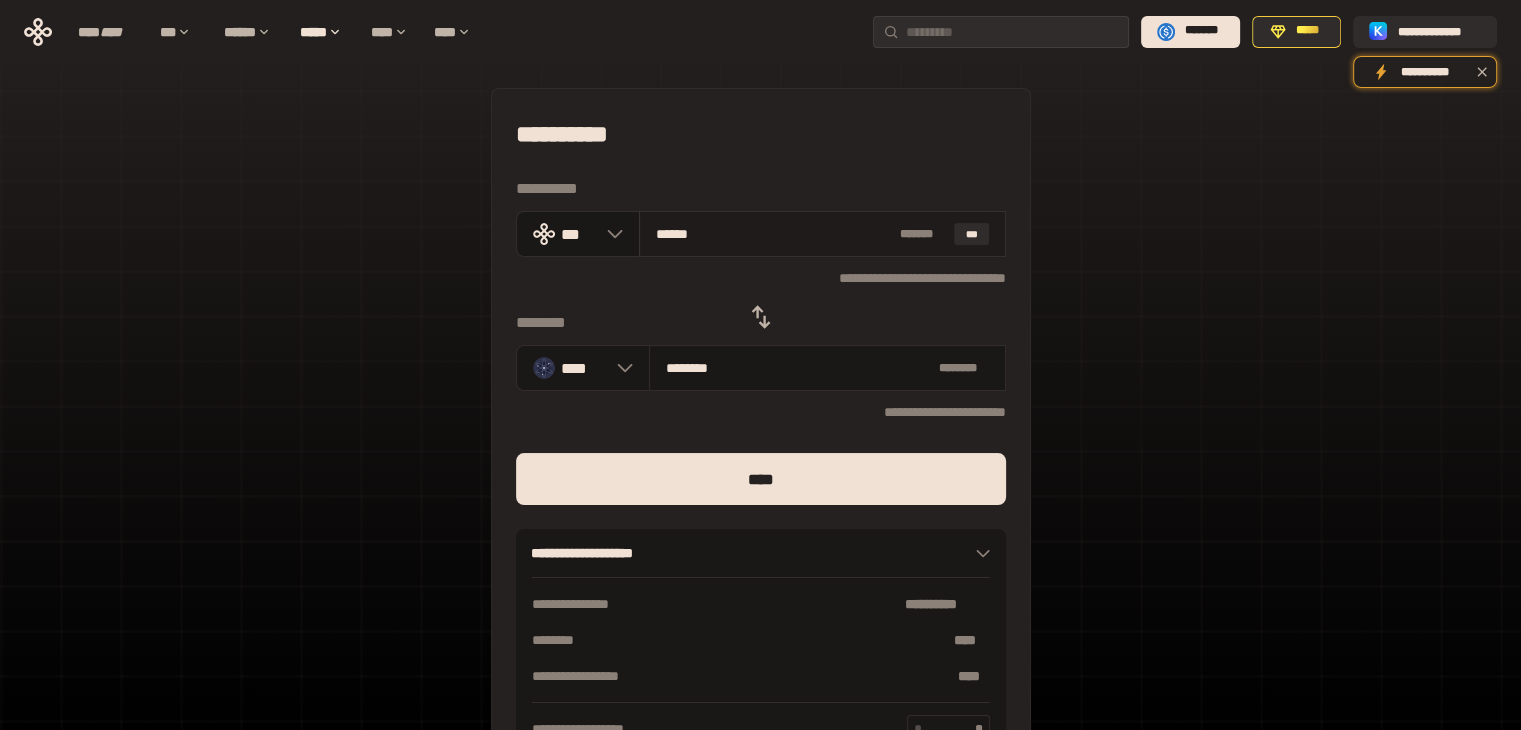 type on "********" 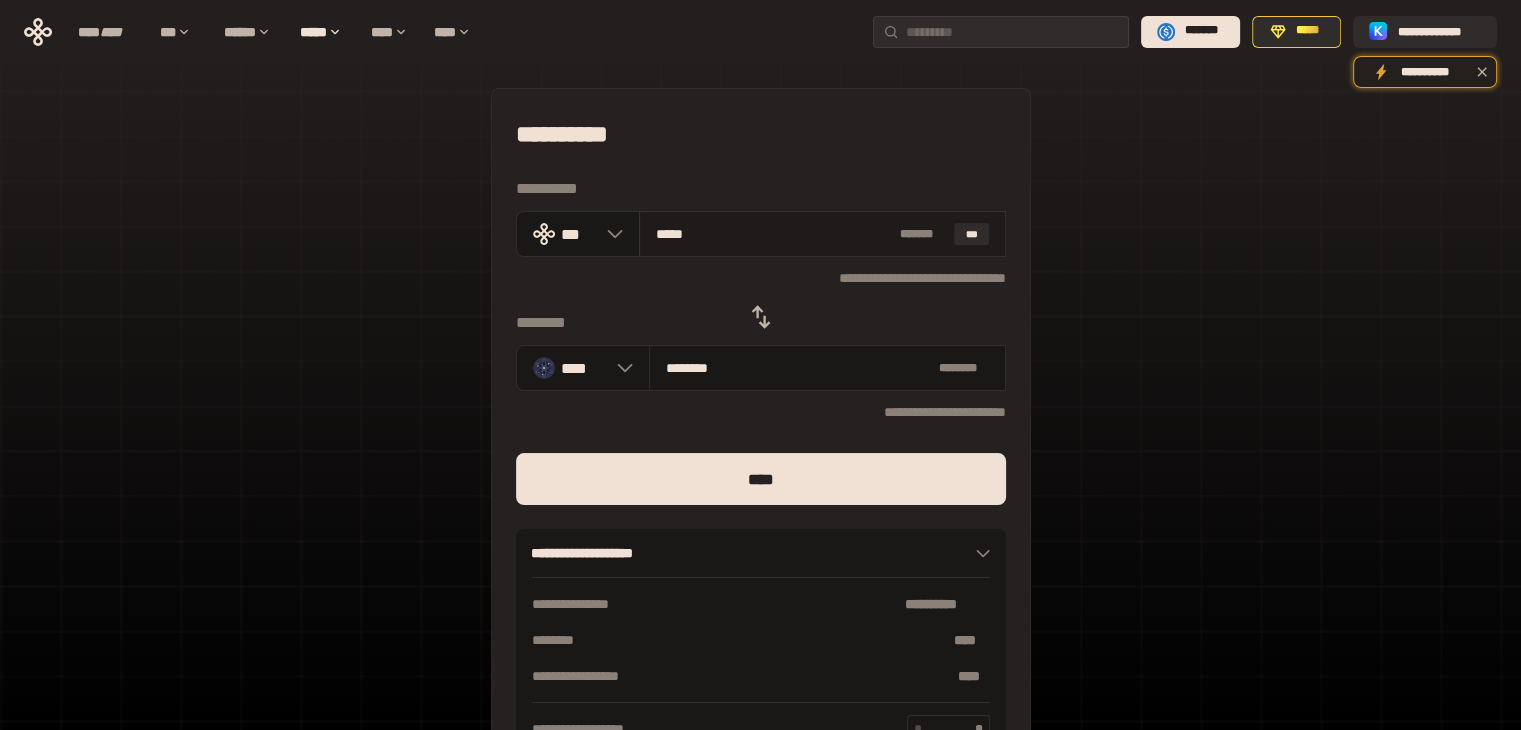 type on "********" 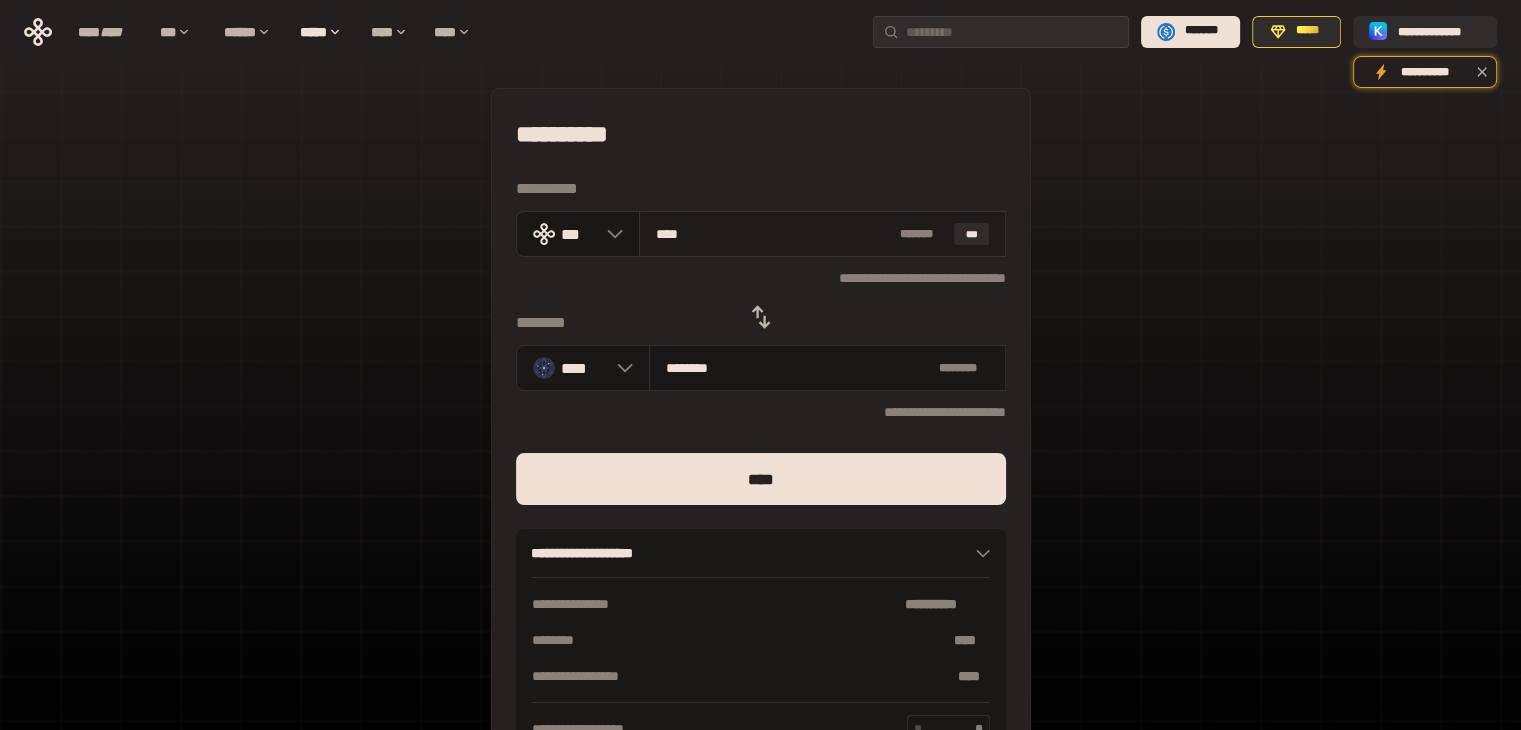 type on "********" 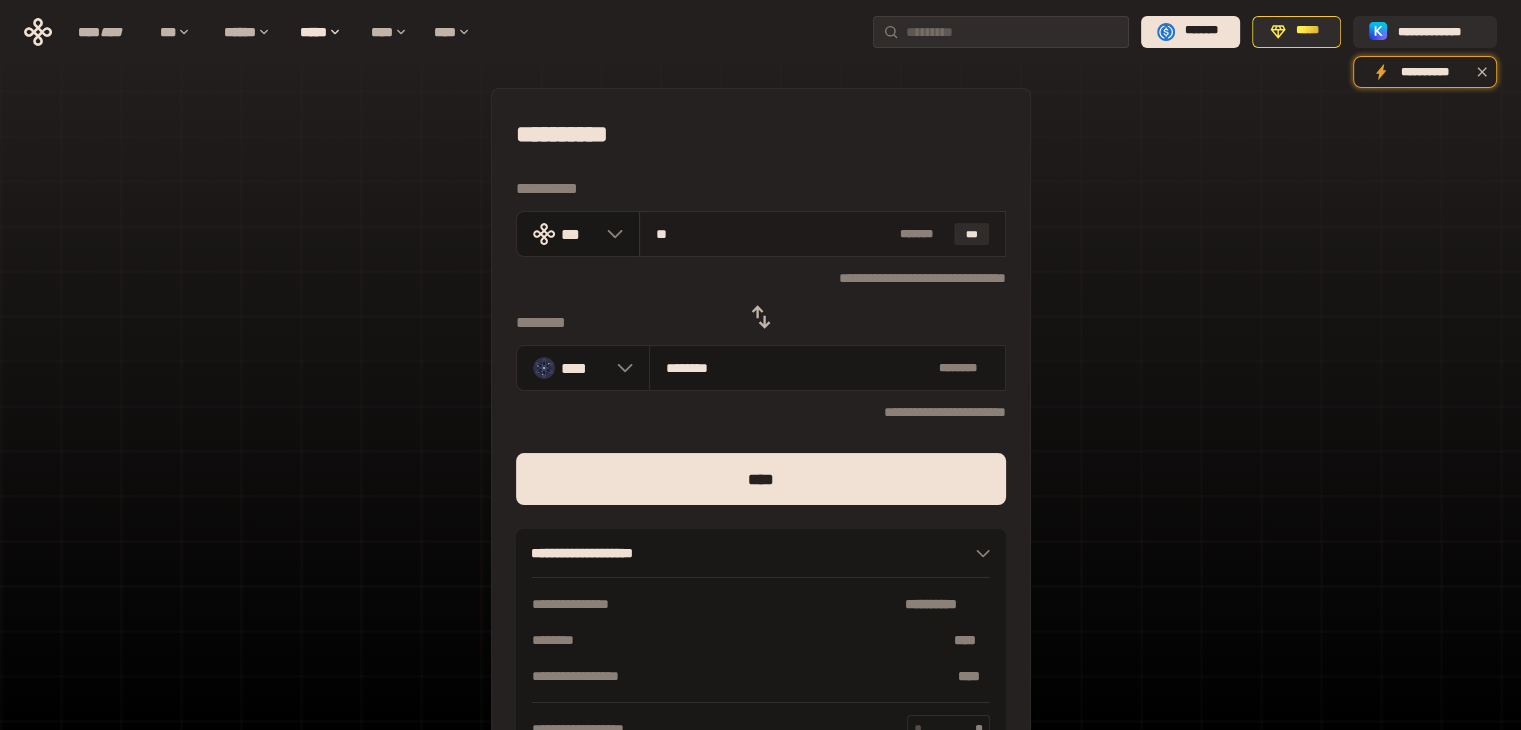 type on "*" 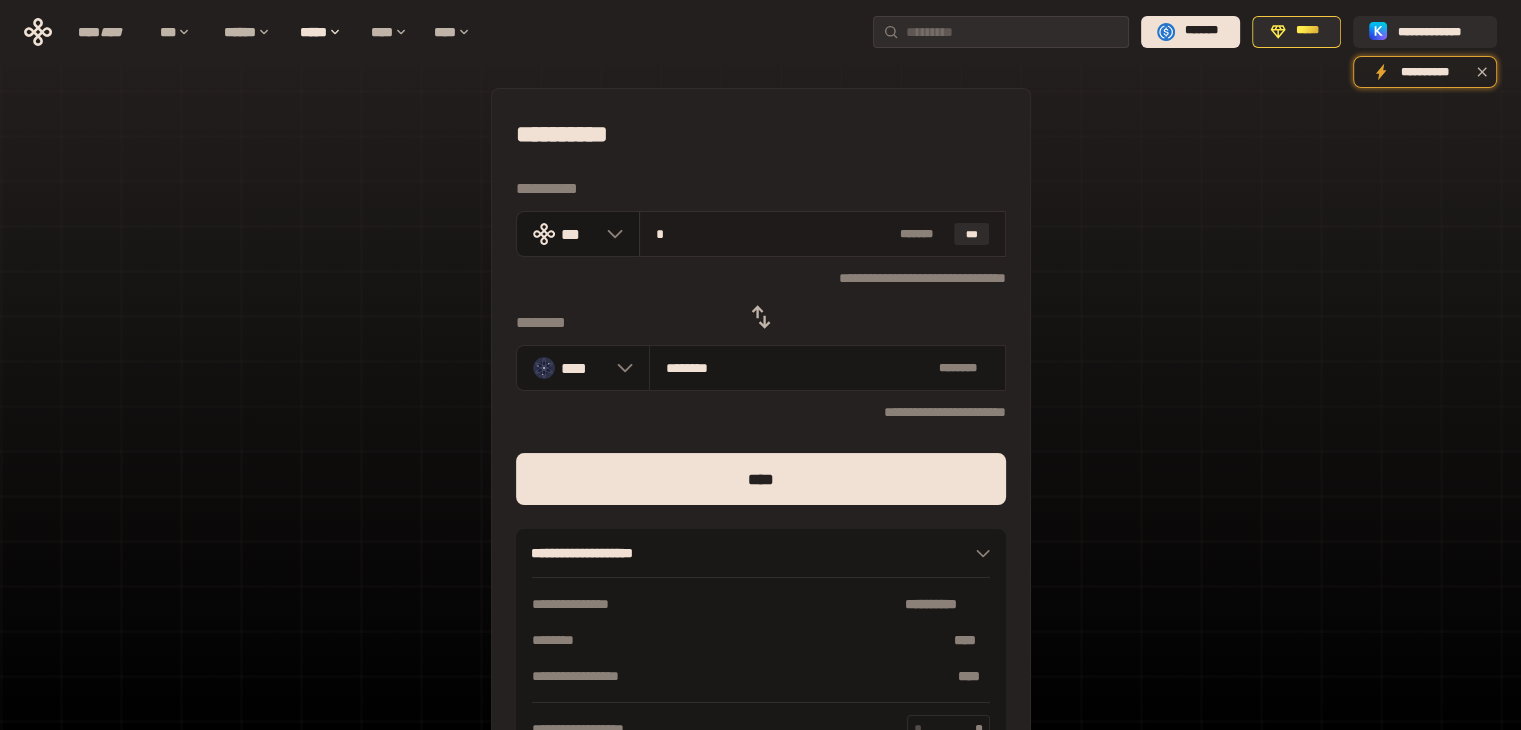 type on "********" 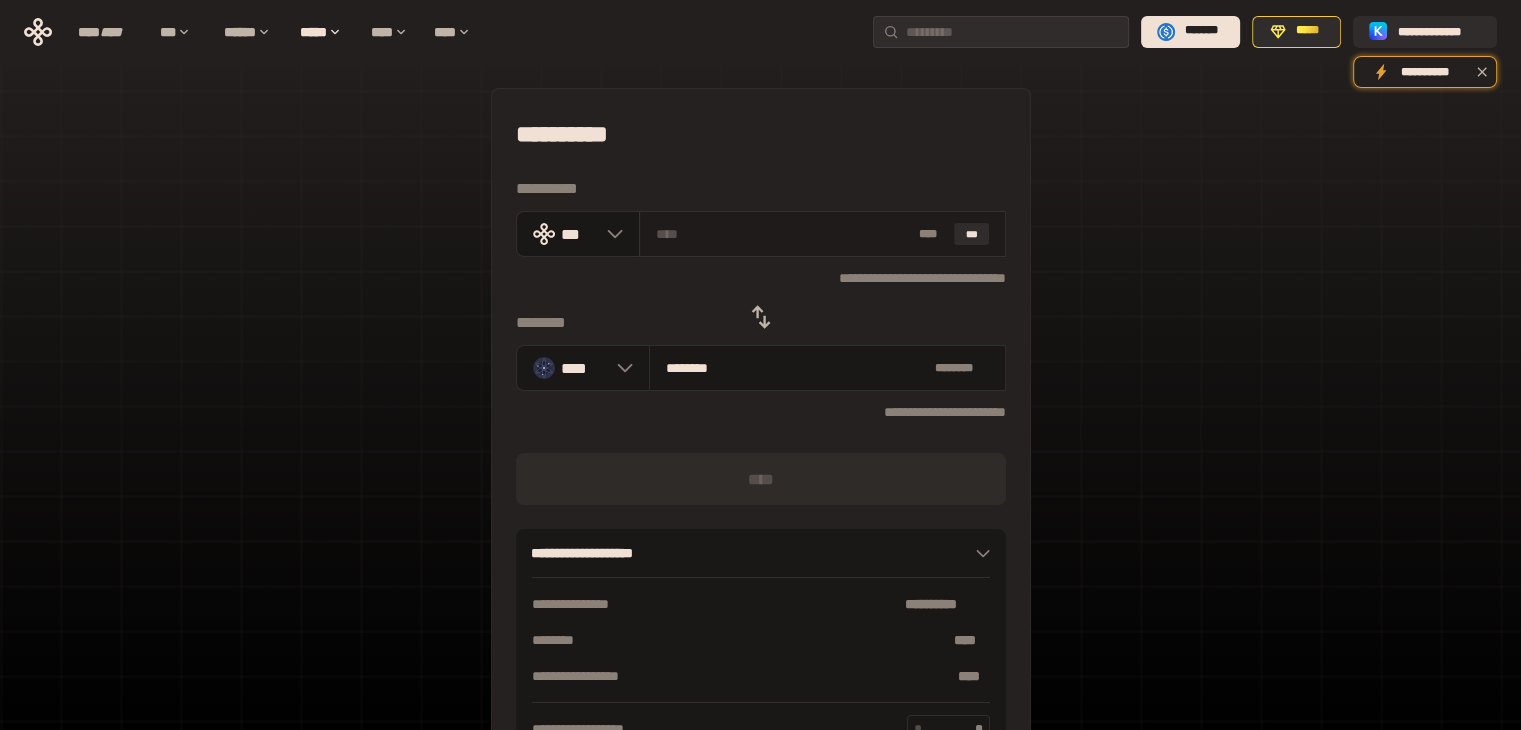 type on "*" 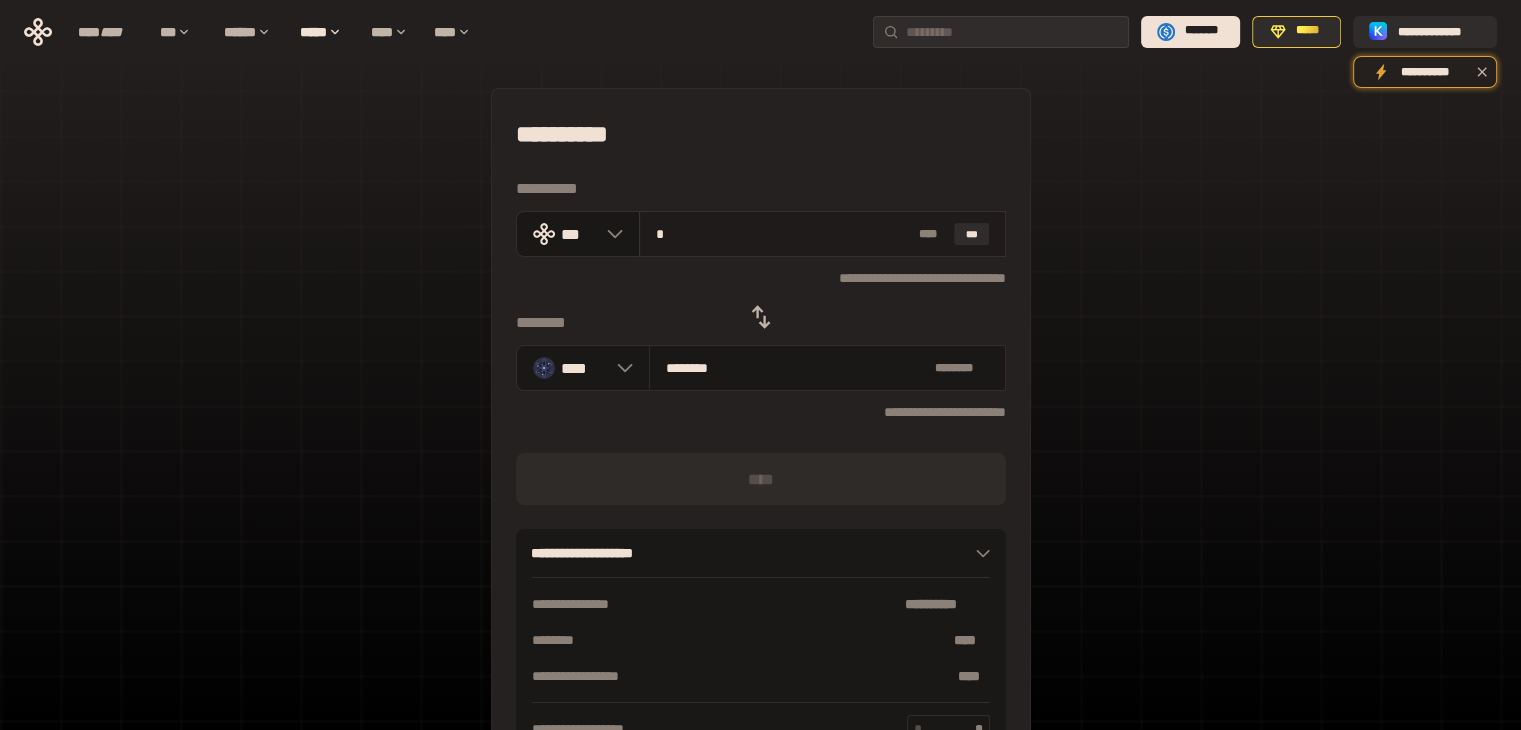 type on "********" 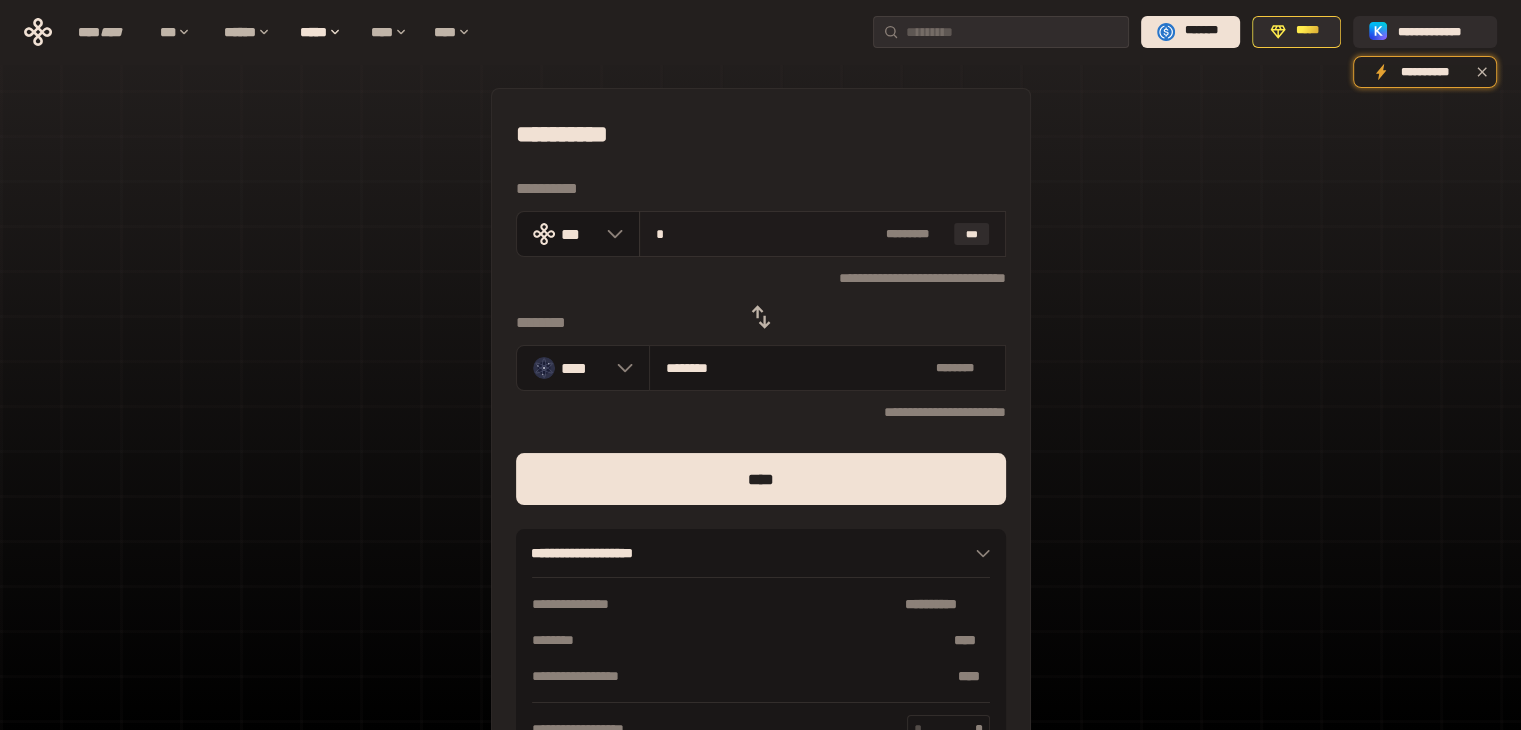 type on "**" 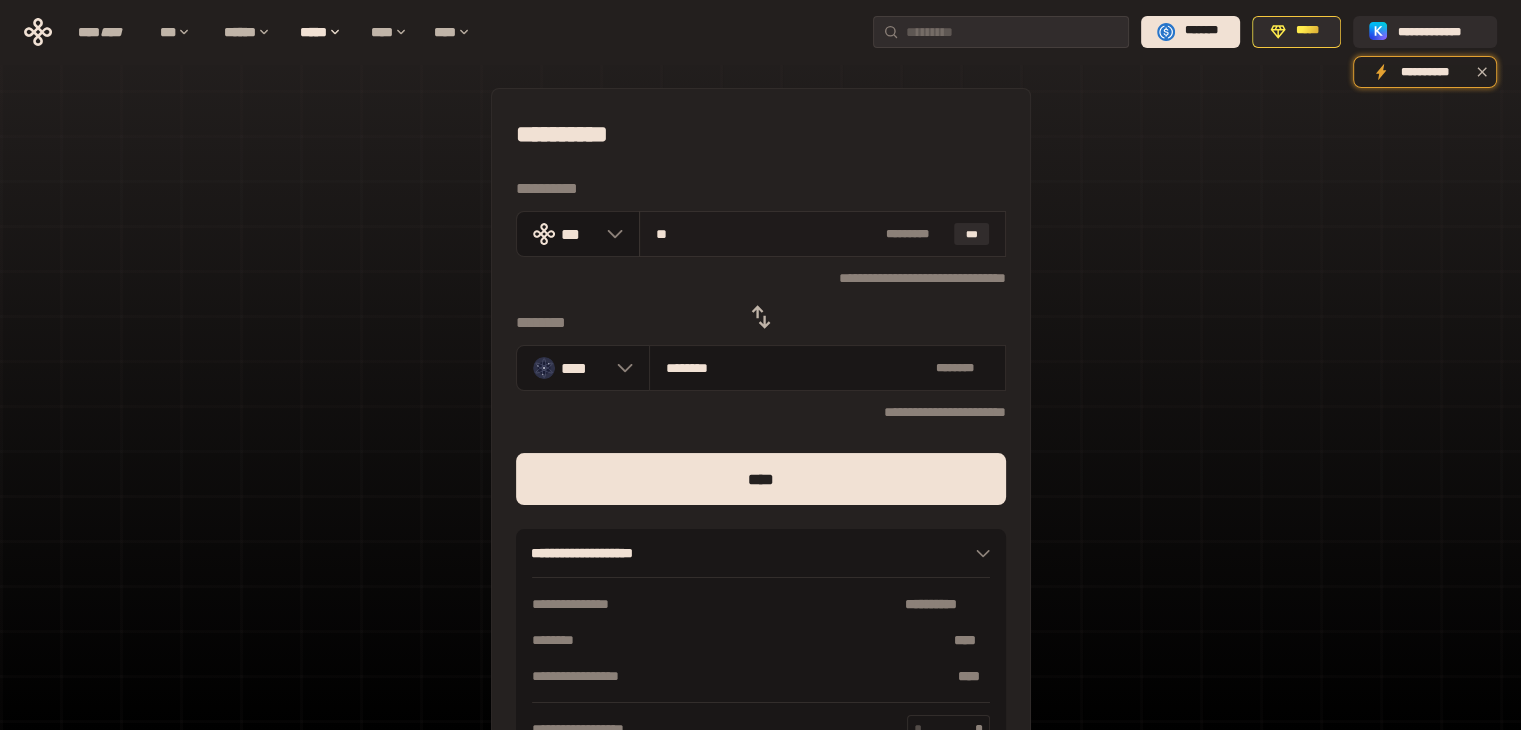 type on "********" 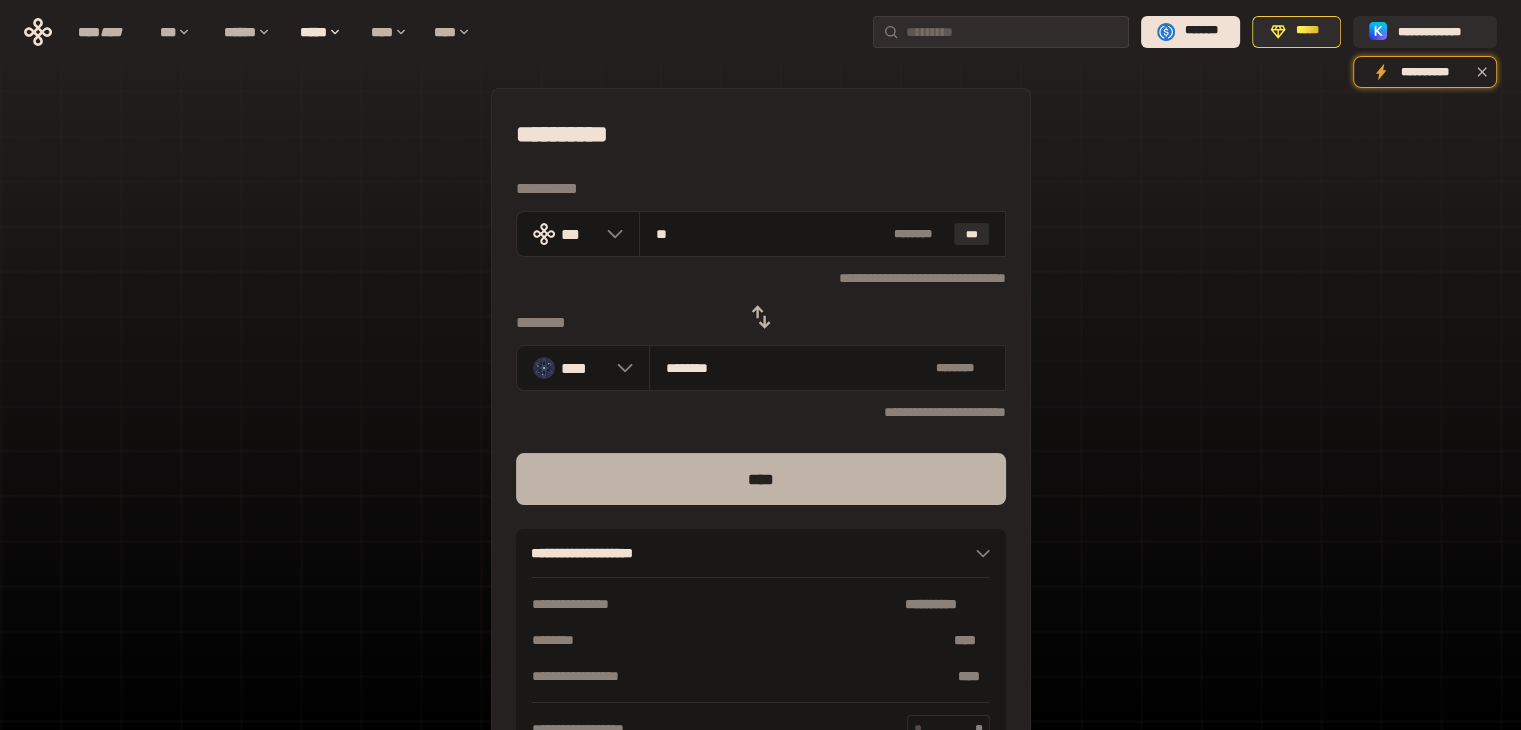 type on "**" 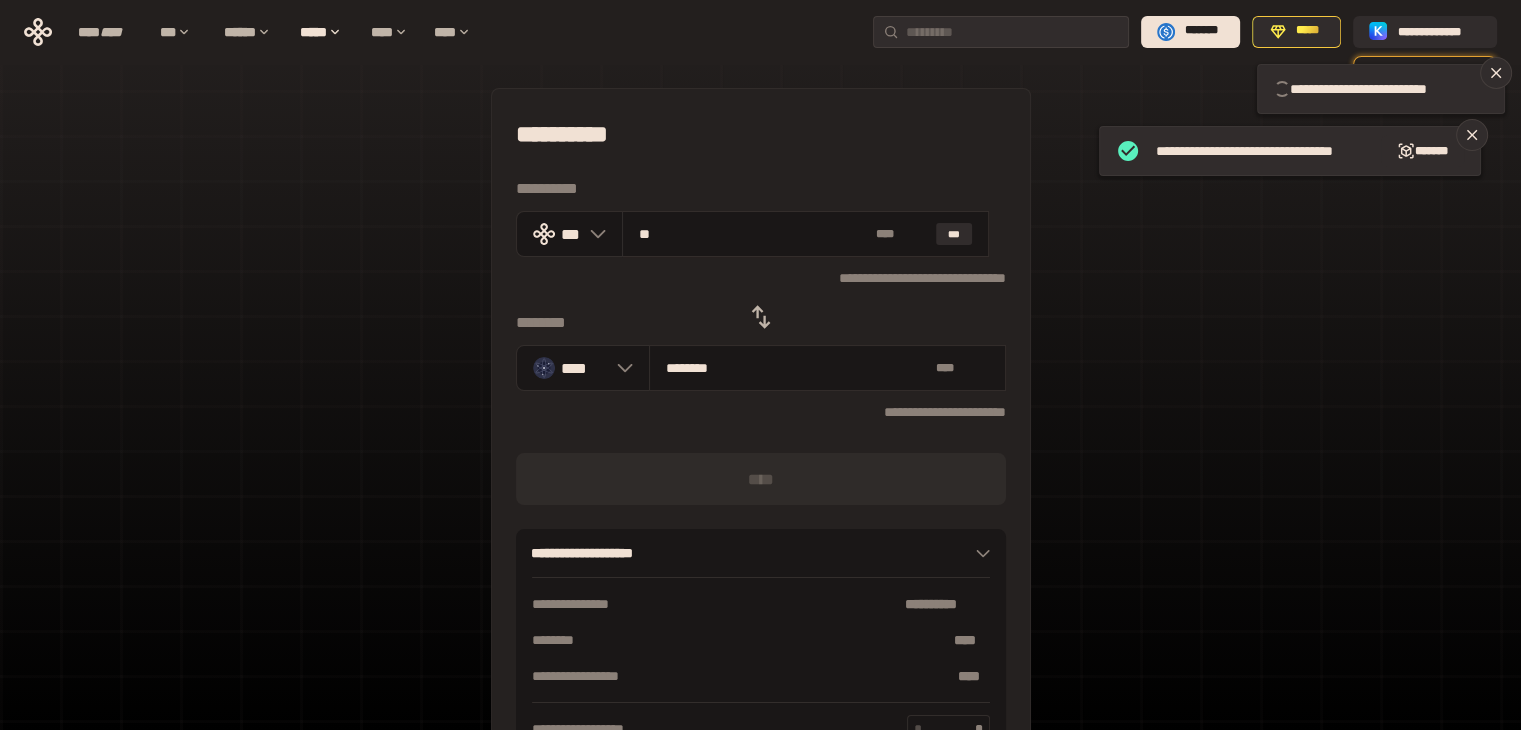 type 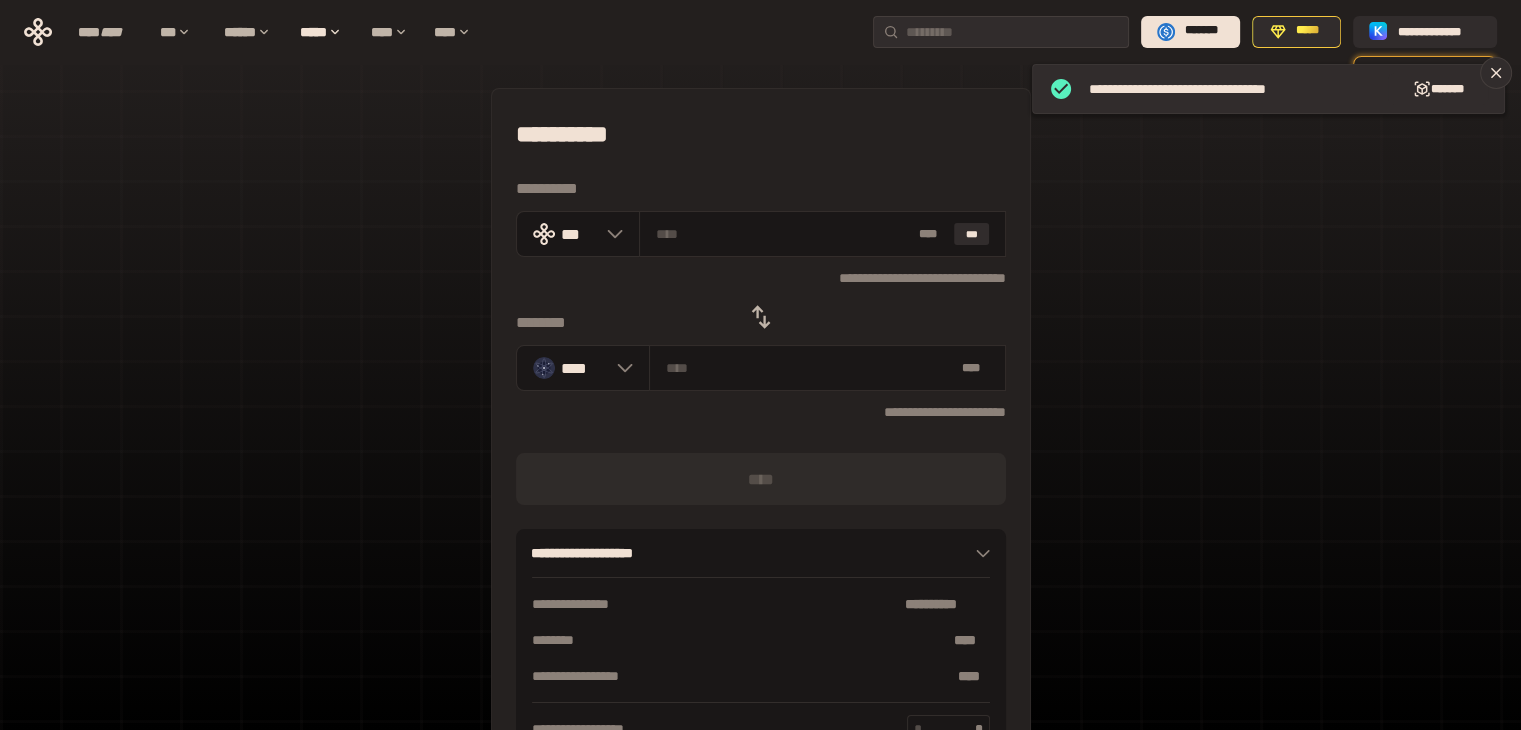 click 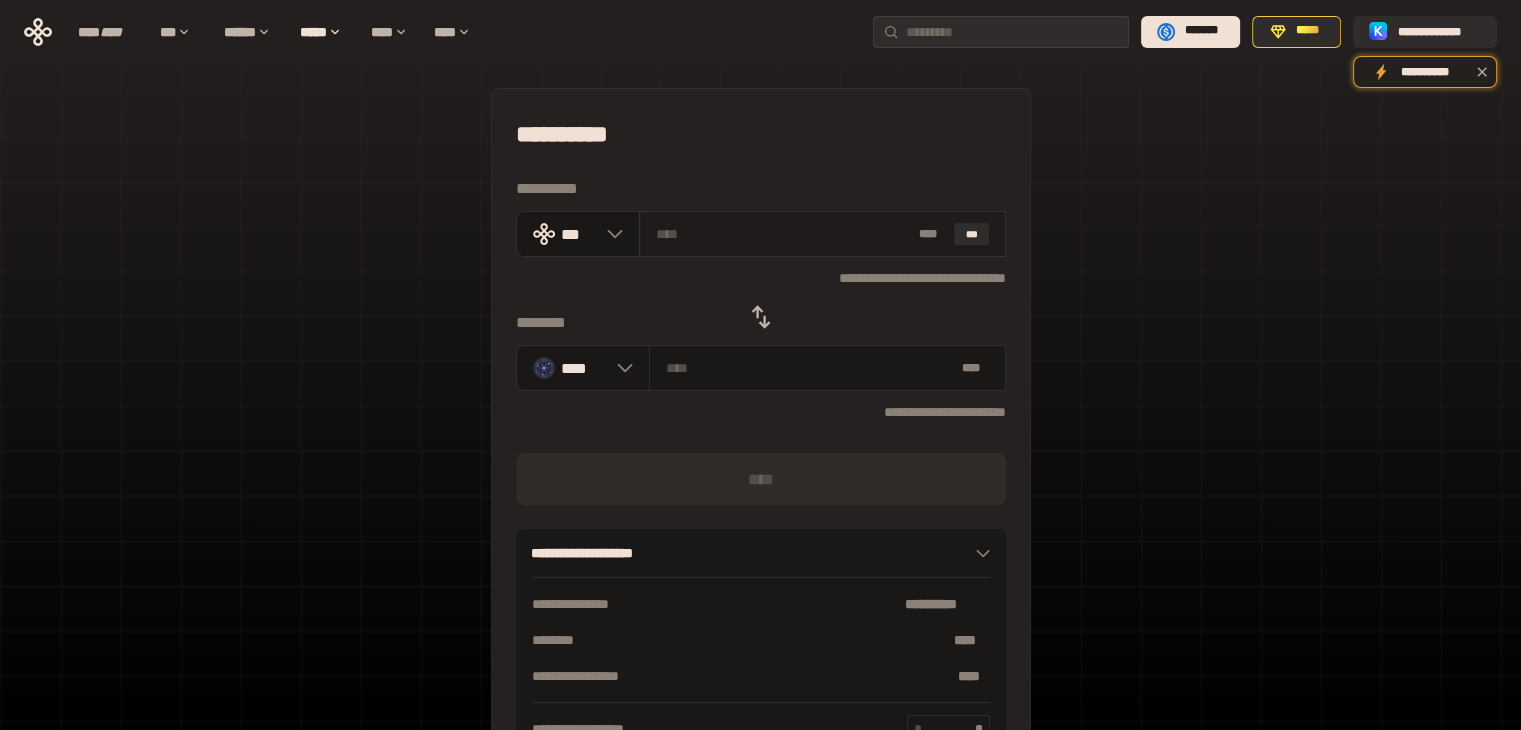 click at bounding box center [783, 234] 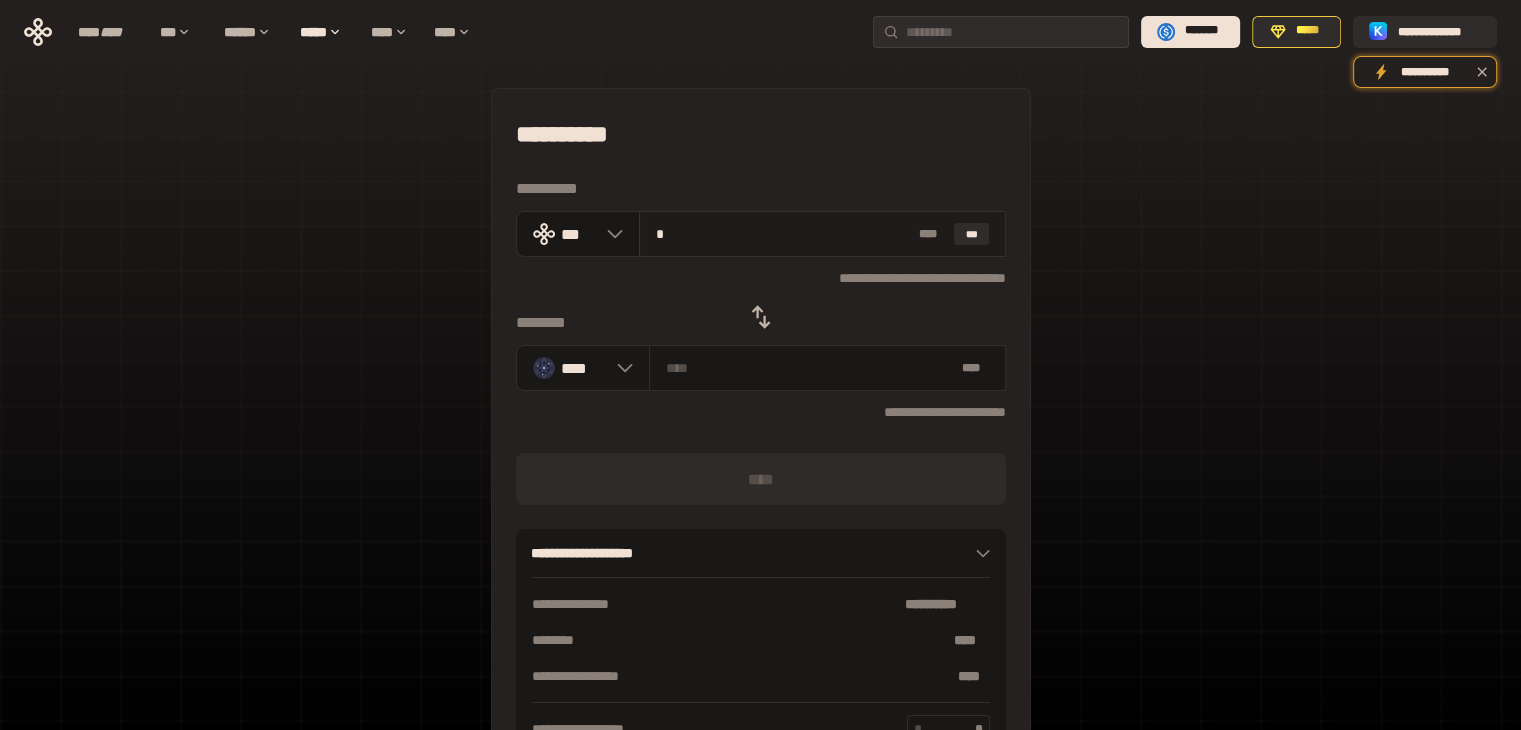 type on "*******" 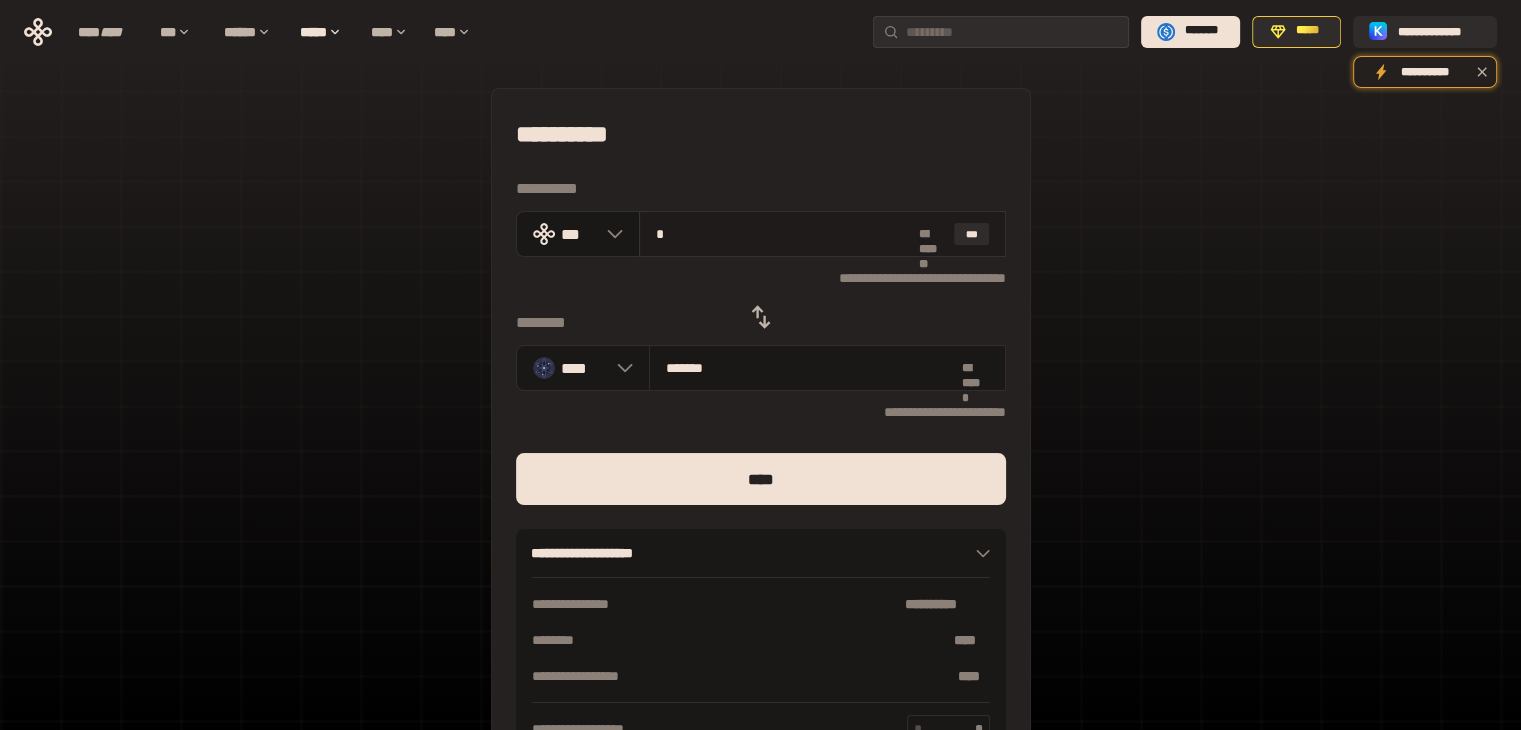 type on "**" 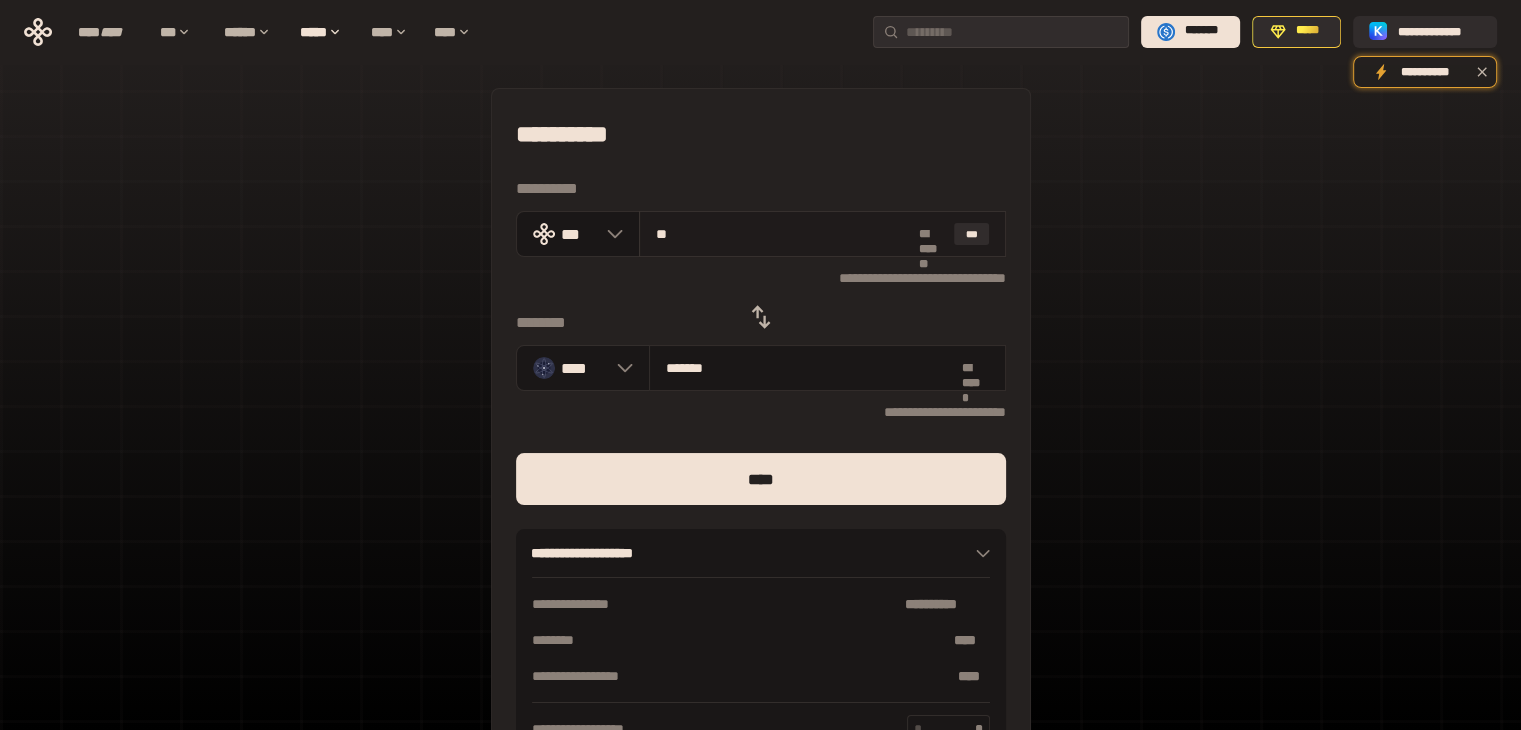 type on "********" 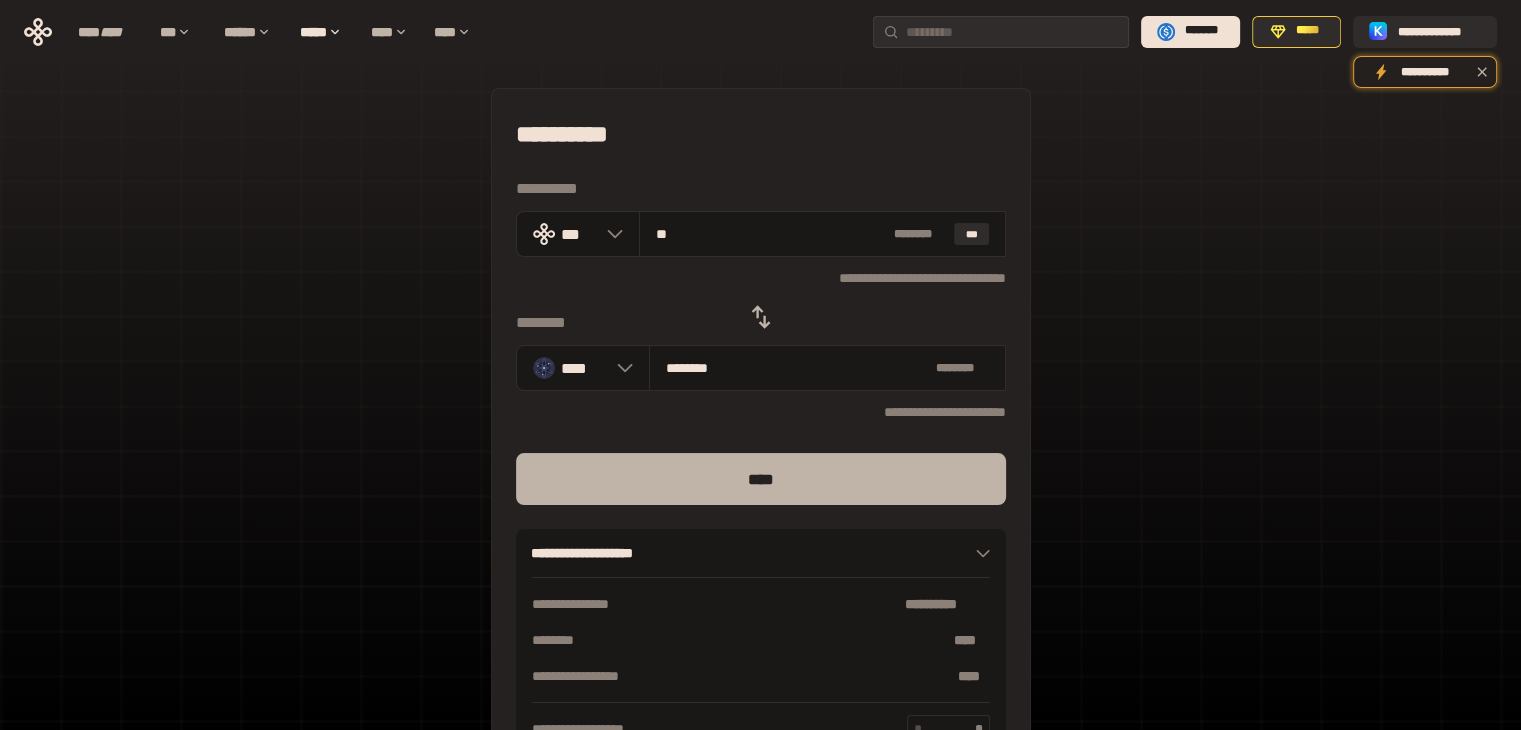 type on "**" 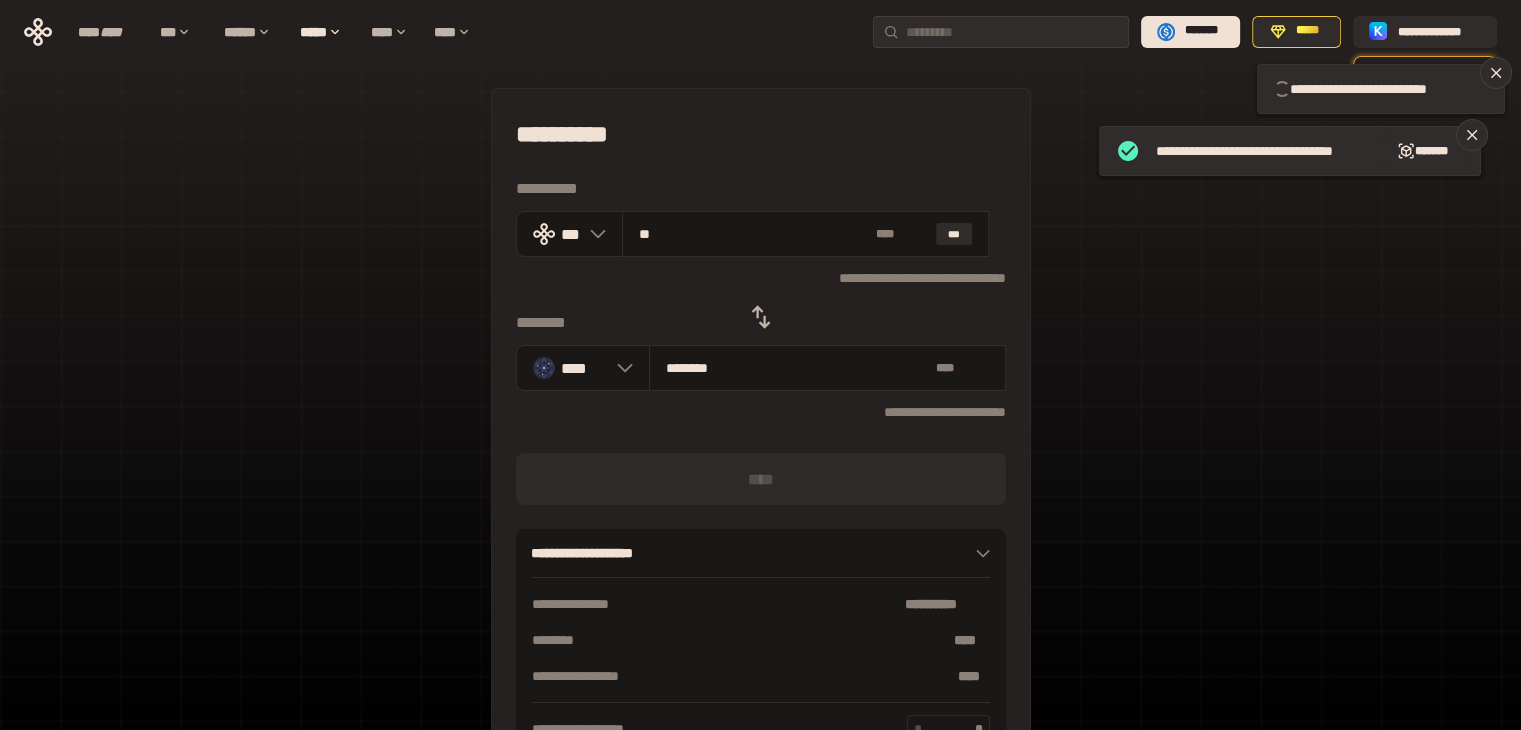 type 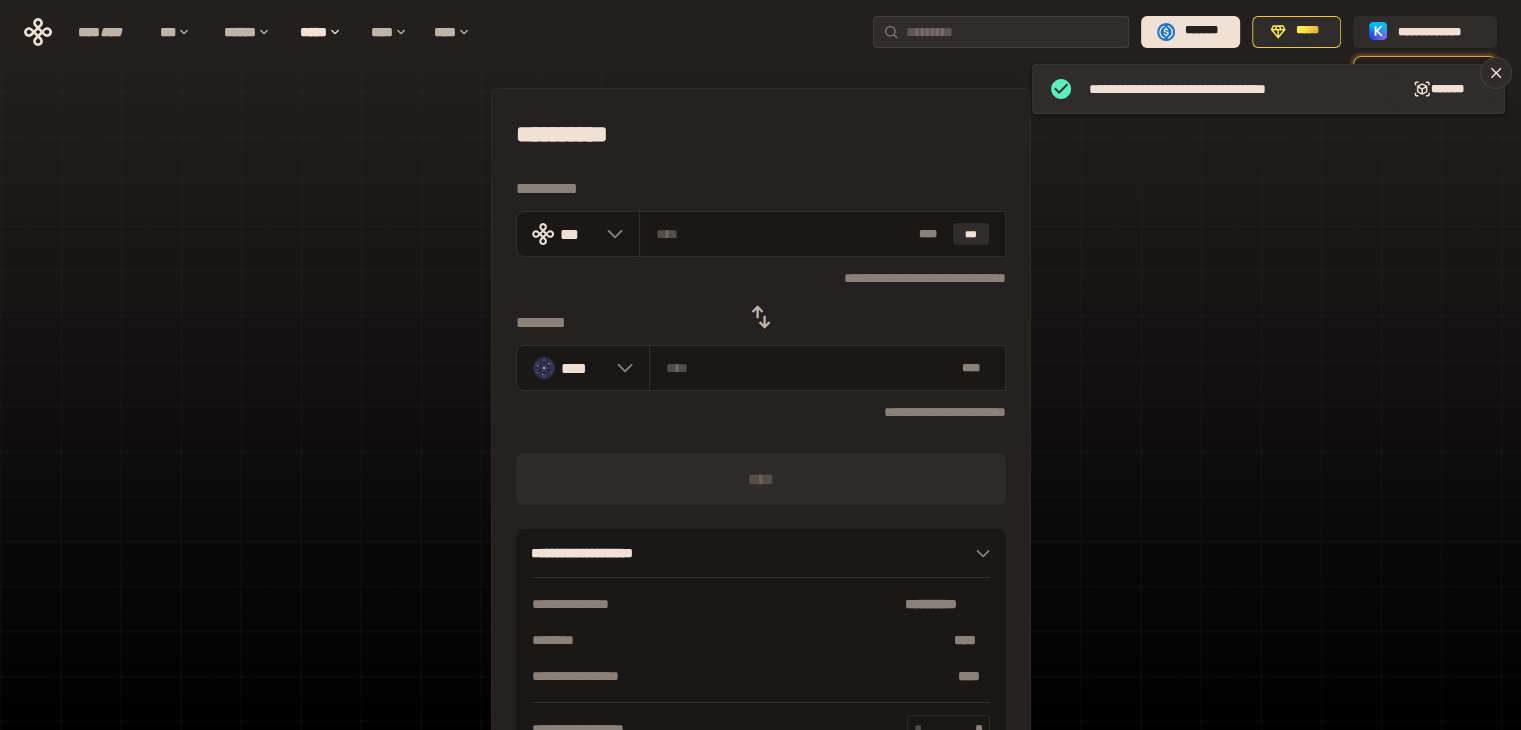click 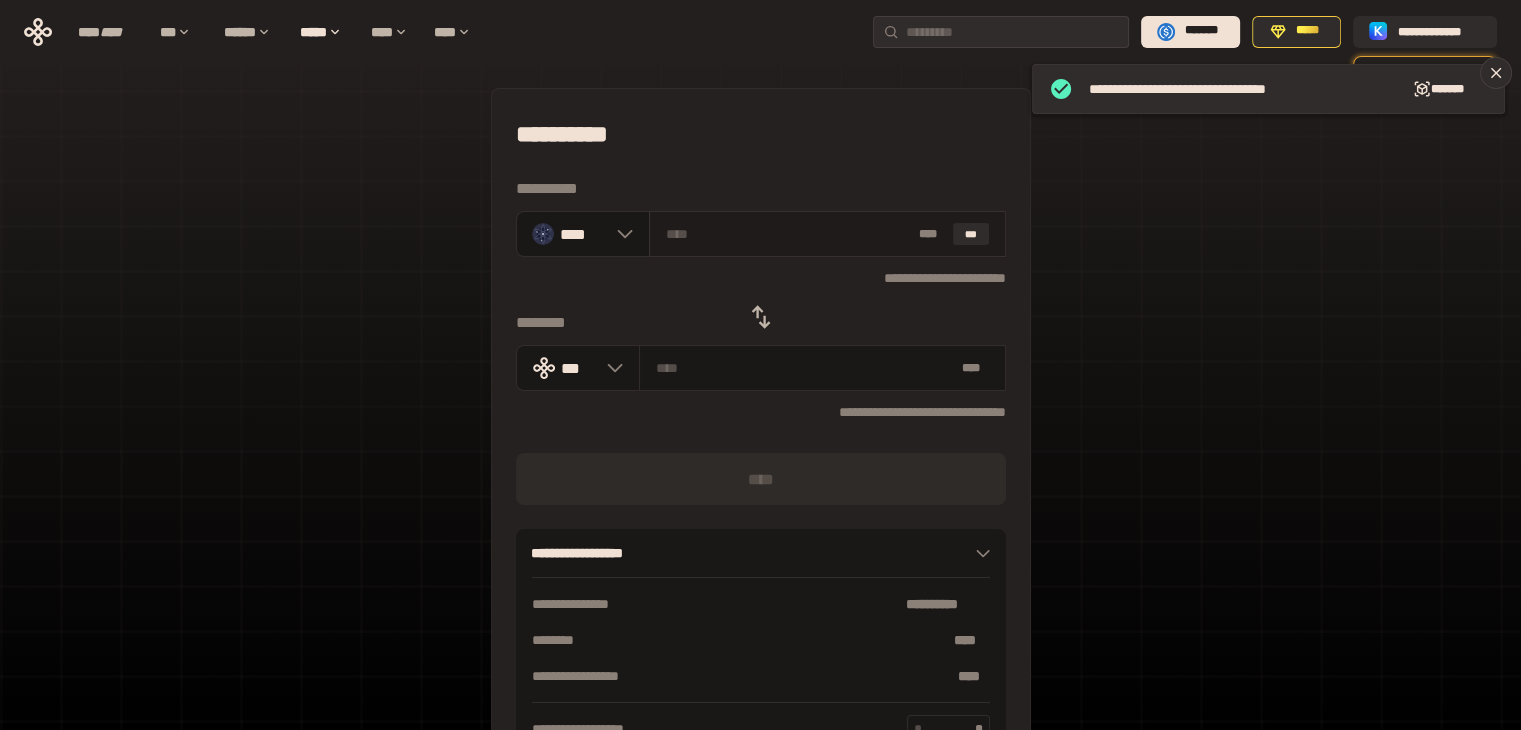 click at bounding box center [788, 234] 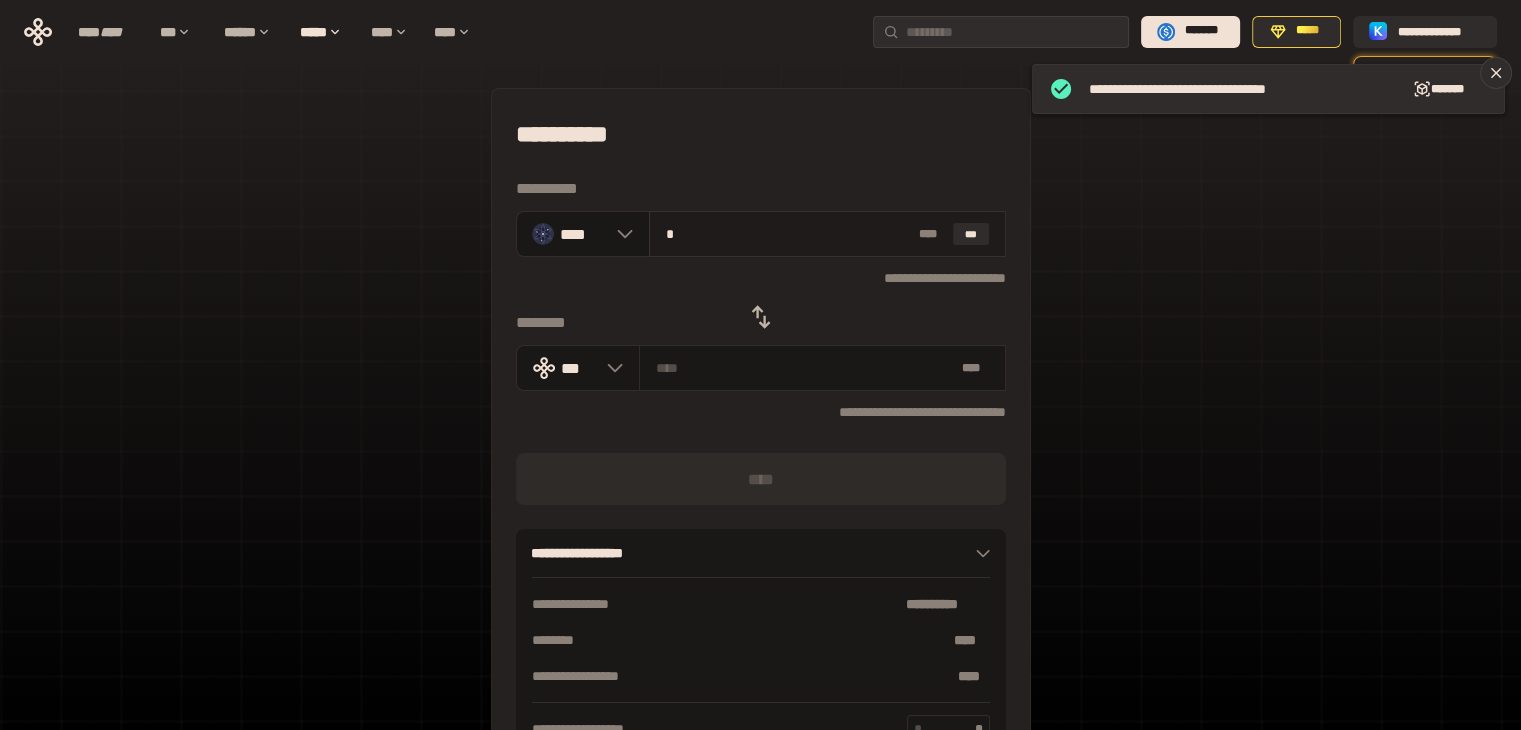 type on "**********" 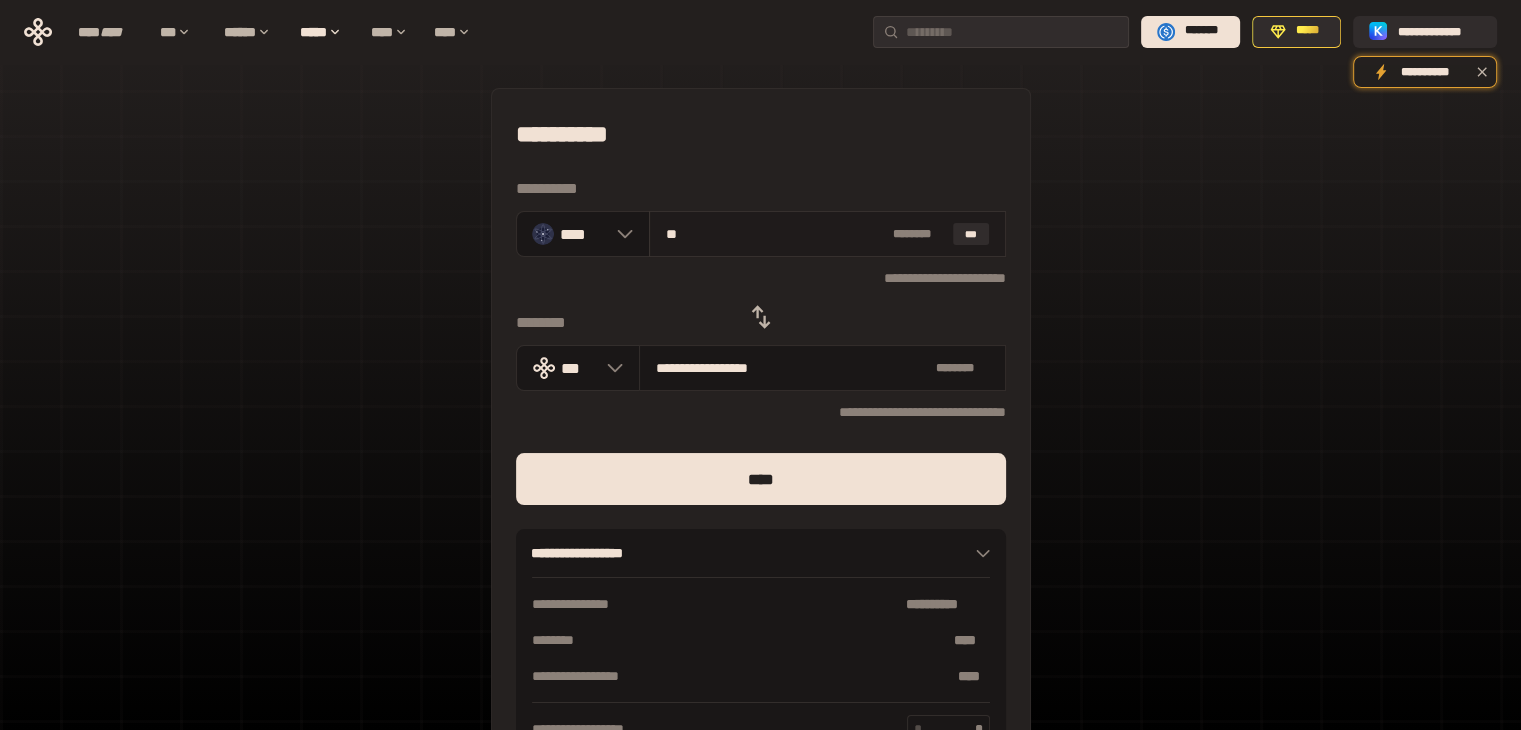 type on "***" 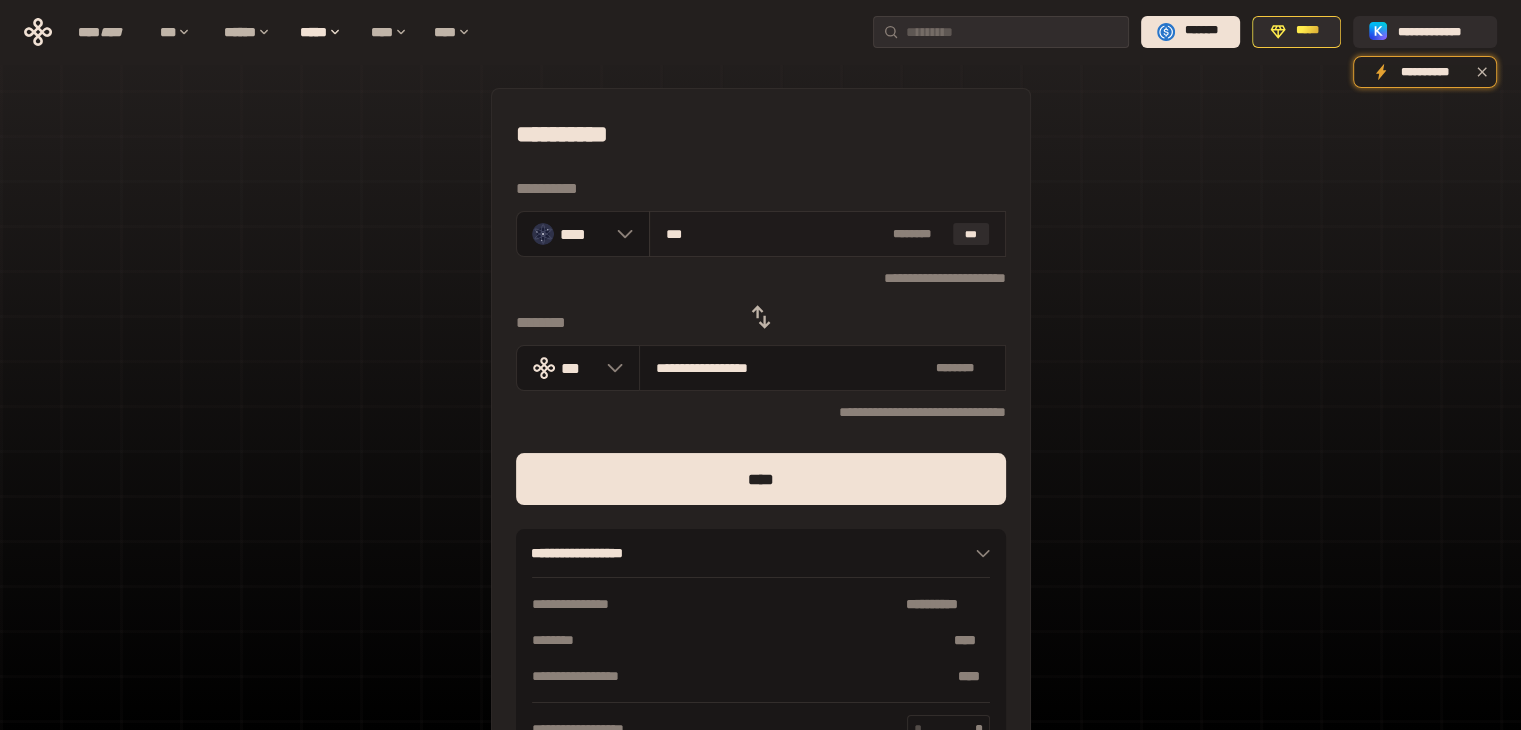 type on "**********" 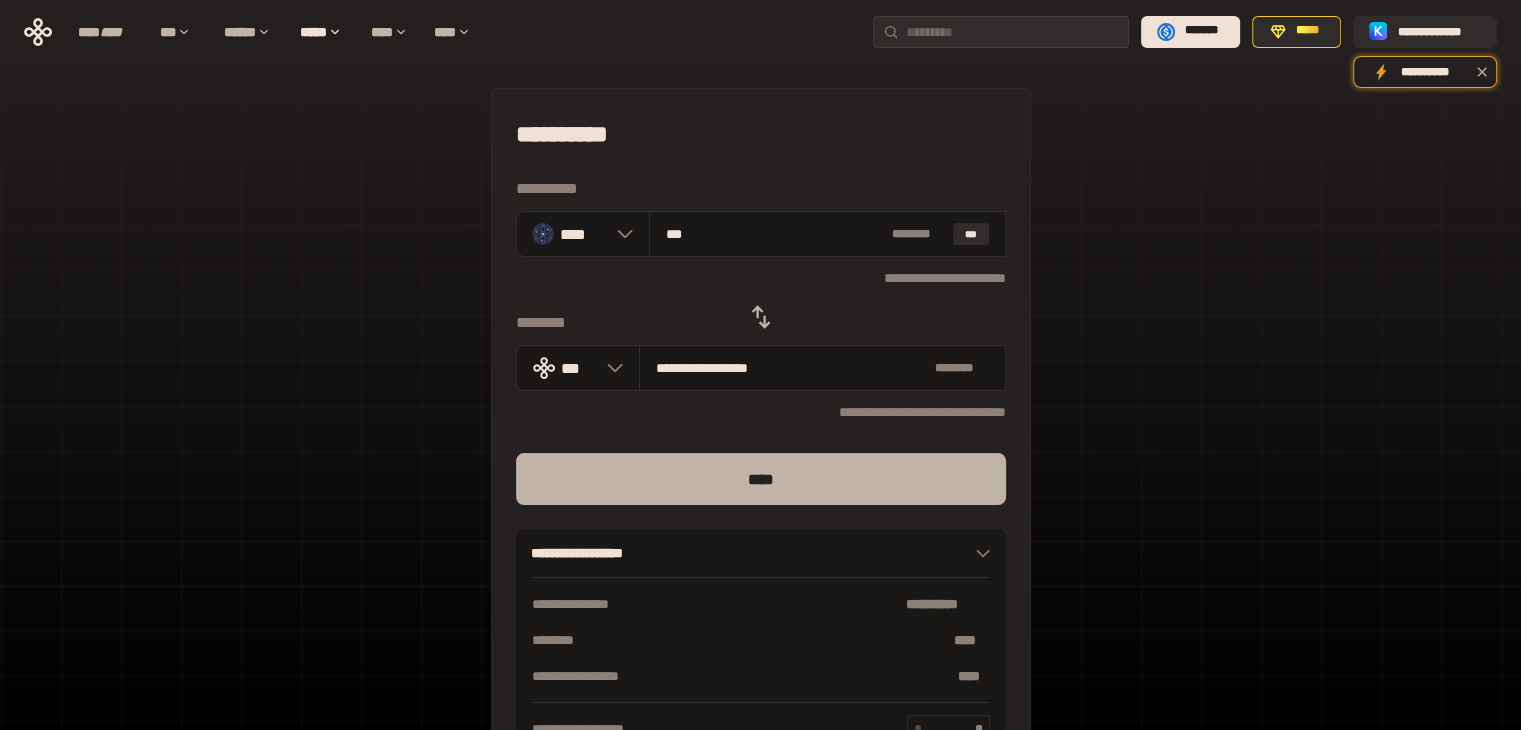type on "***" 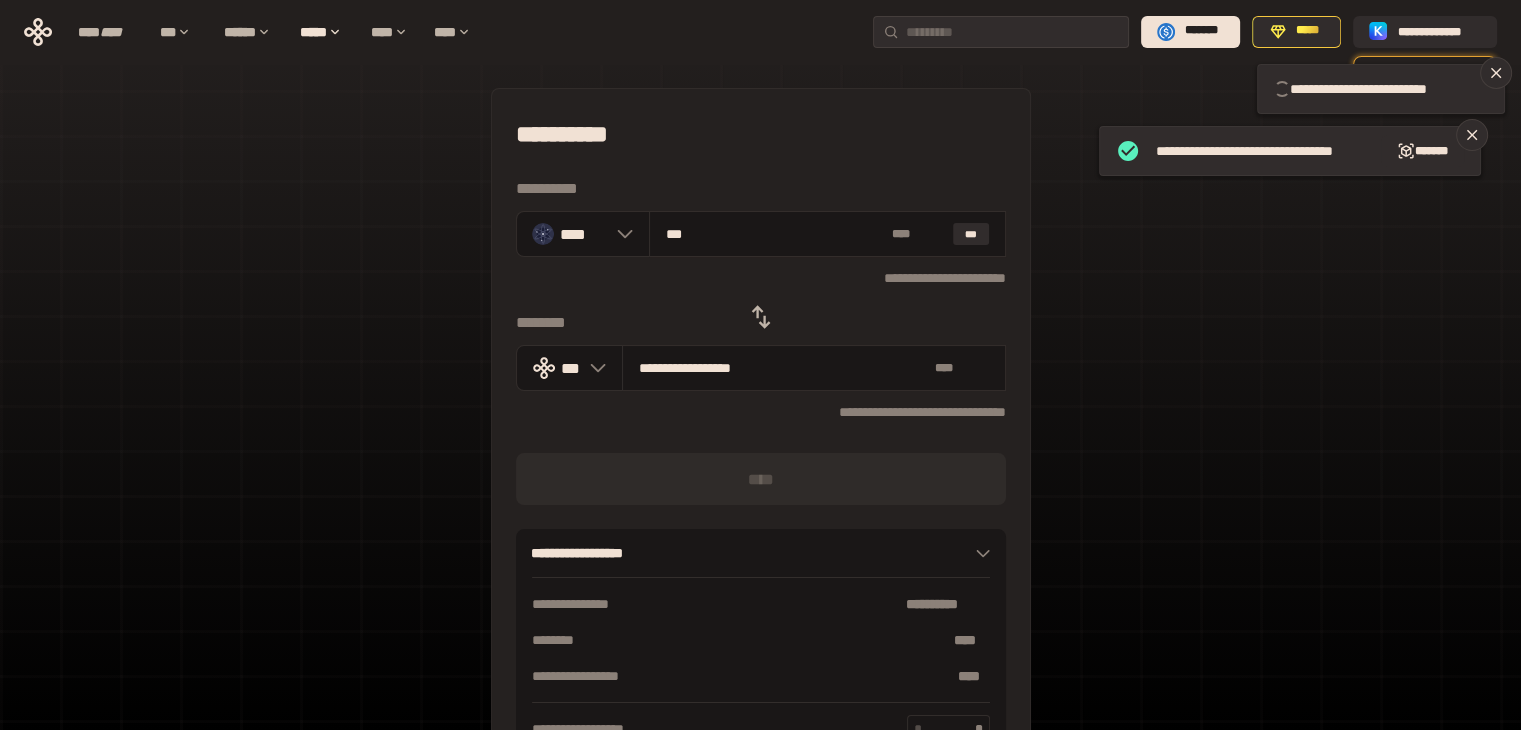 type 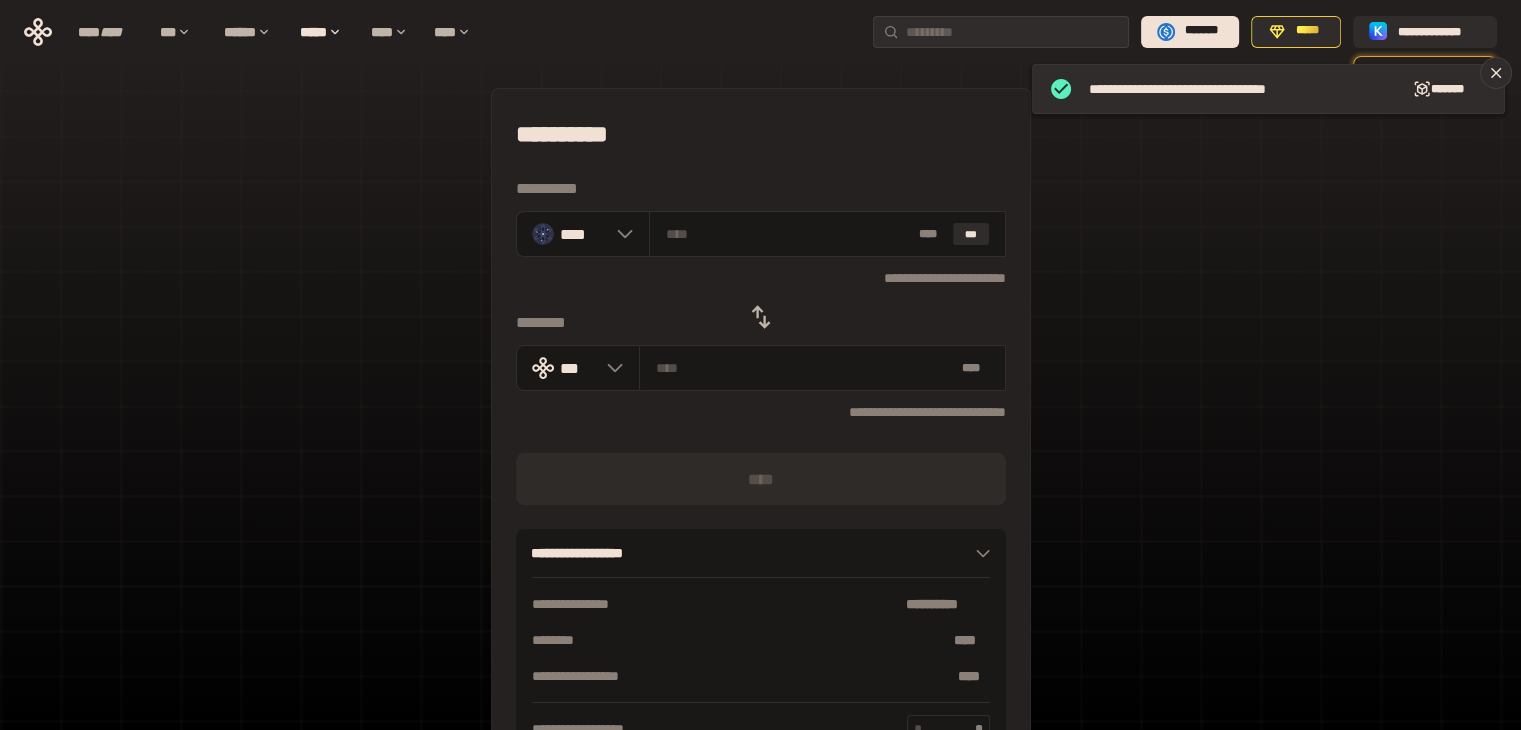 click 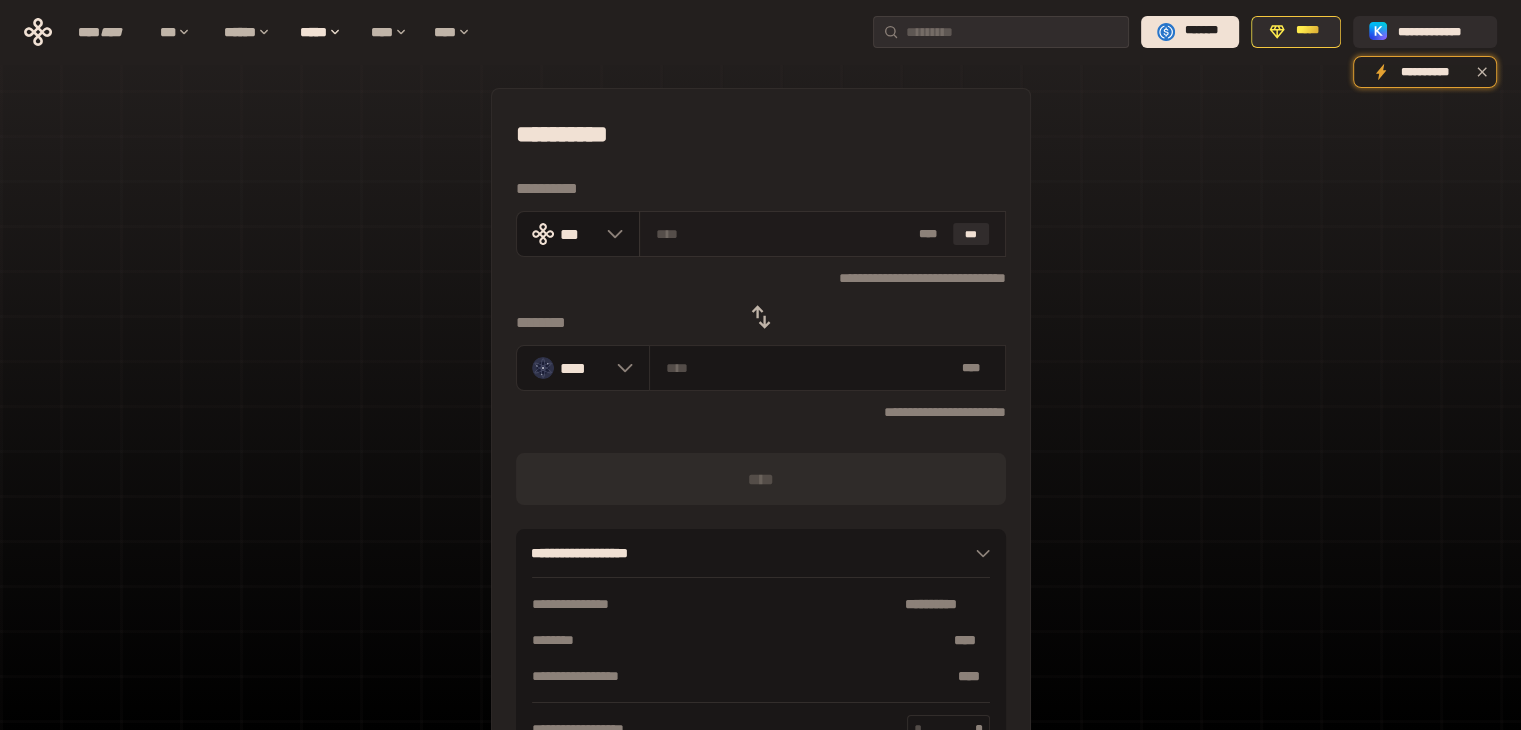 click at bounding box center (783, 234) 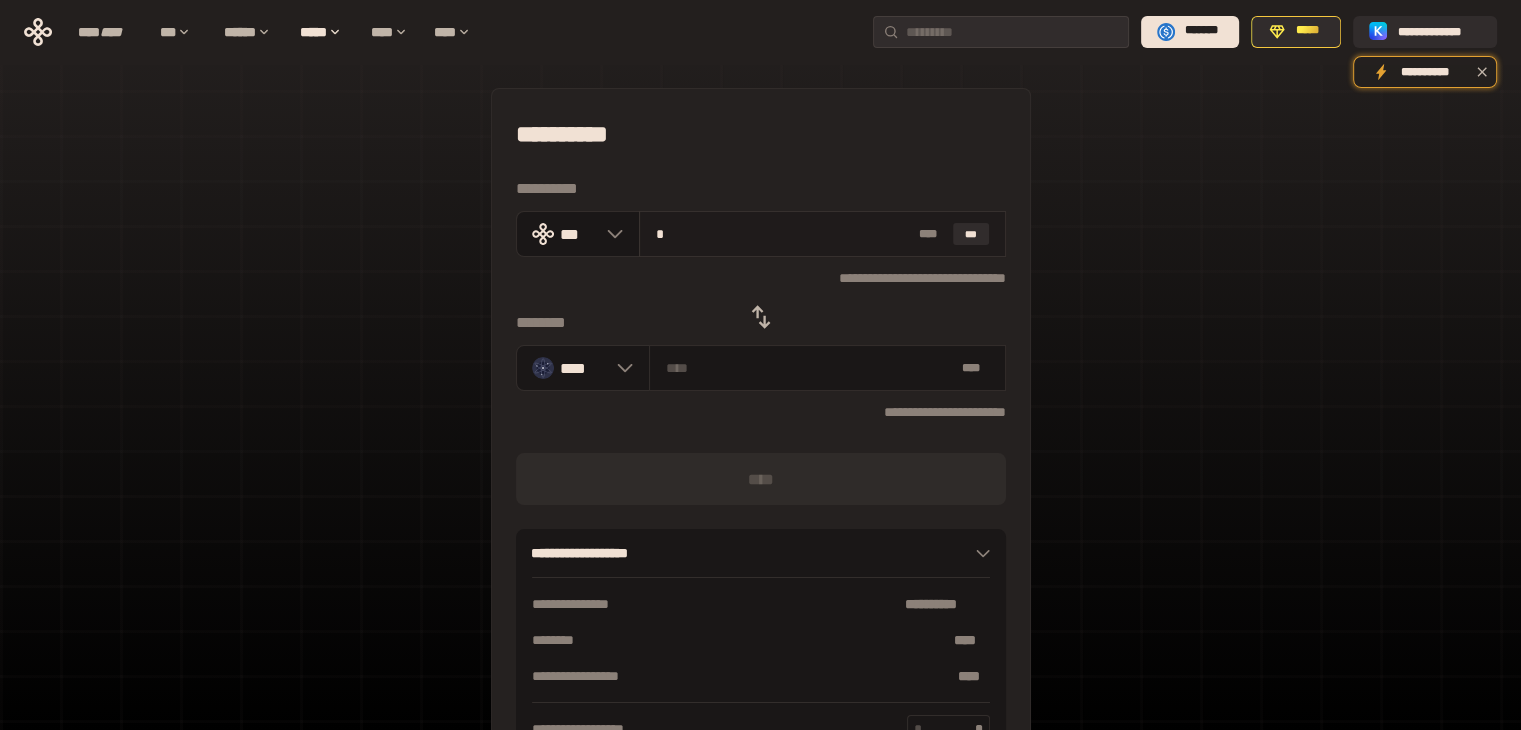 type on "********" 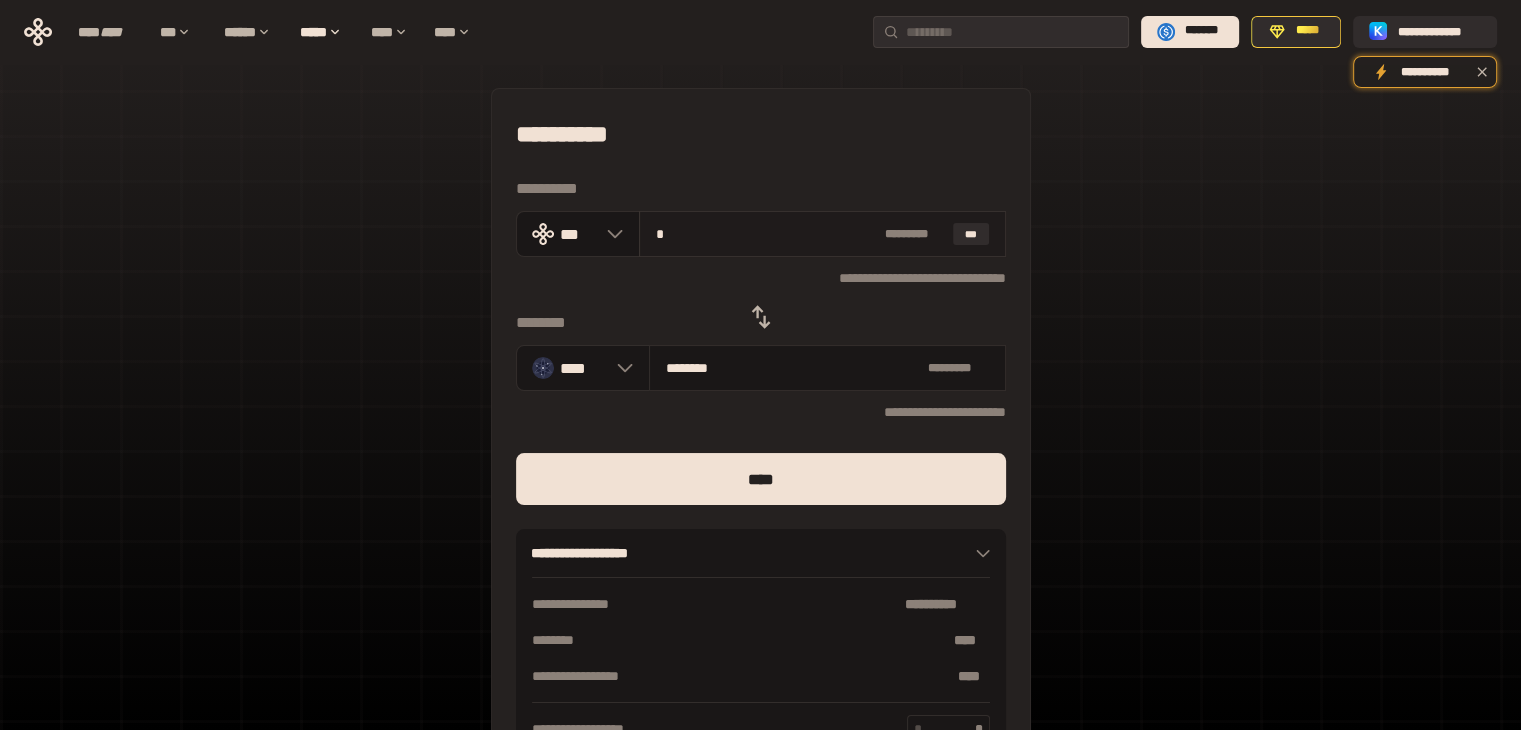 type on "**" 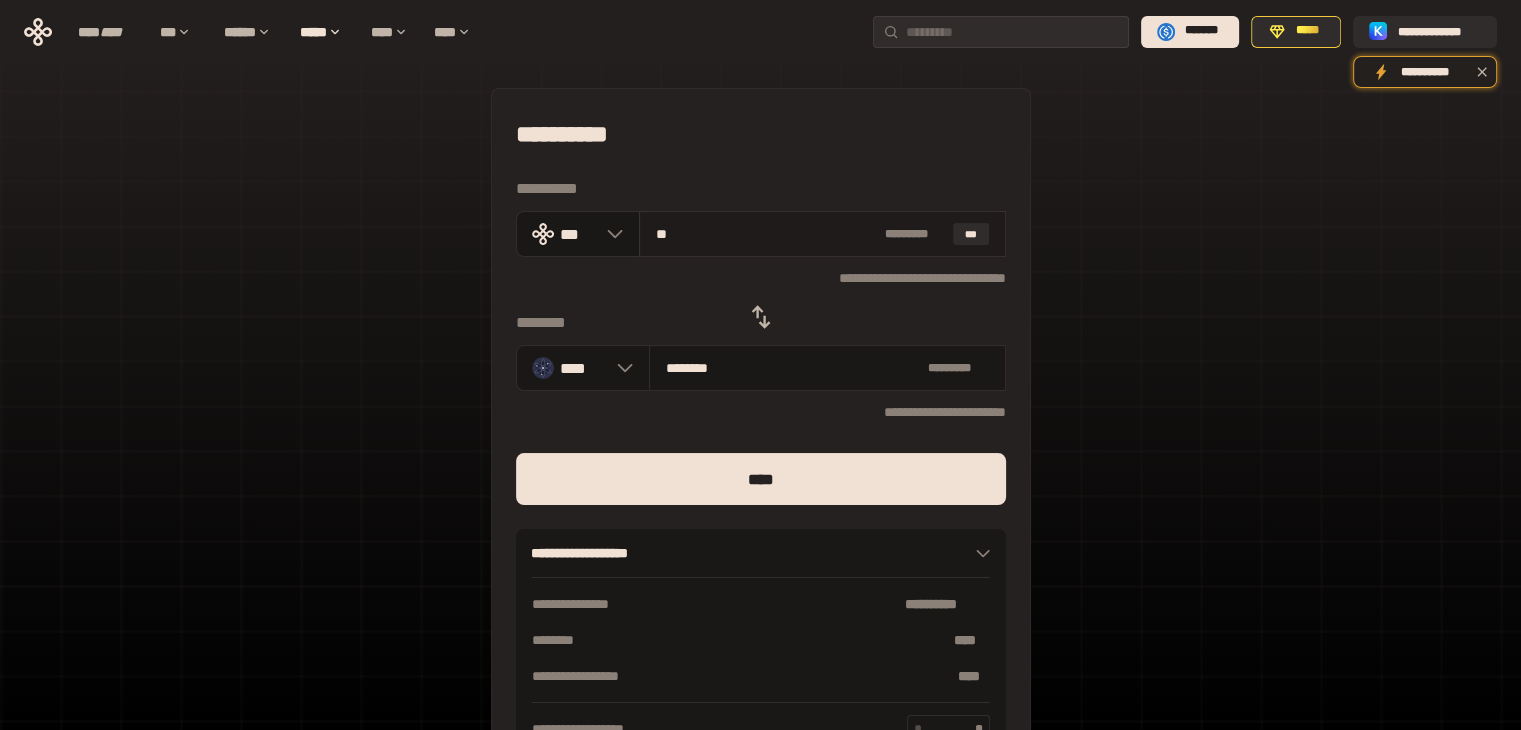 type on "********" 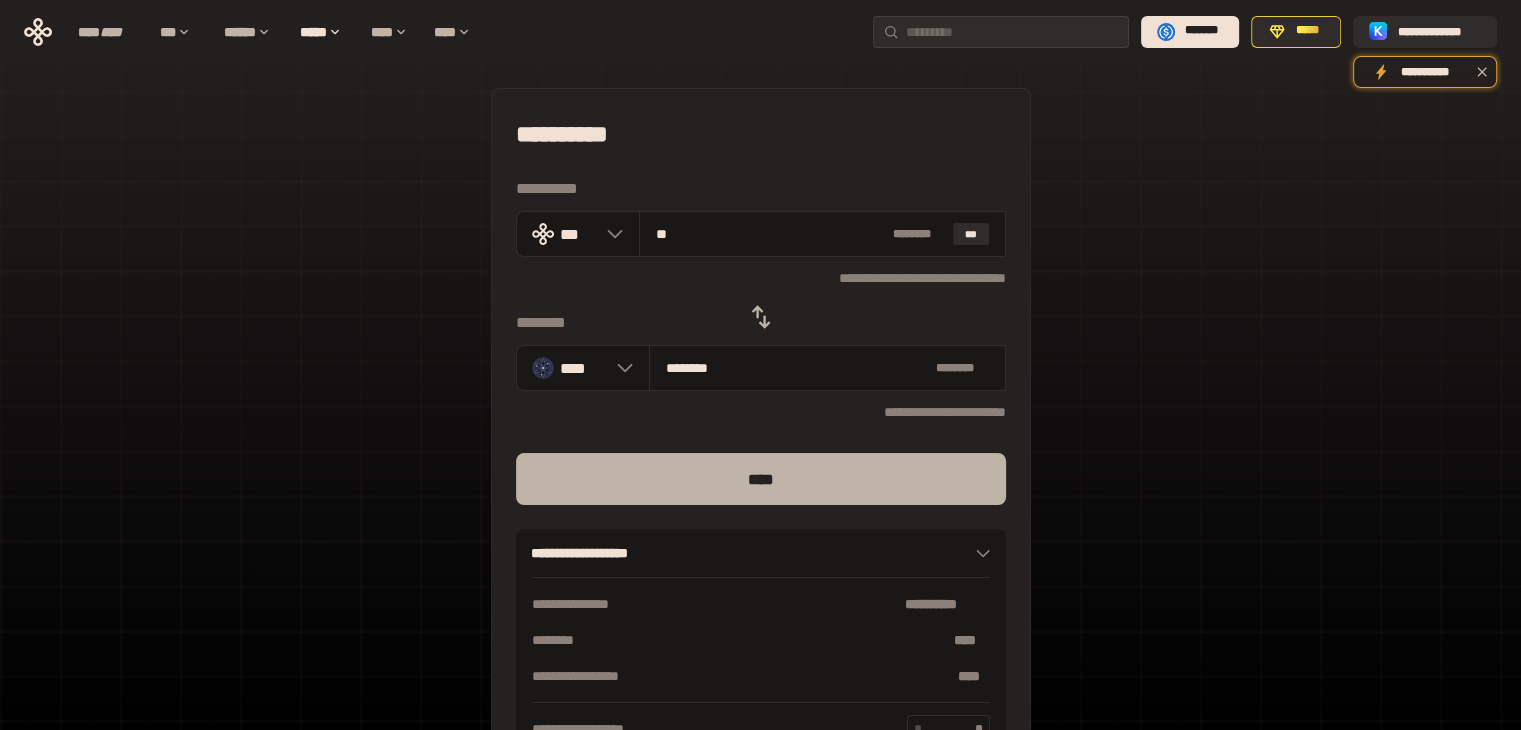 type on "**" 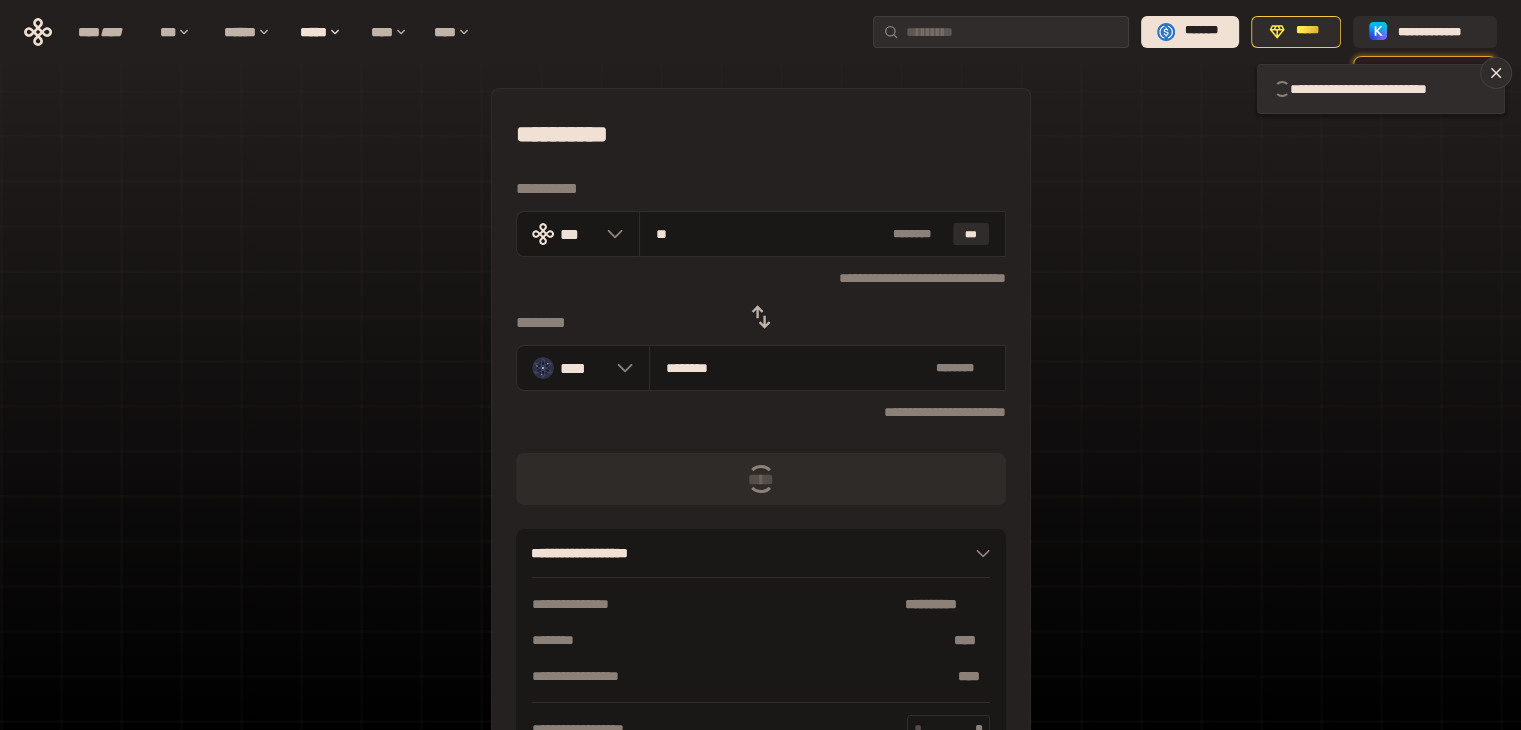 type 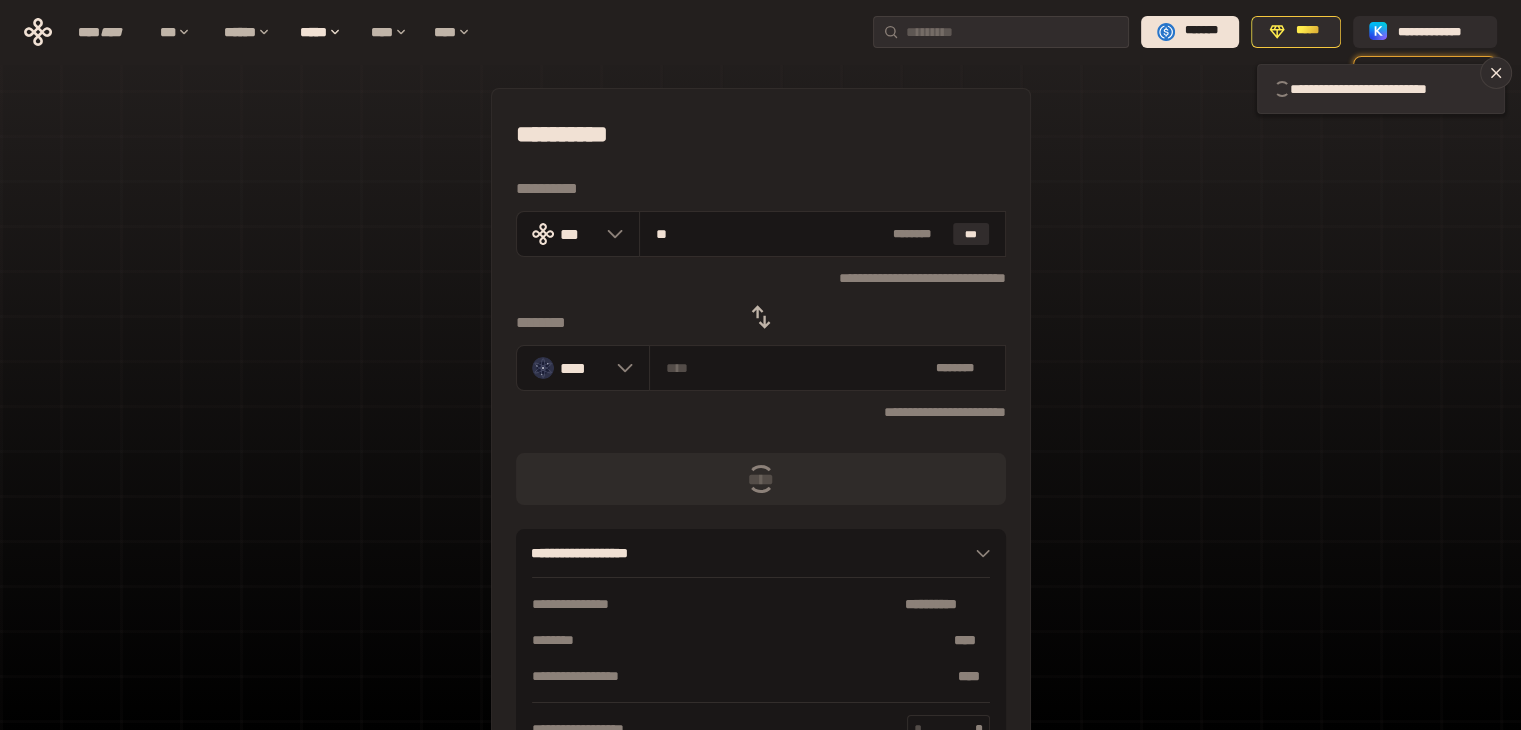 type 